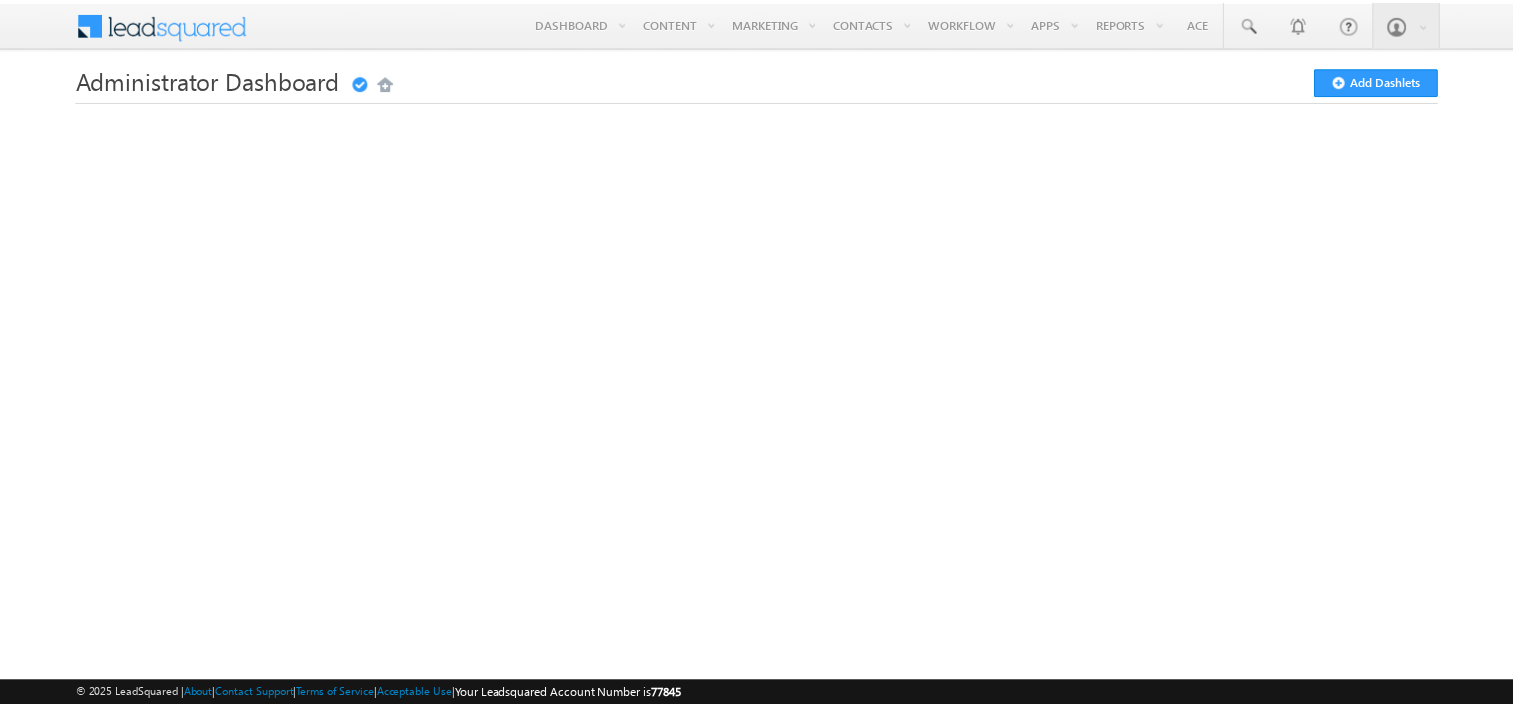 scroll, scrollTop: 0, scrollLeft: 0, axis: both 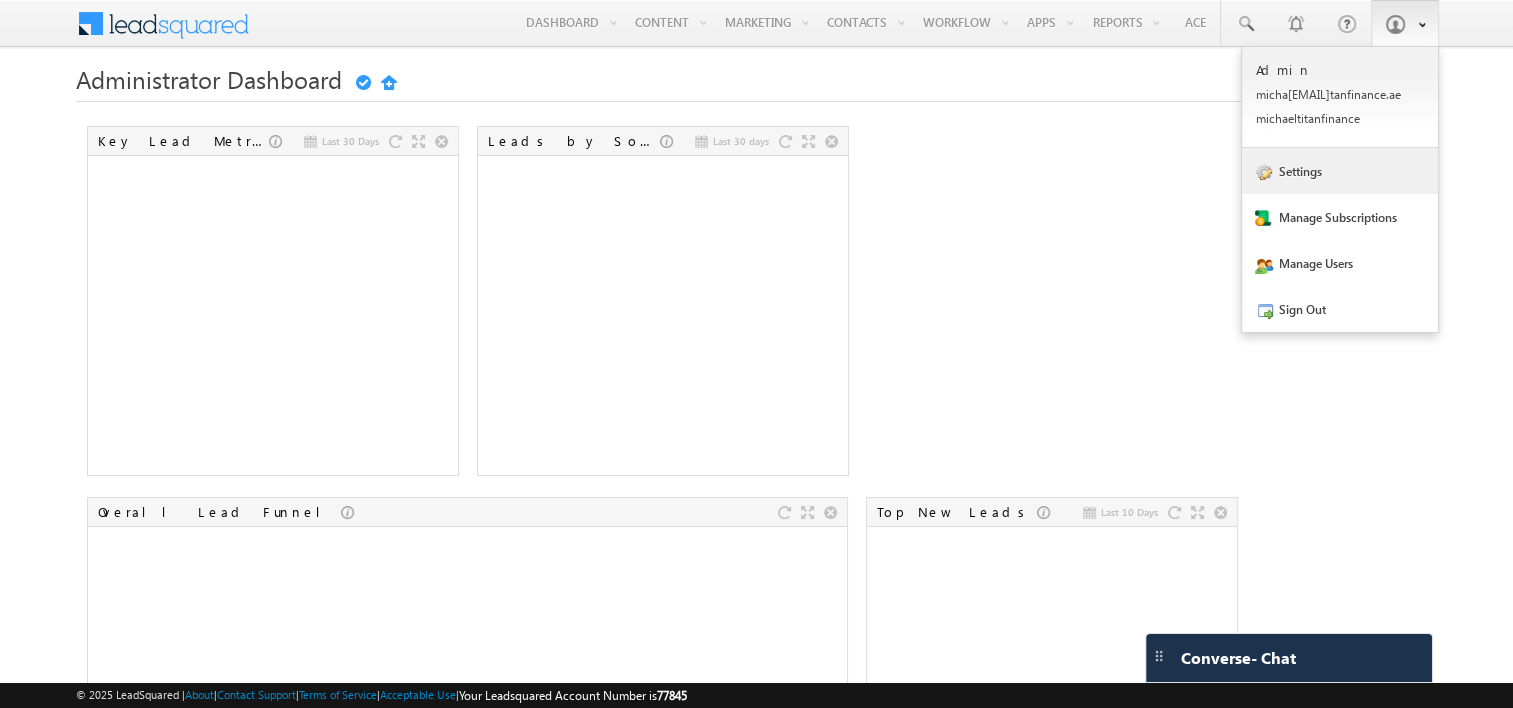 click on "Settings" at bounding box center (1340, 171) 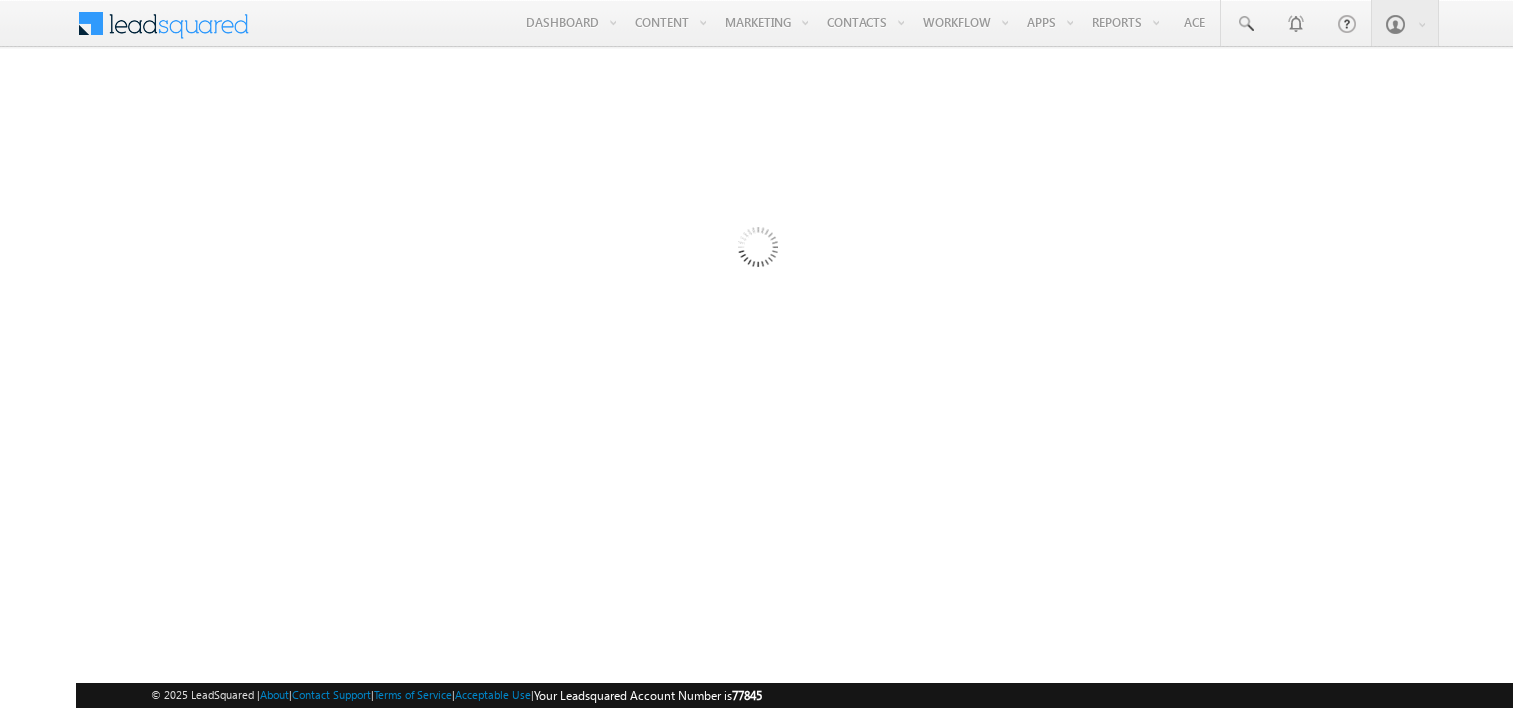scroll, scrollTop: 0, scrollLeft: 0, axis: both 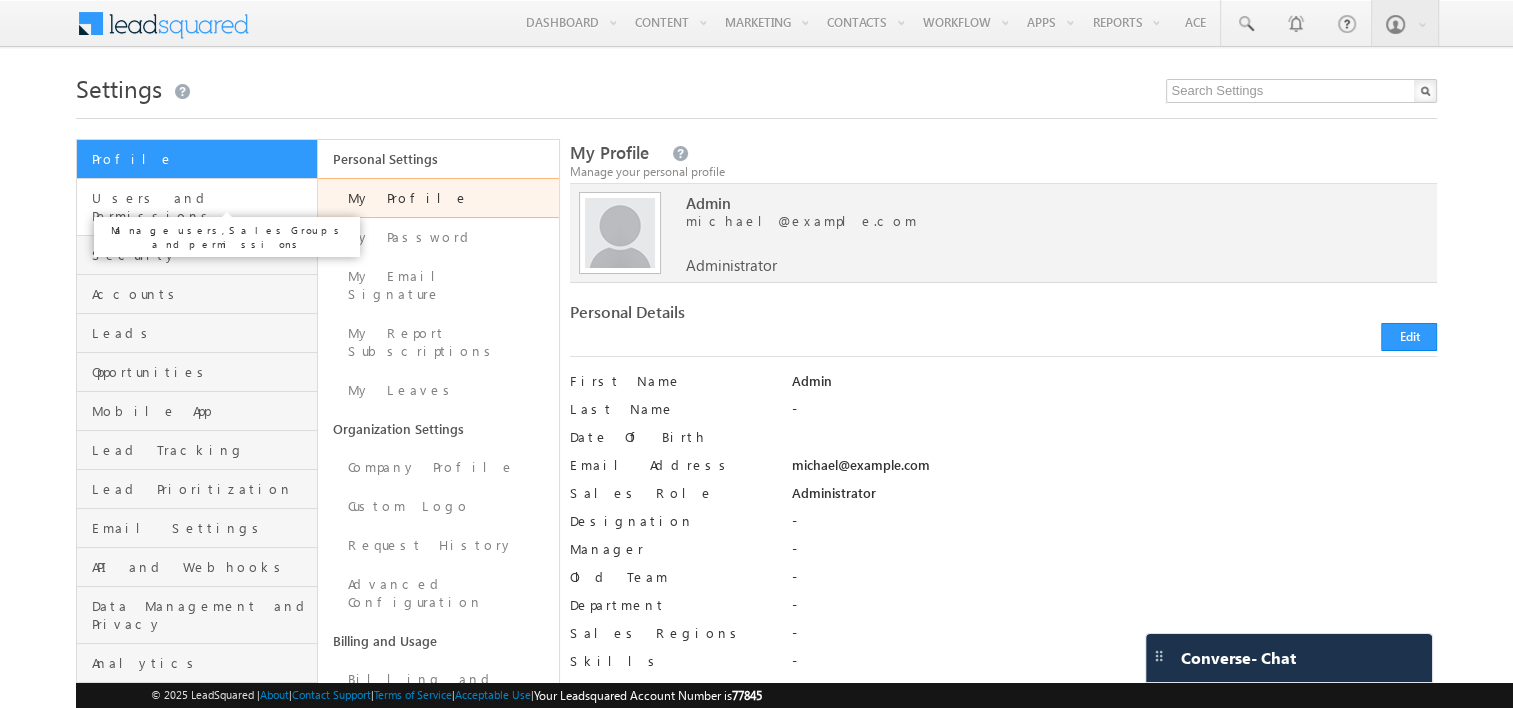 click on "Users and Permissions" at bounding box center (202, 207) 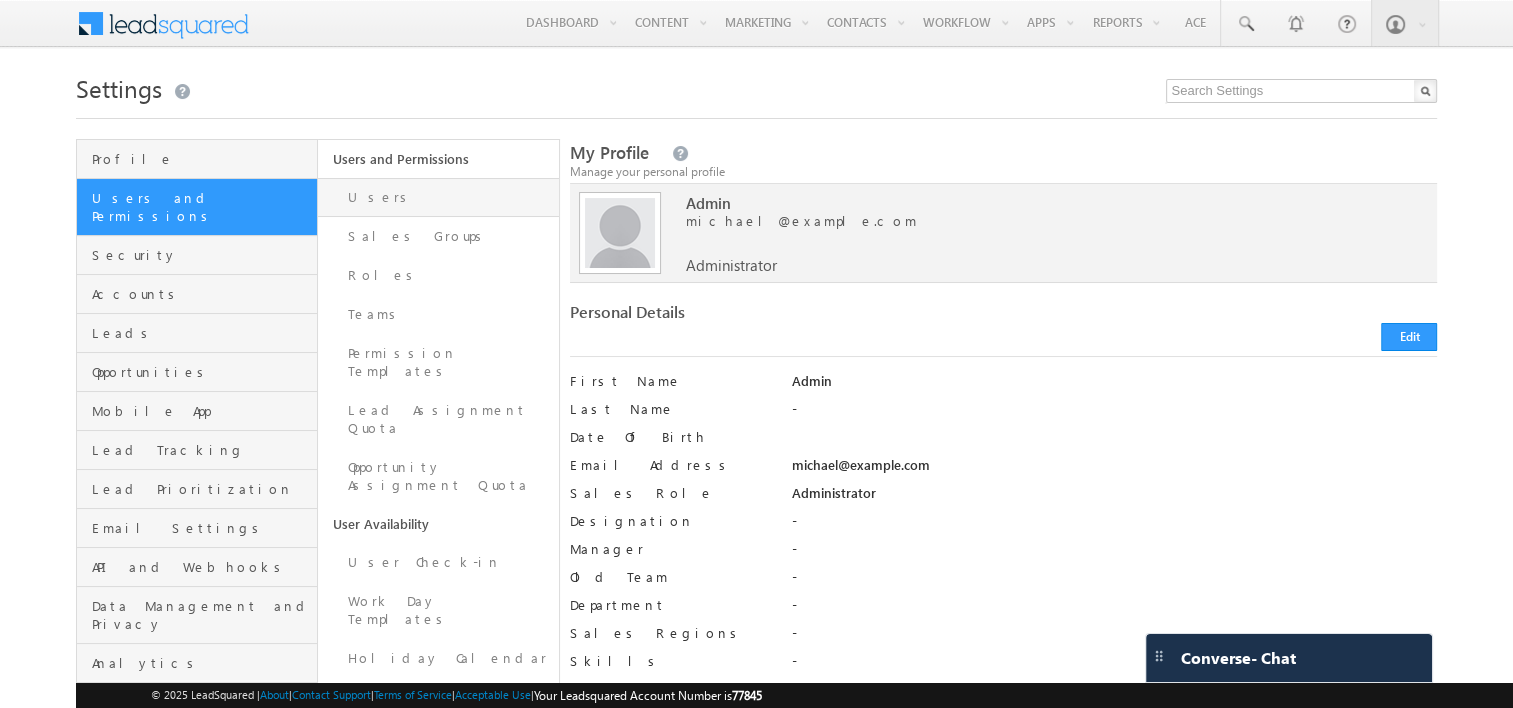 click on "Users" at bounding box center [438, 197] 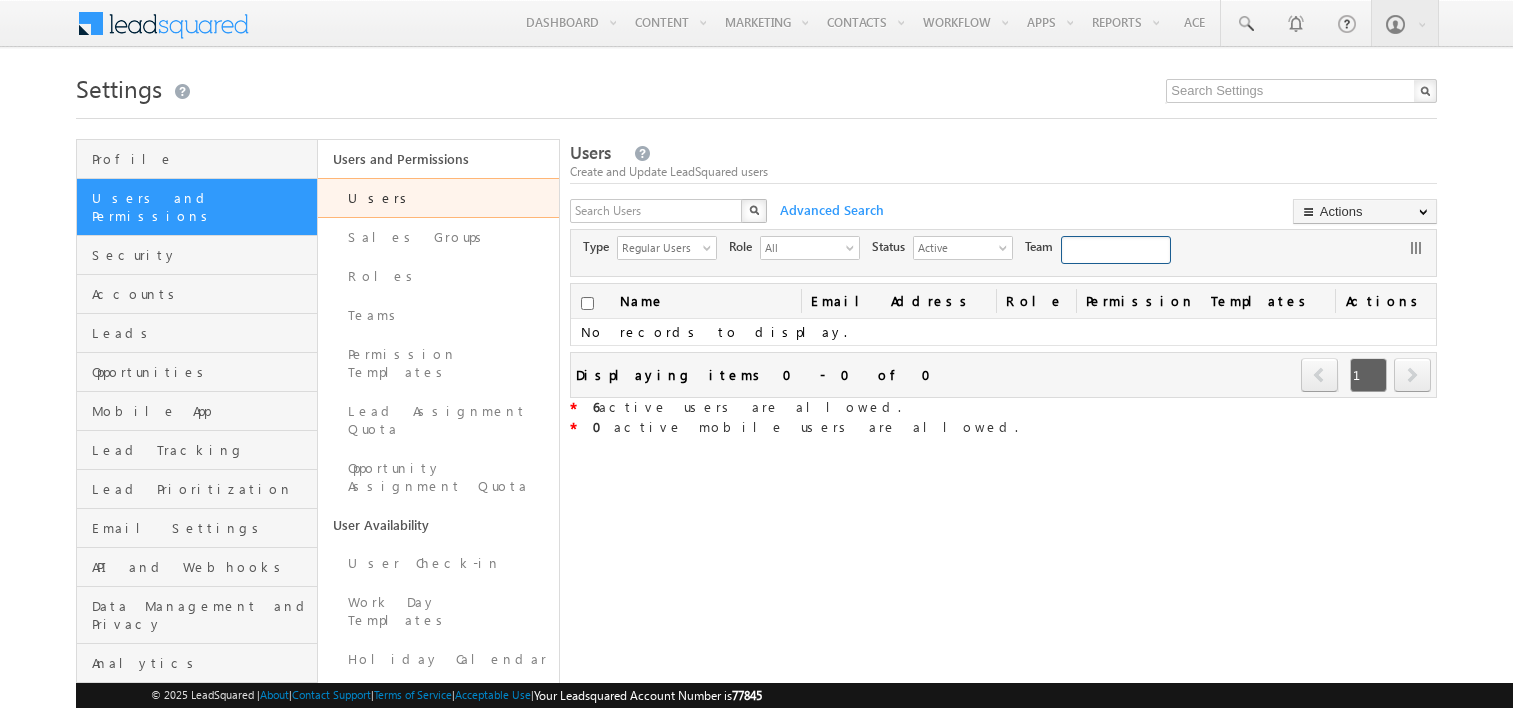 scroll, scrollTop: 0, scrollLeft: 0, axis: both 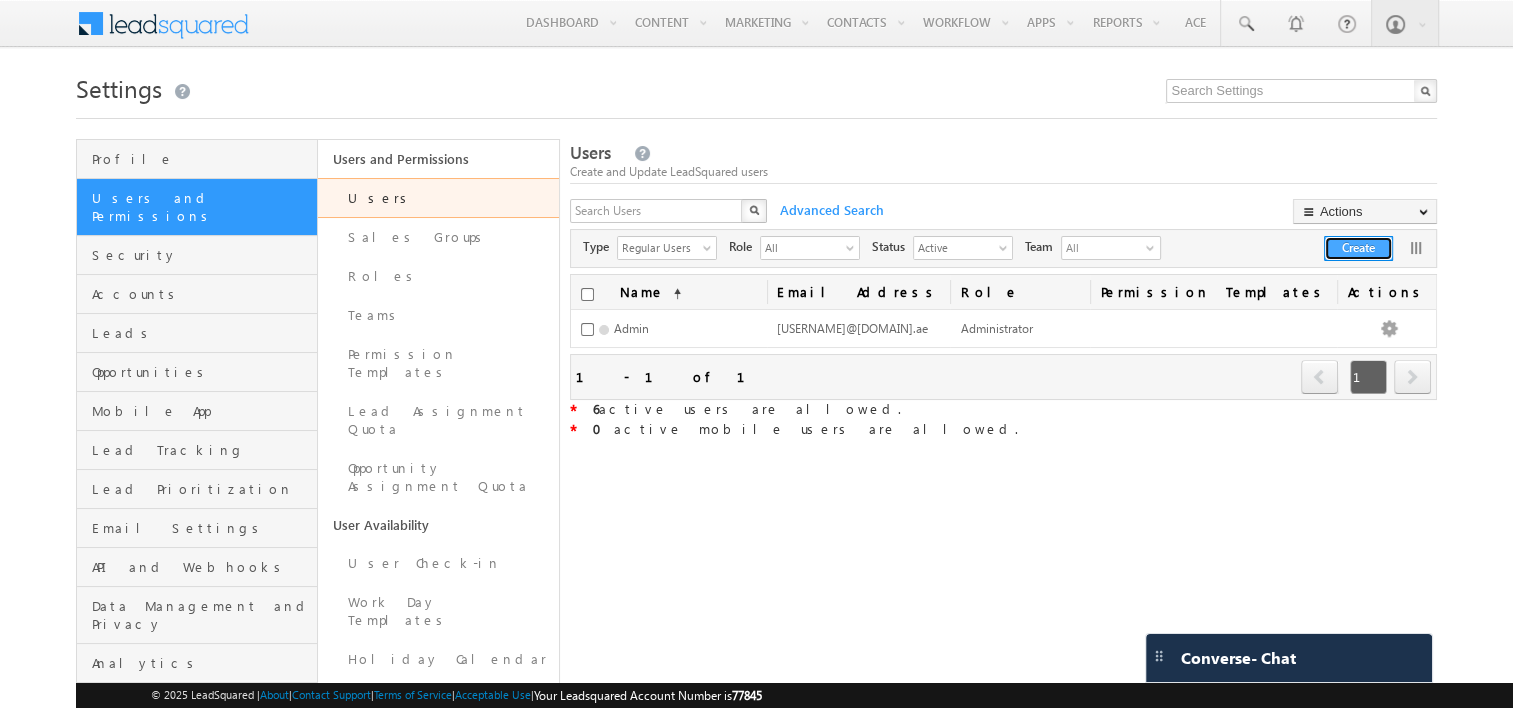 click on "Create" at bounding box center [1358, 248] 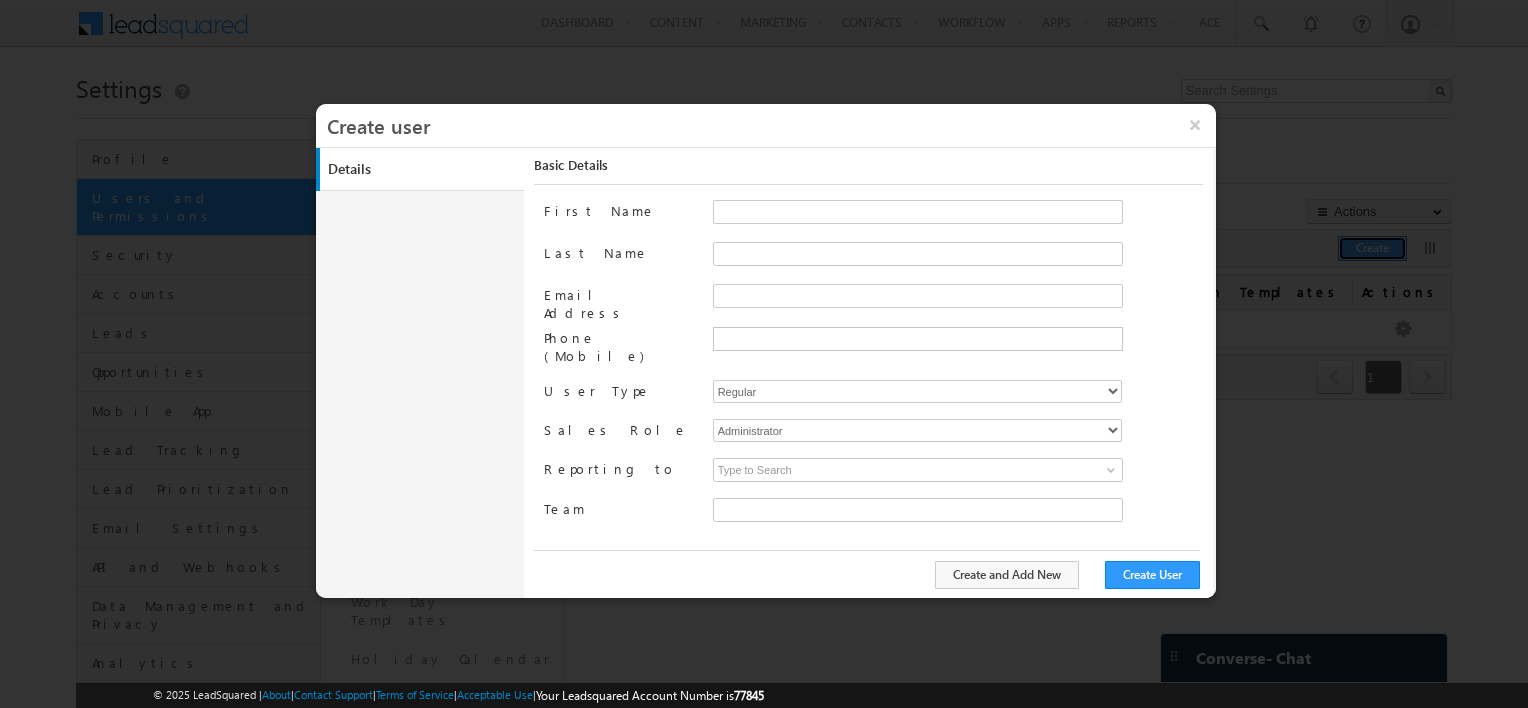 type on "46c95fd0-3f8b-11f0-bfb8-0e74f246bba5" 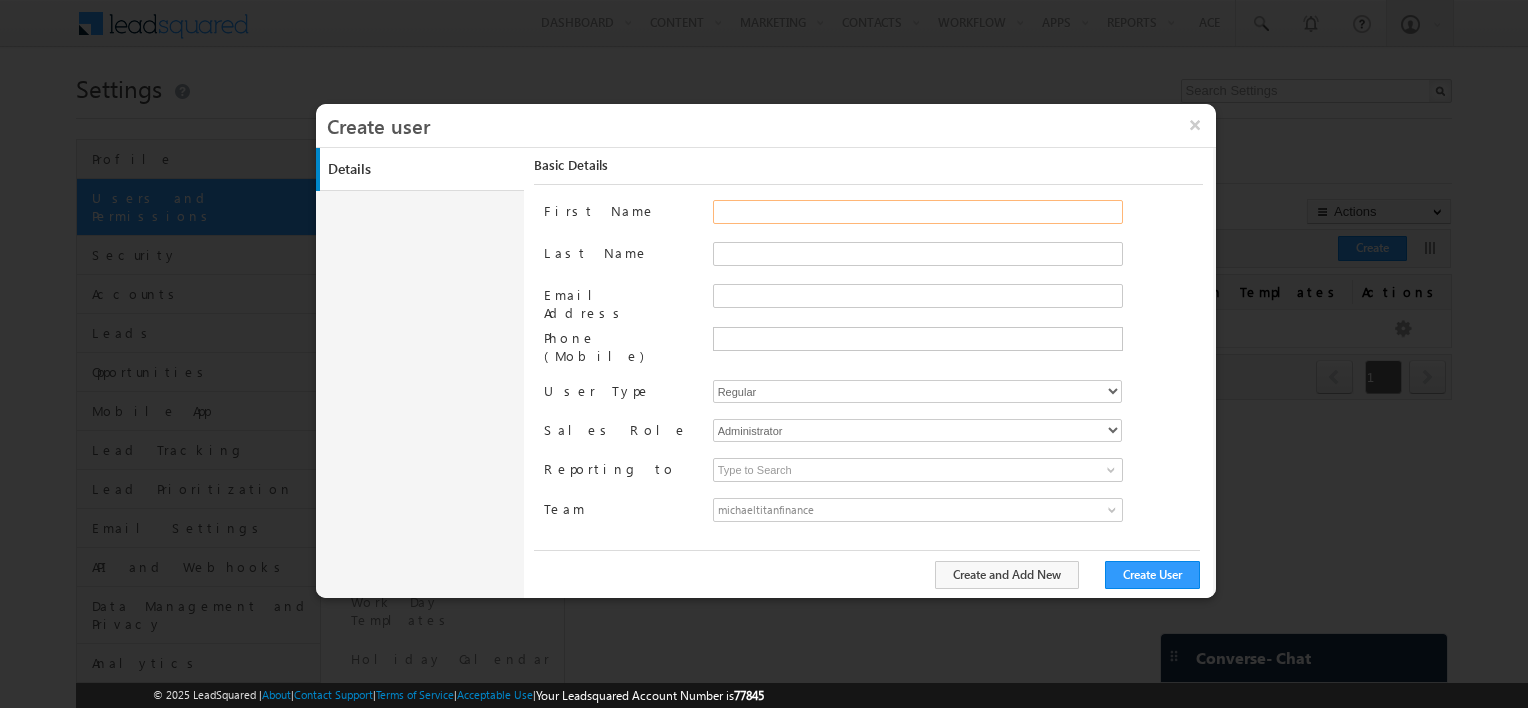 click on "First Name" at bounding box center [918, 212] 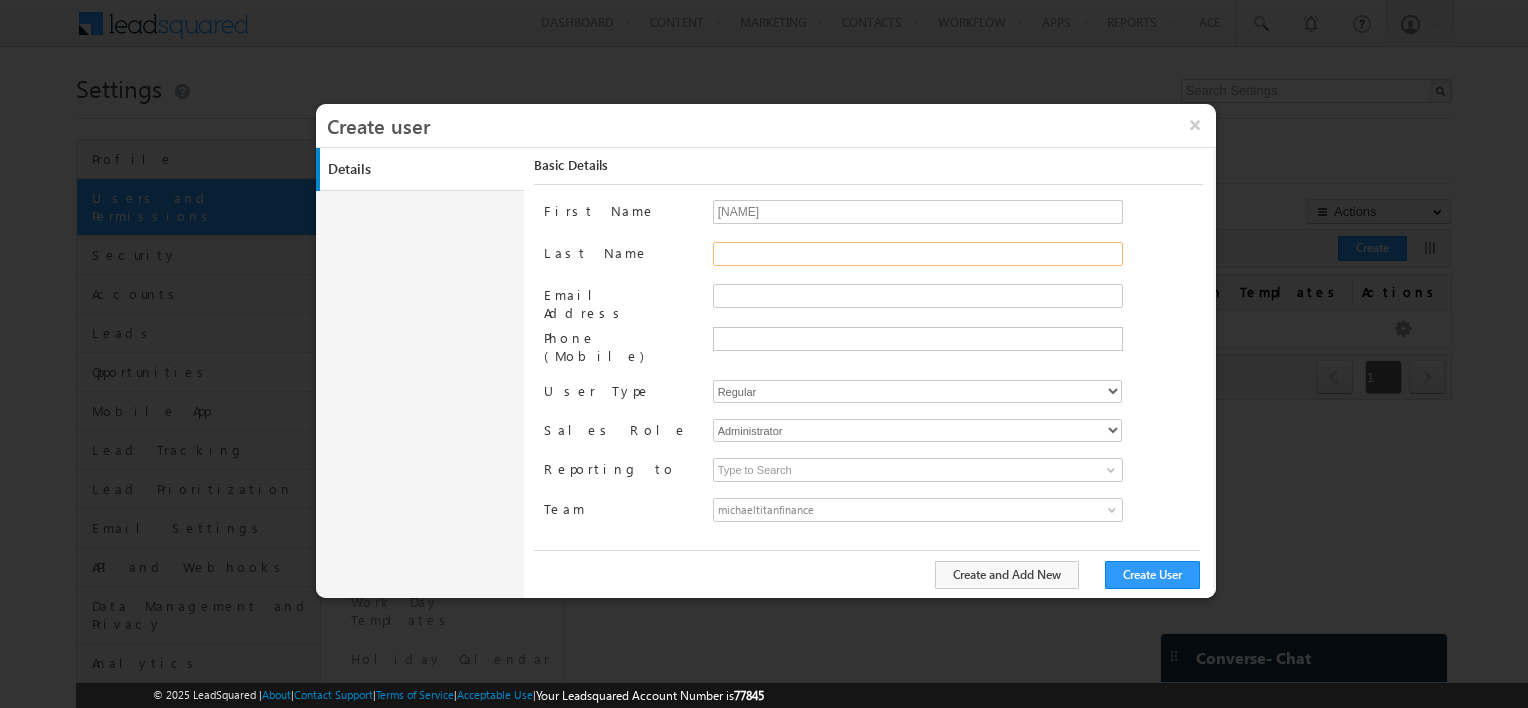 type on "dheeraj" 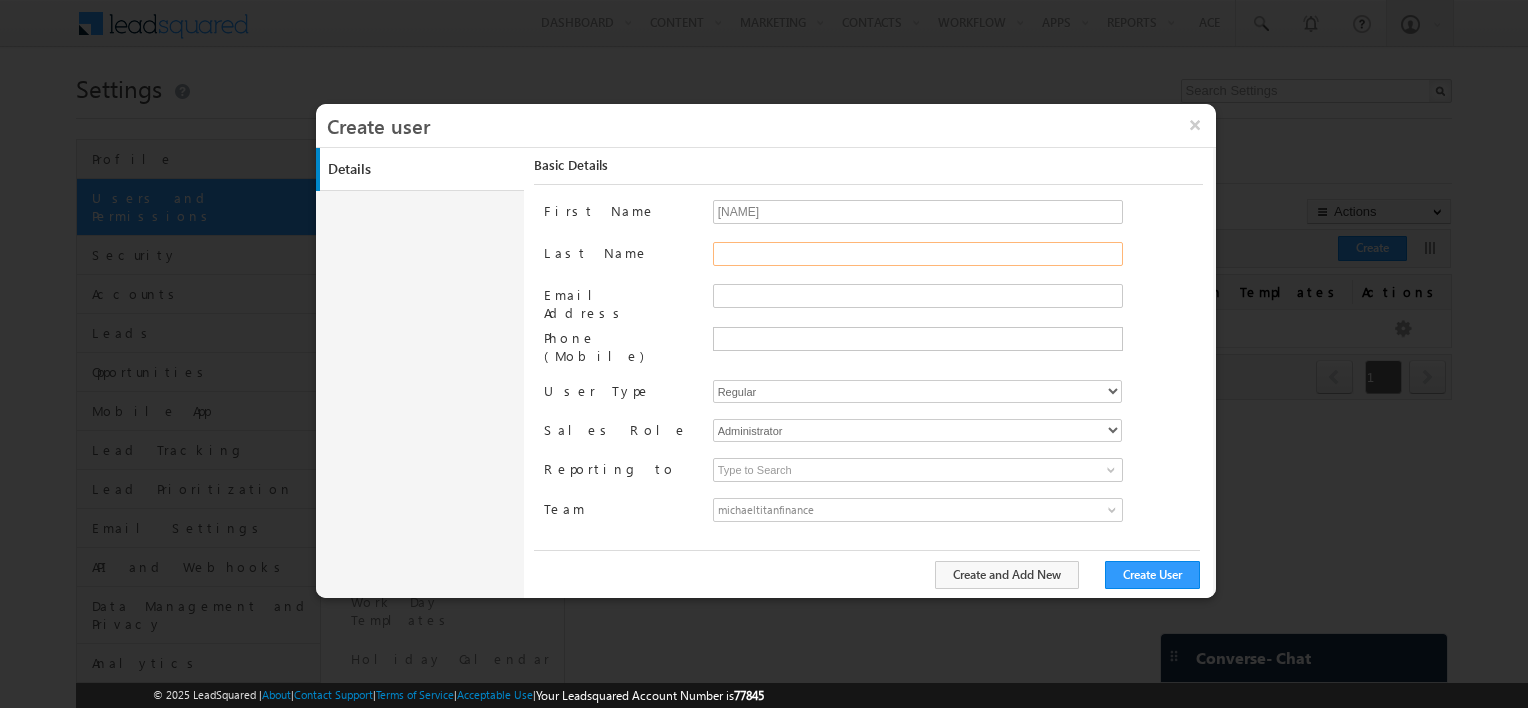 click on "Last Name" at bounding box center [918, 254] 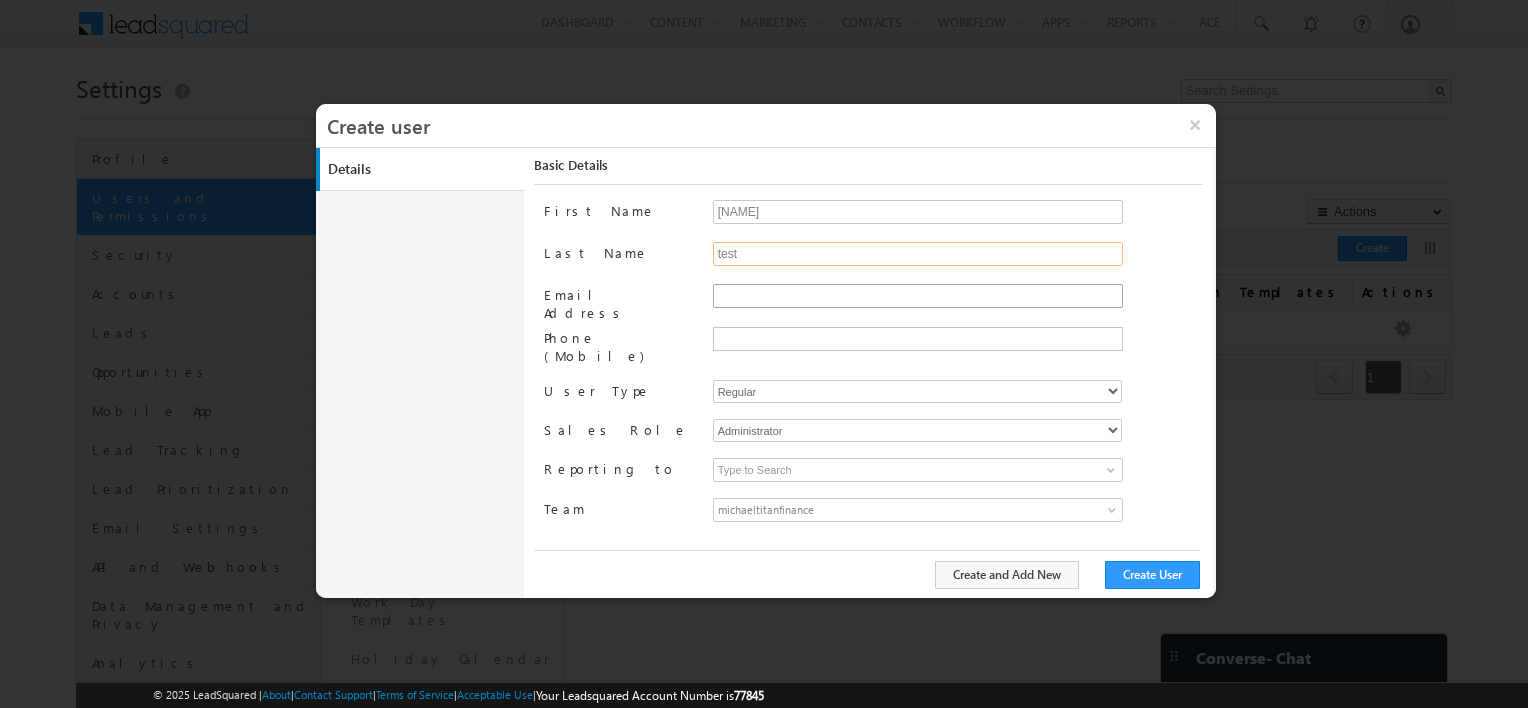 type on "test" 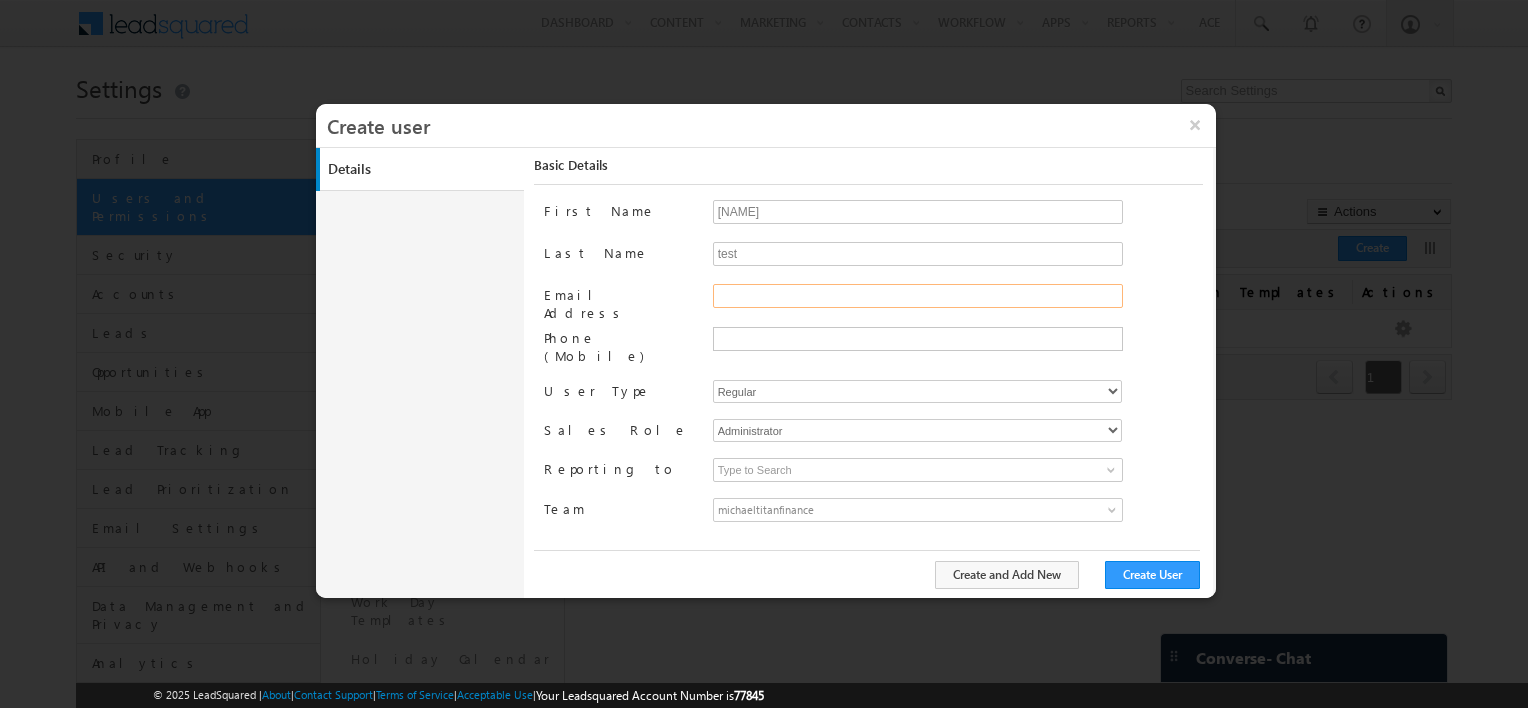 click on "Email Address" at bounding box center (918, 296) 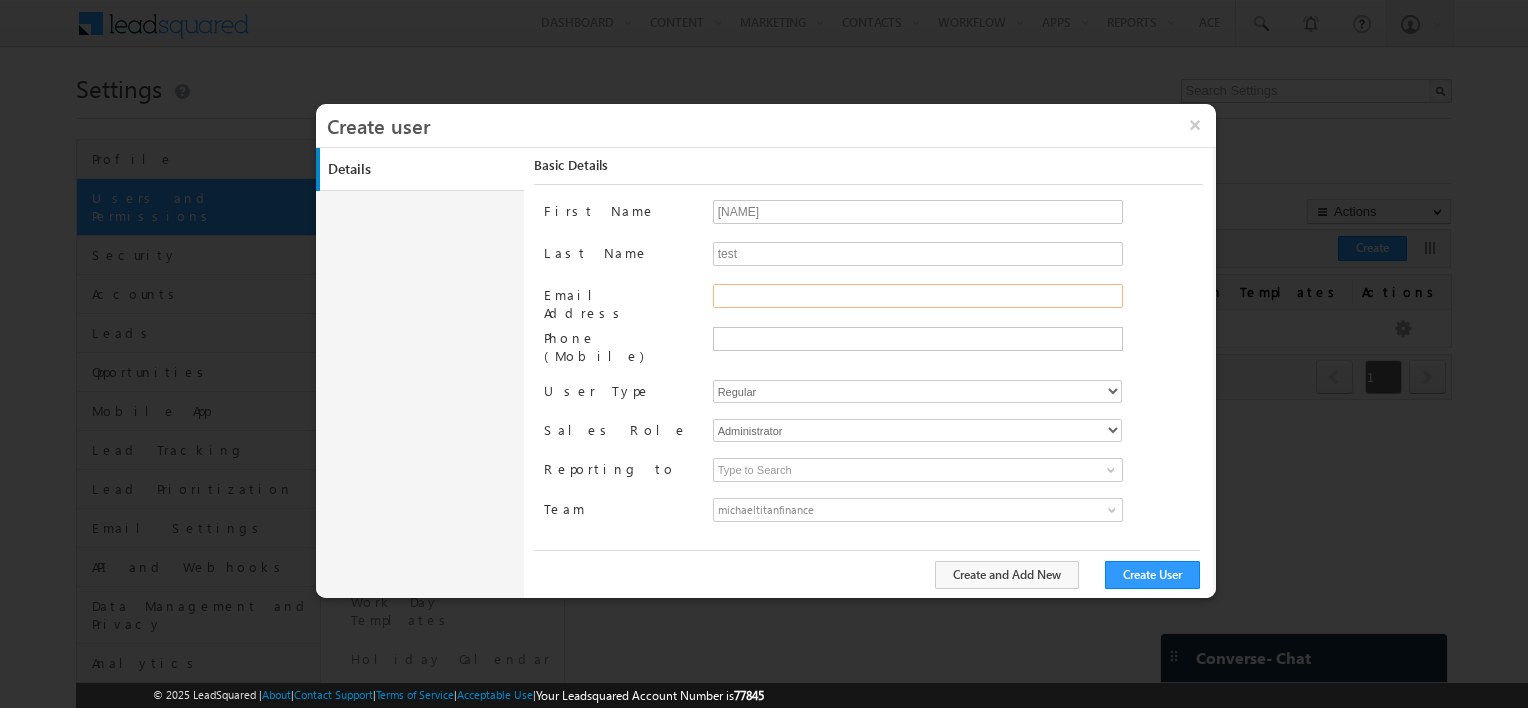type on "f" 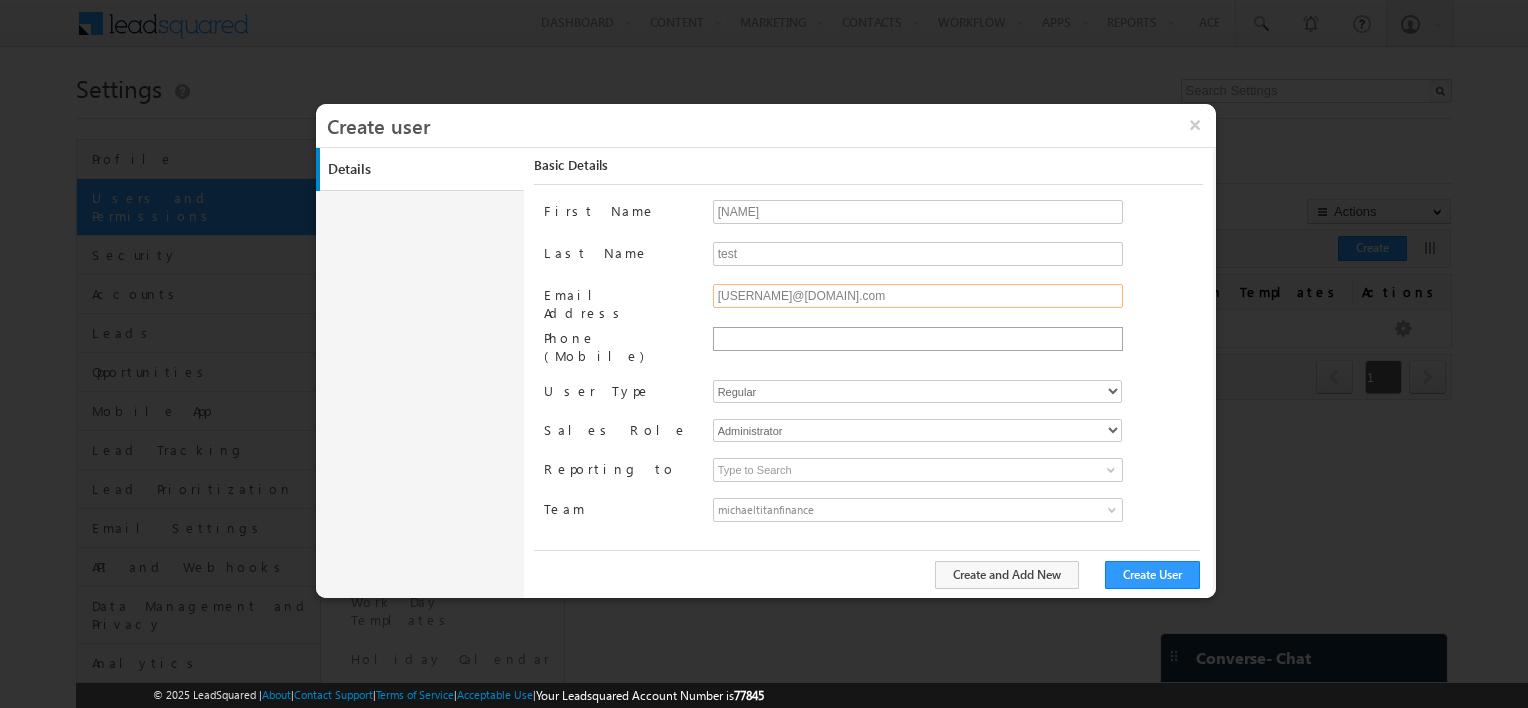 type on "dheeraj.pahuja1404@gmail.com" 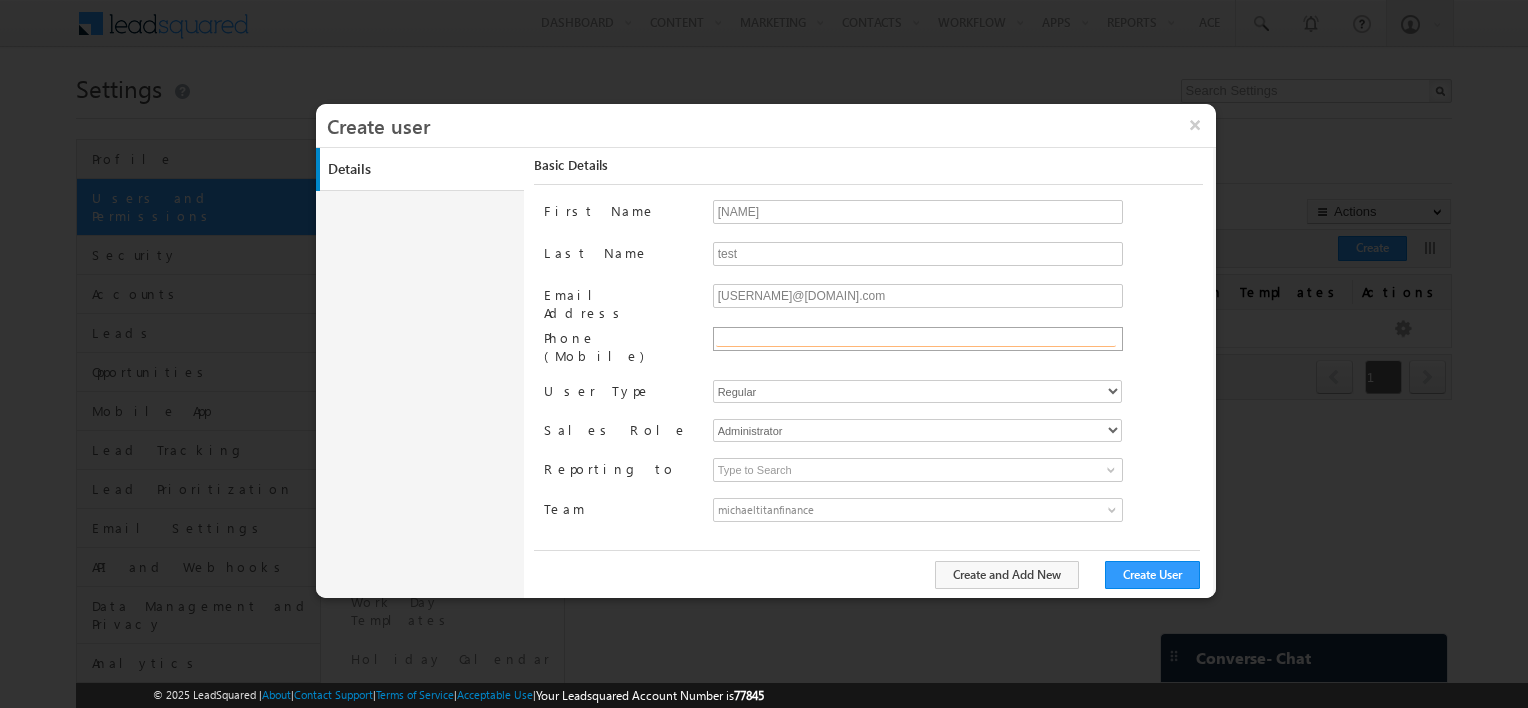 click at bounding box center (916, 339) 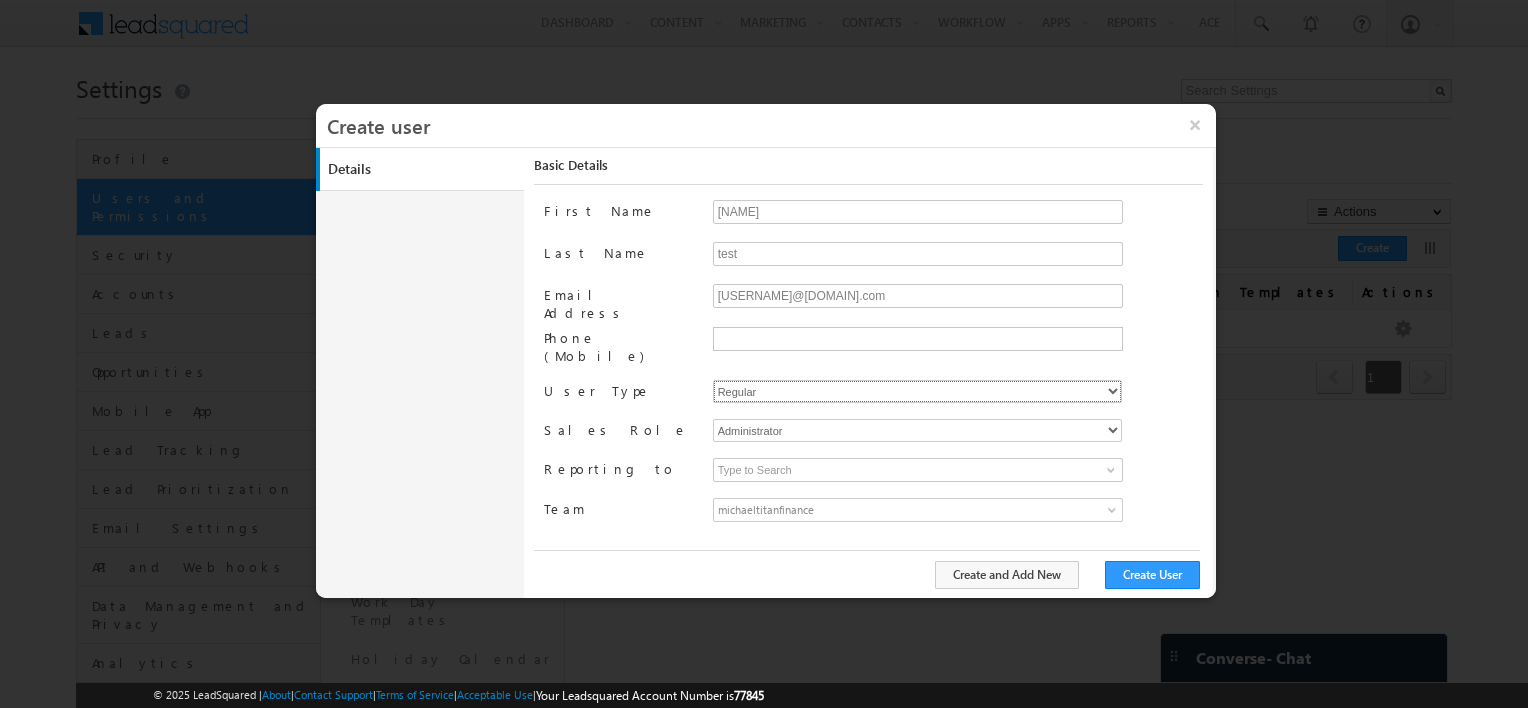 click on "Regular Mobile" at bounding box center [917, 391] 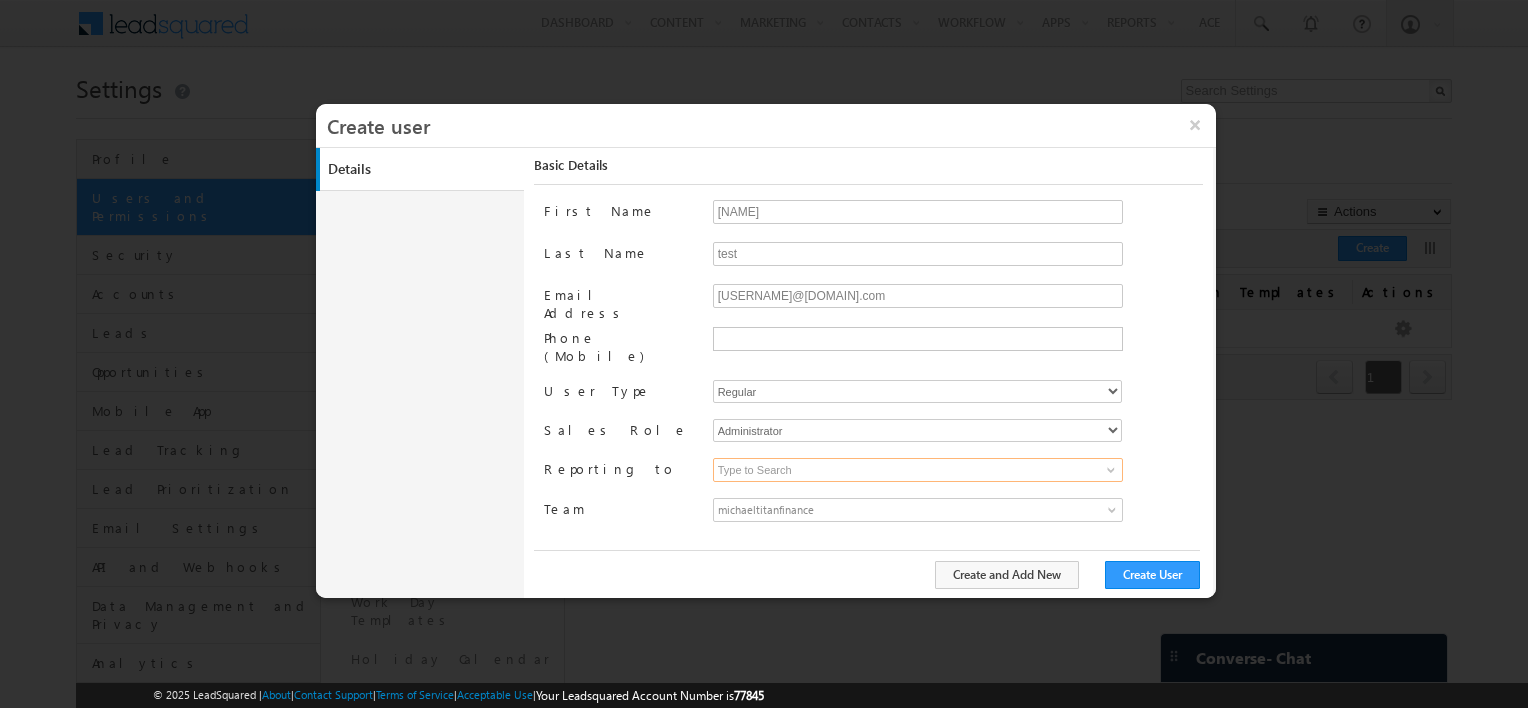 click at bounding box center (918, 470) 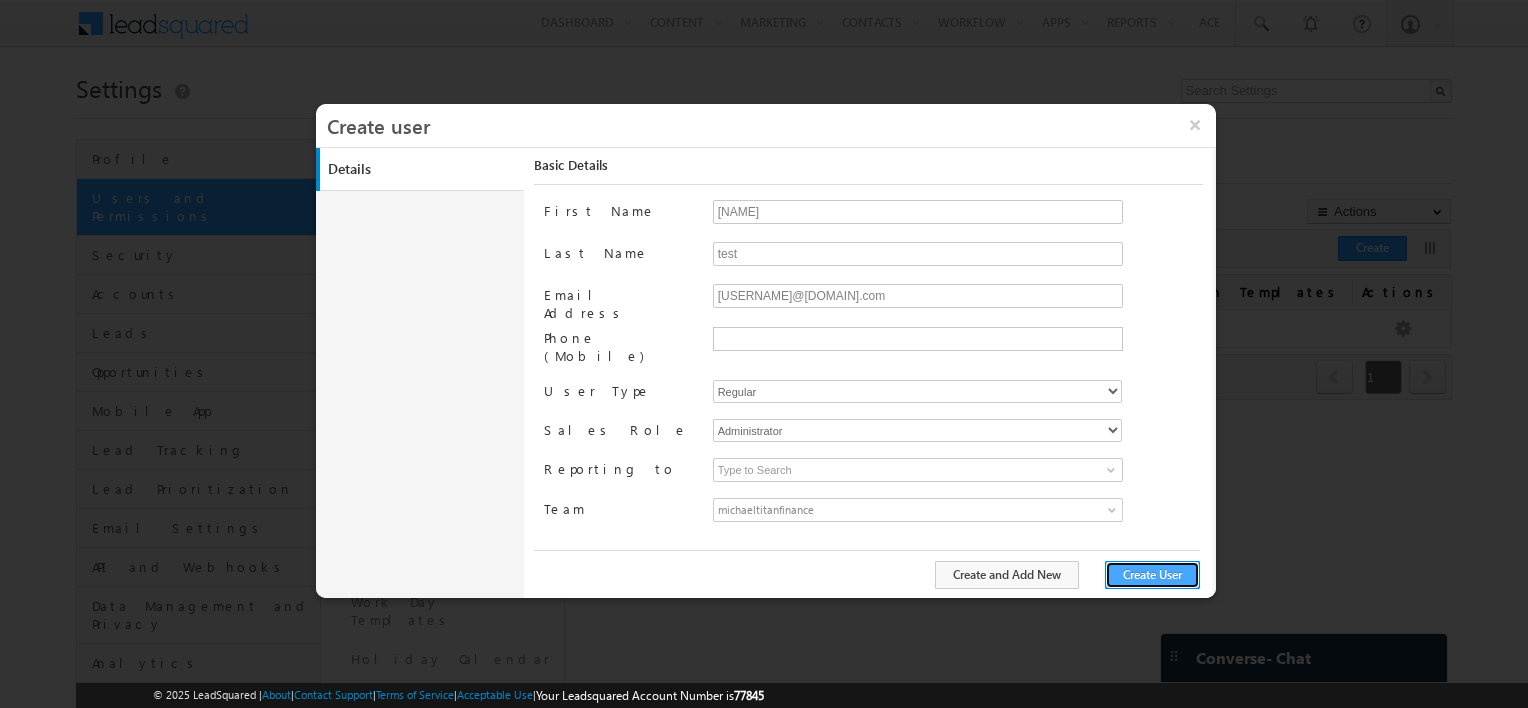 click on "Create User" at bounding box center [1152, 575] 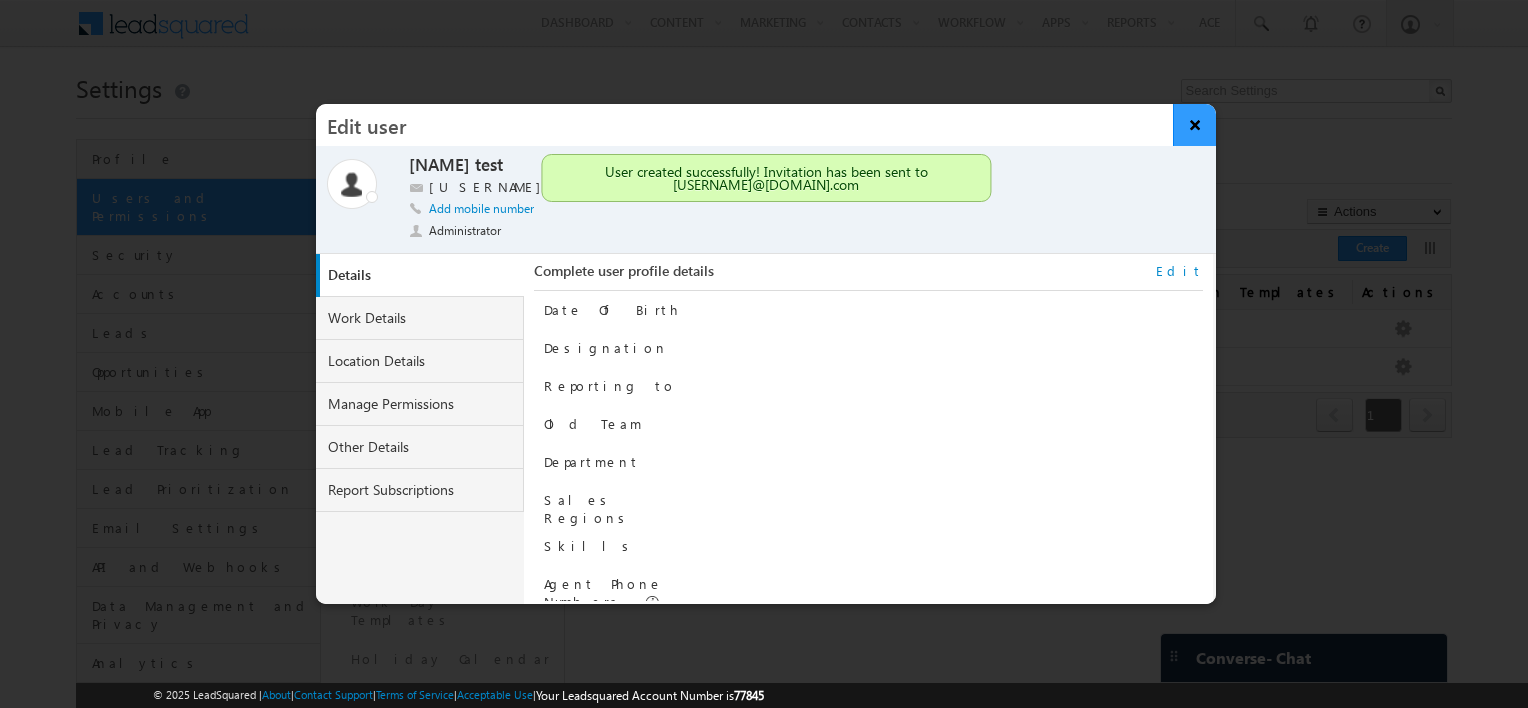 click on "×" at bounding box center [1194, 125] 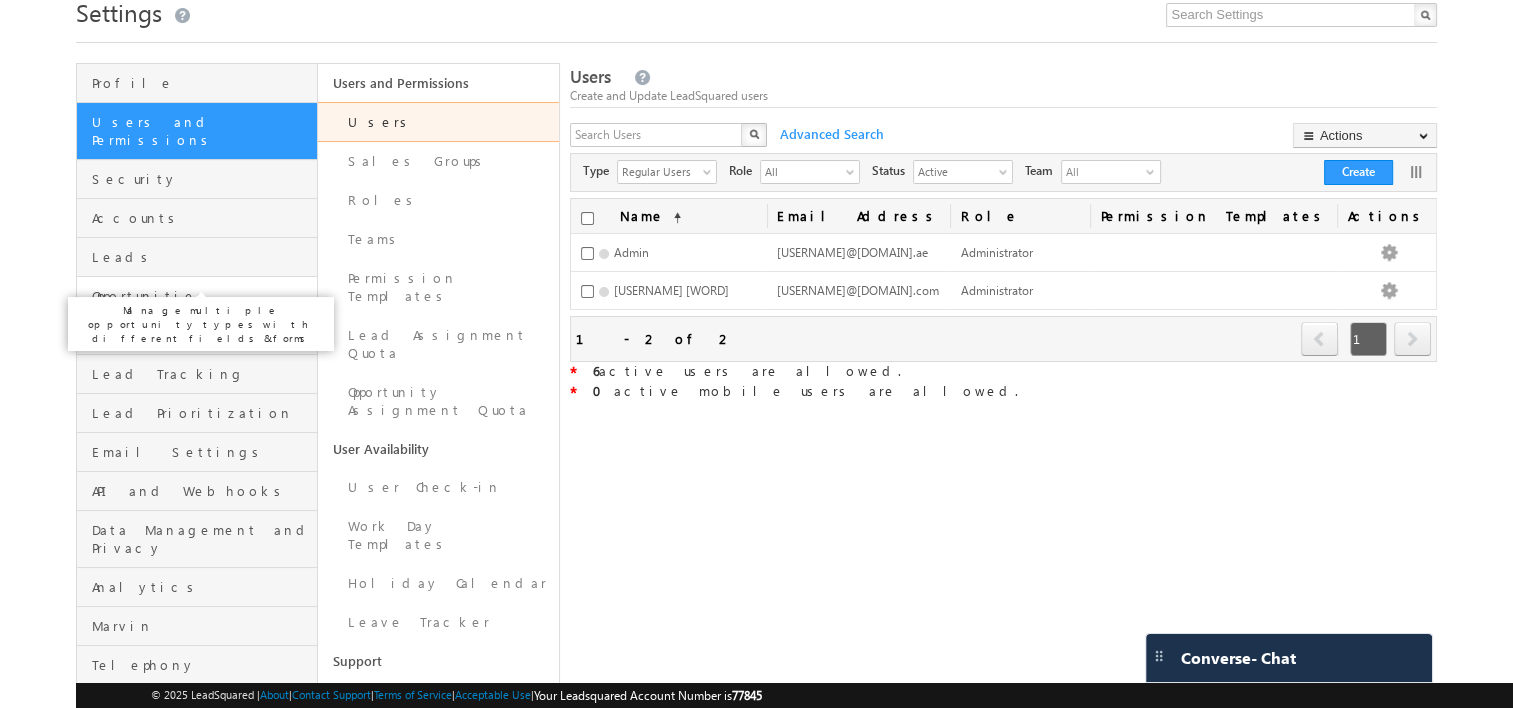 scroll, scrollTop: 0, scrollLeft: 0, axis: both 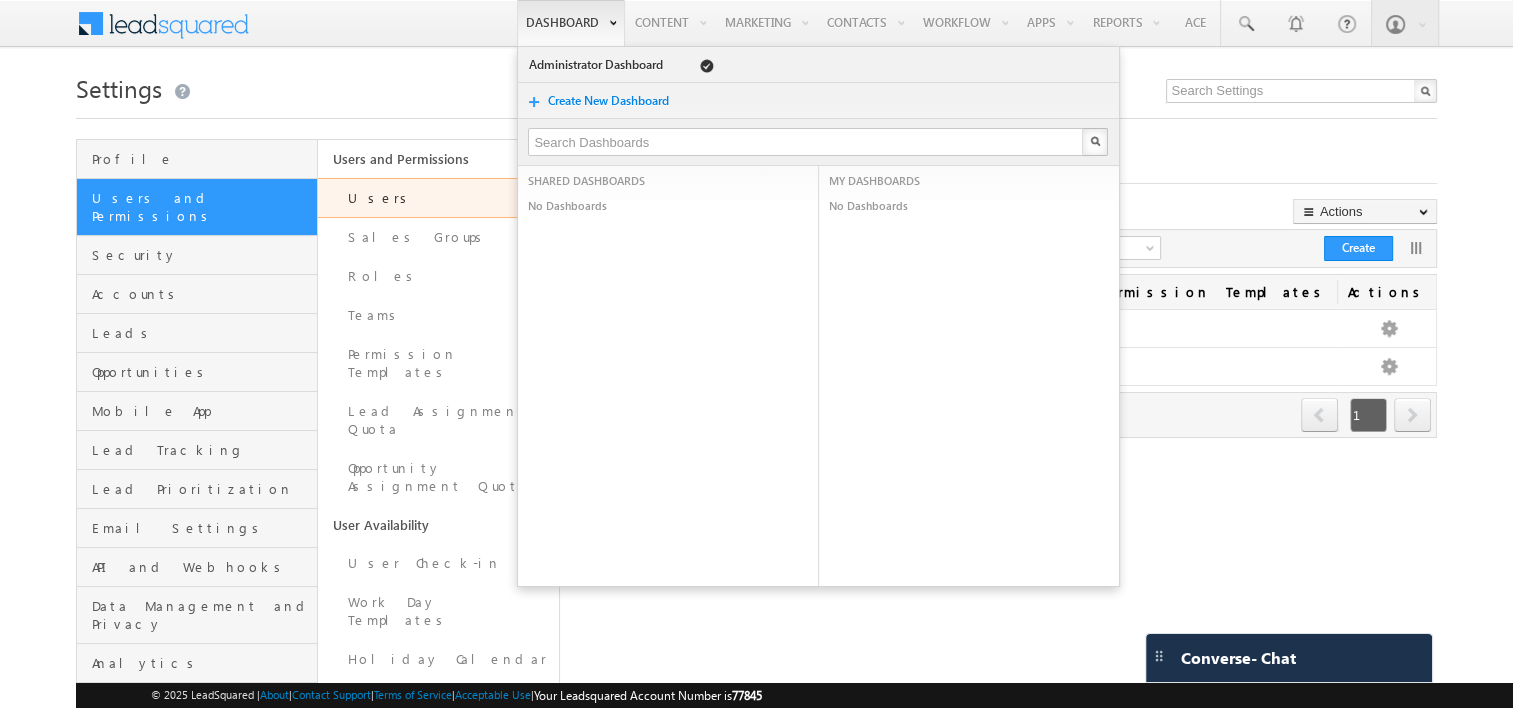 click on "Dashboard" at bounding box center [571, 23] 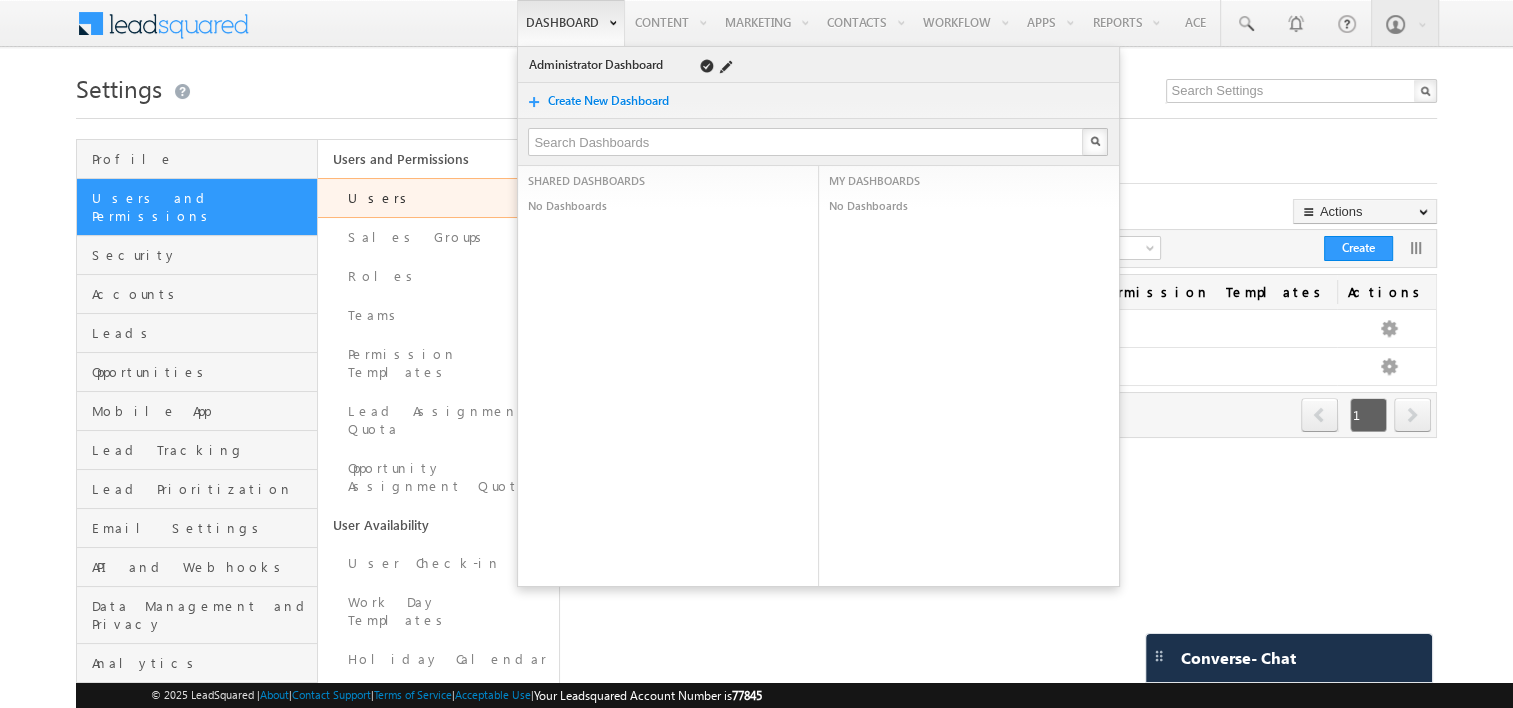 click on "Administrator Dashboard" at bounding box center (599, 65) 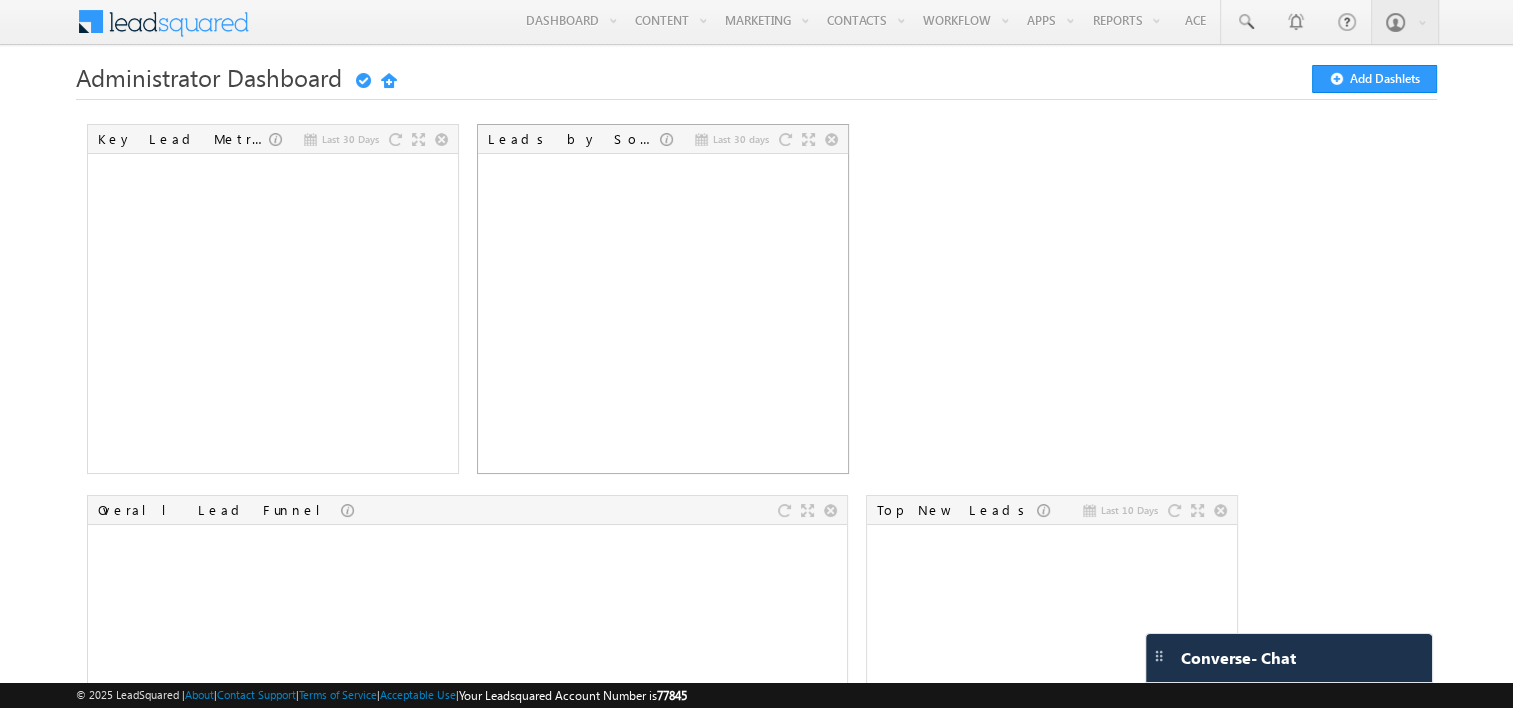 scroll, scrollTop: 0, scrollLeft: 0, axis: both 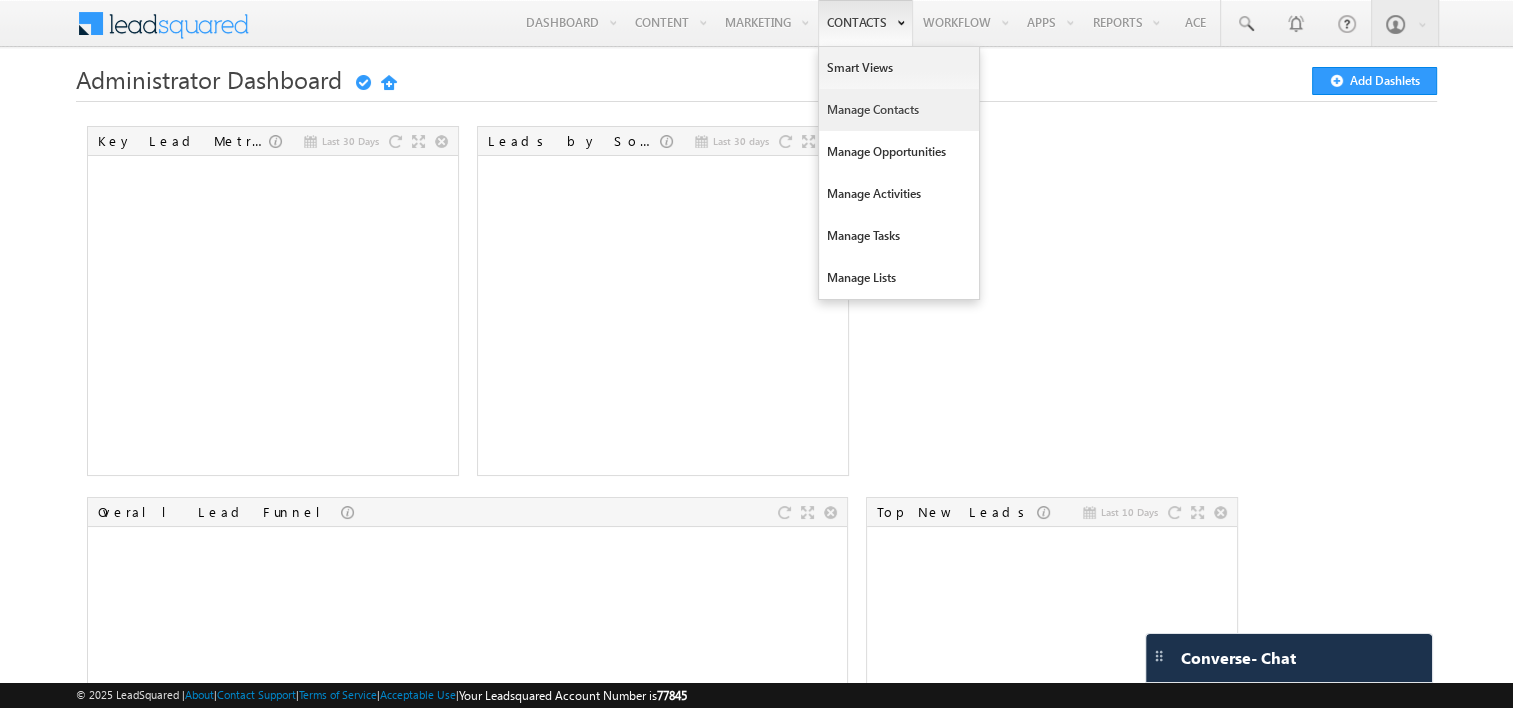 click on "Manage Contacts" at bounding box center (899, 110) 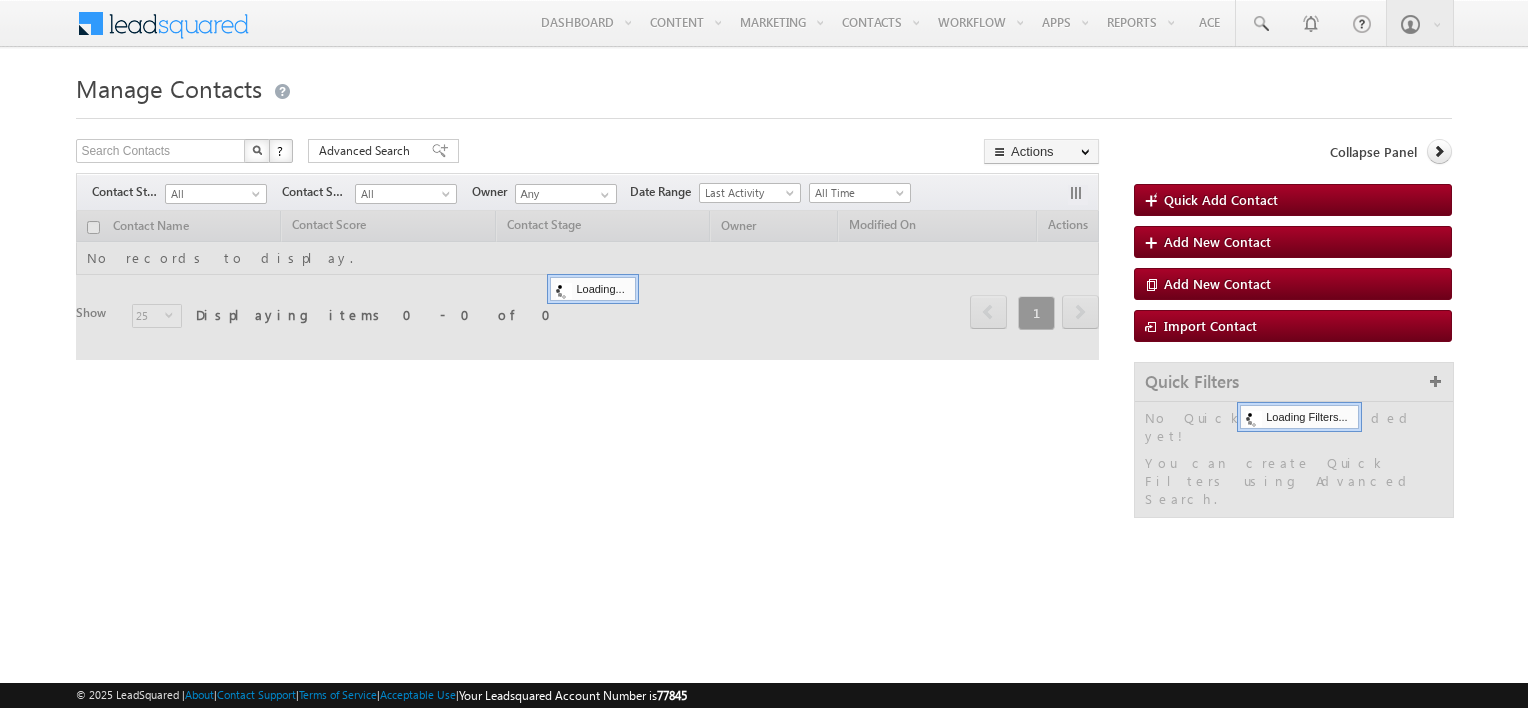 scroll, scrollTop: 0, scrollLeft: 0, axis: both 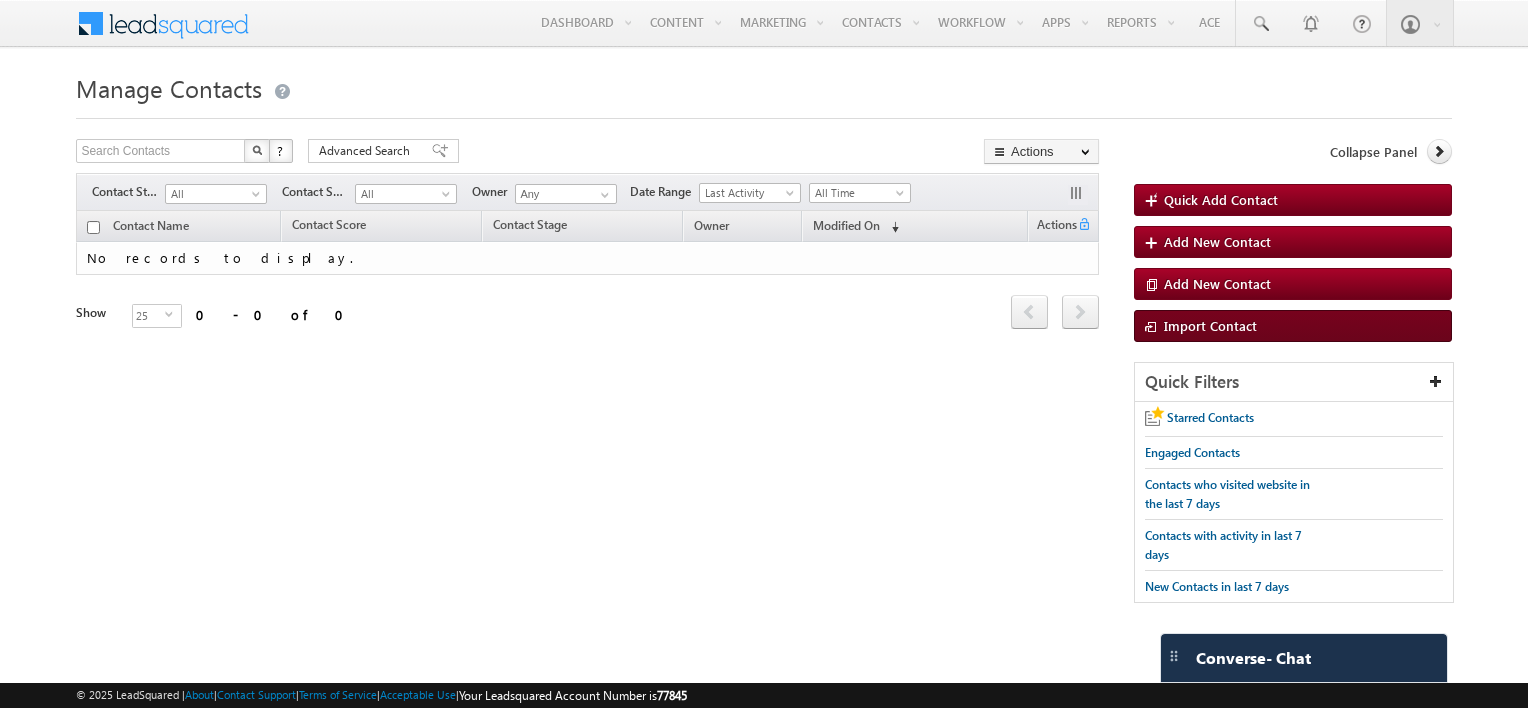 click on "Import Contact" at bounding box center (1210, 325) 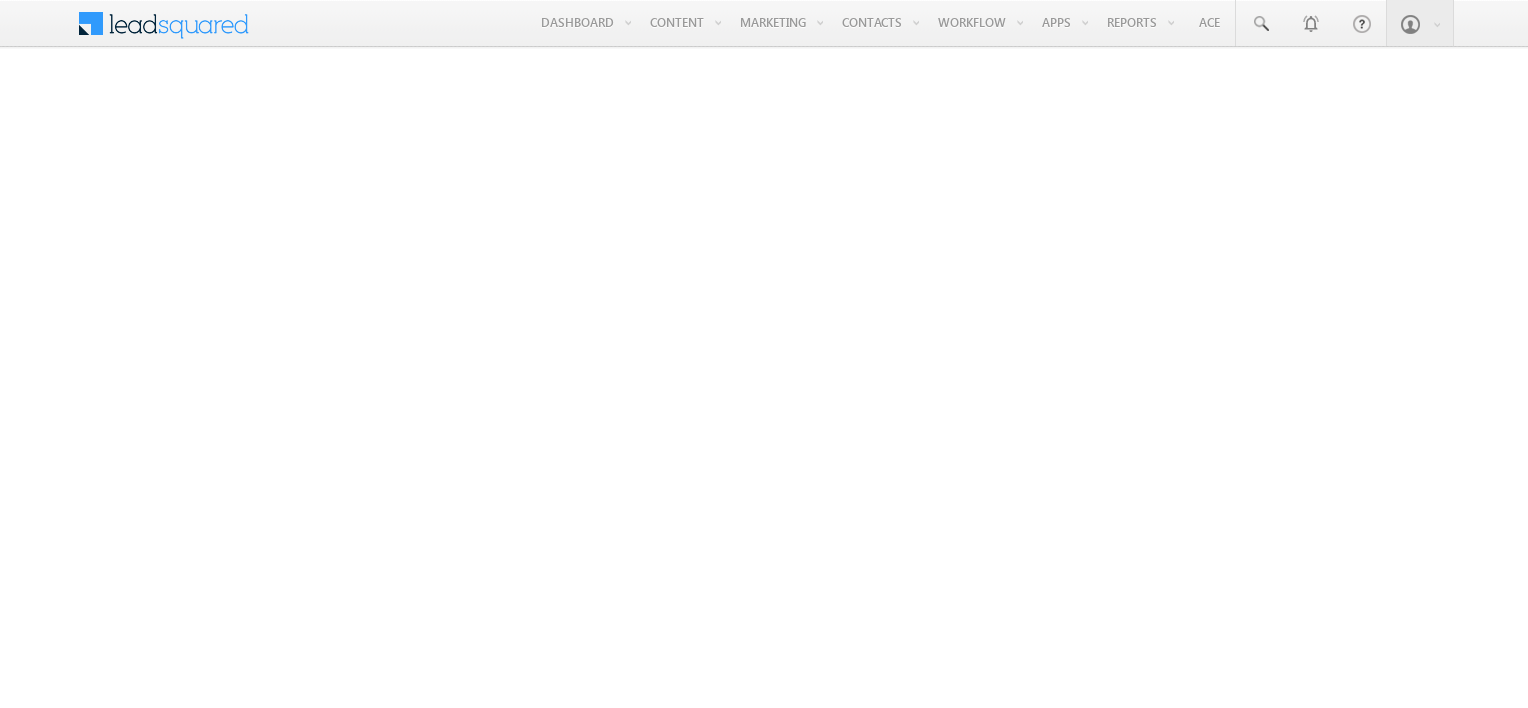 scroll, scrollTop: 0, scrollLeft: 0, axis: both 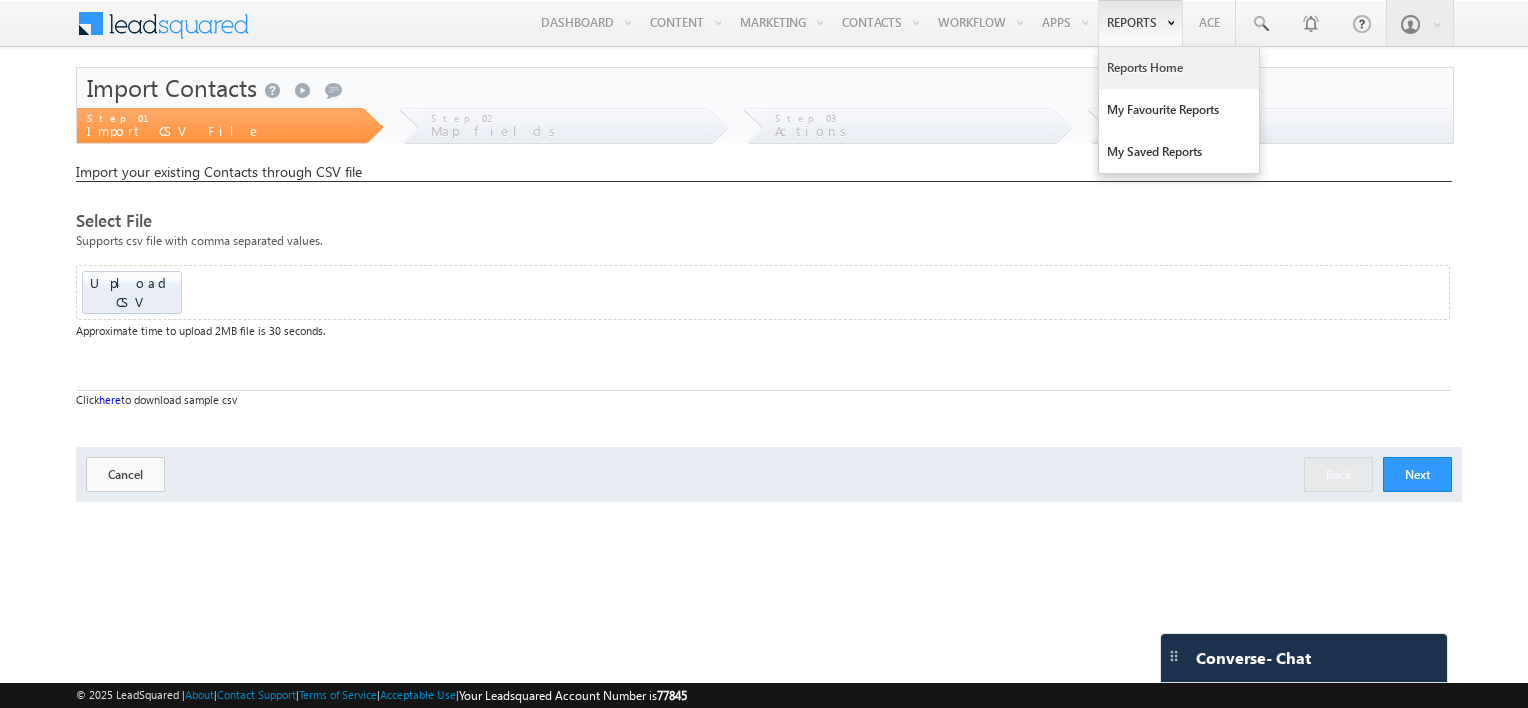 click on "Reports Home" at bounding box center (1179, 68) 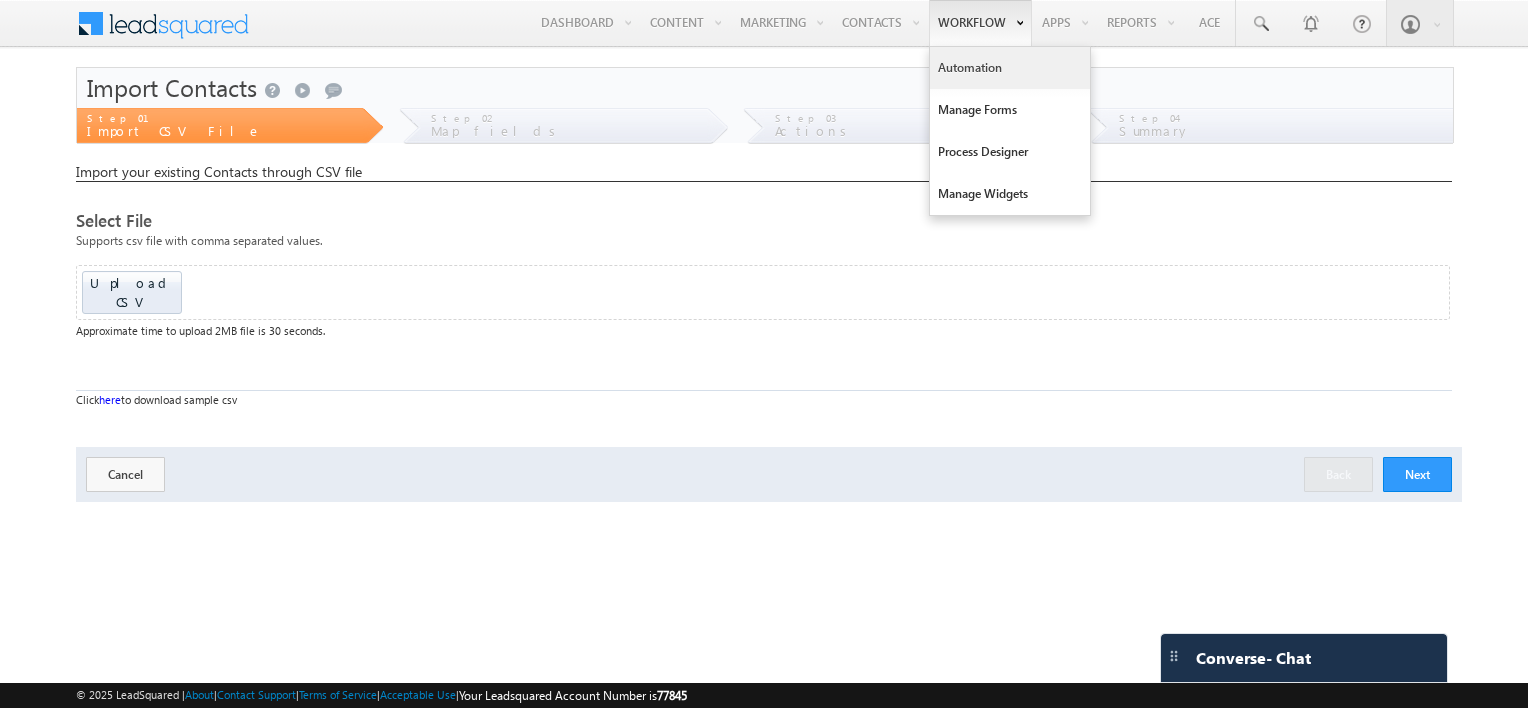 click on "Automation" at bounding box center (1010, 68) 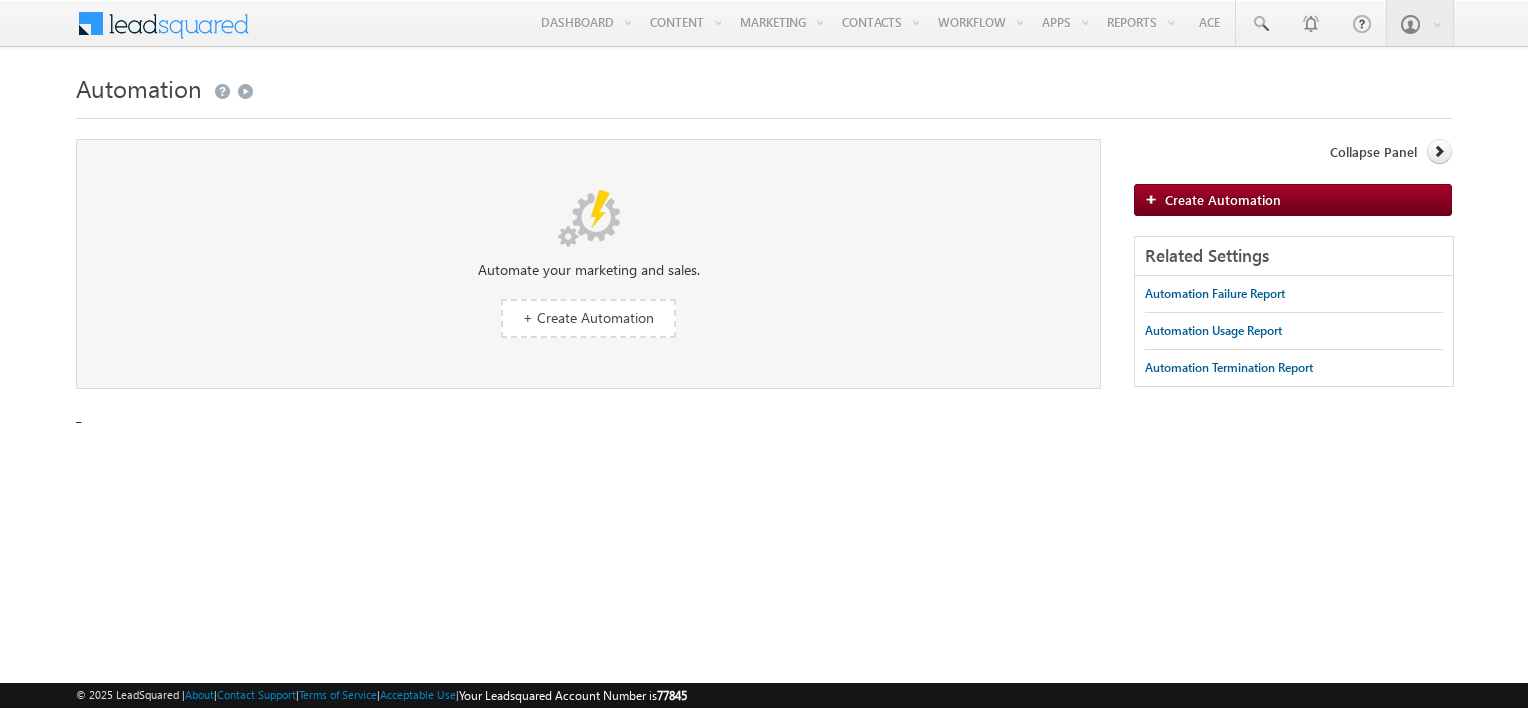 scroll, scrollTop: 0, scrollLeft: 0, axis: both 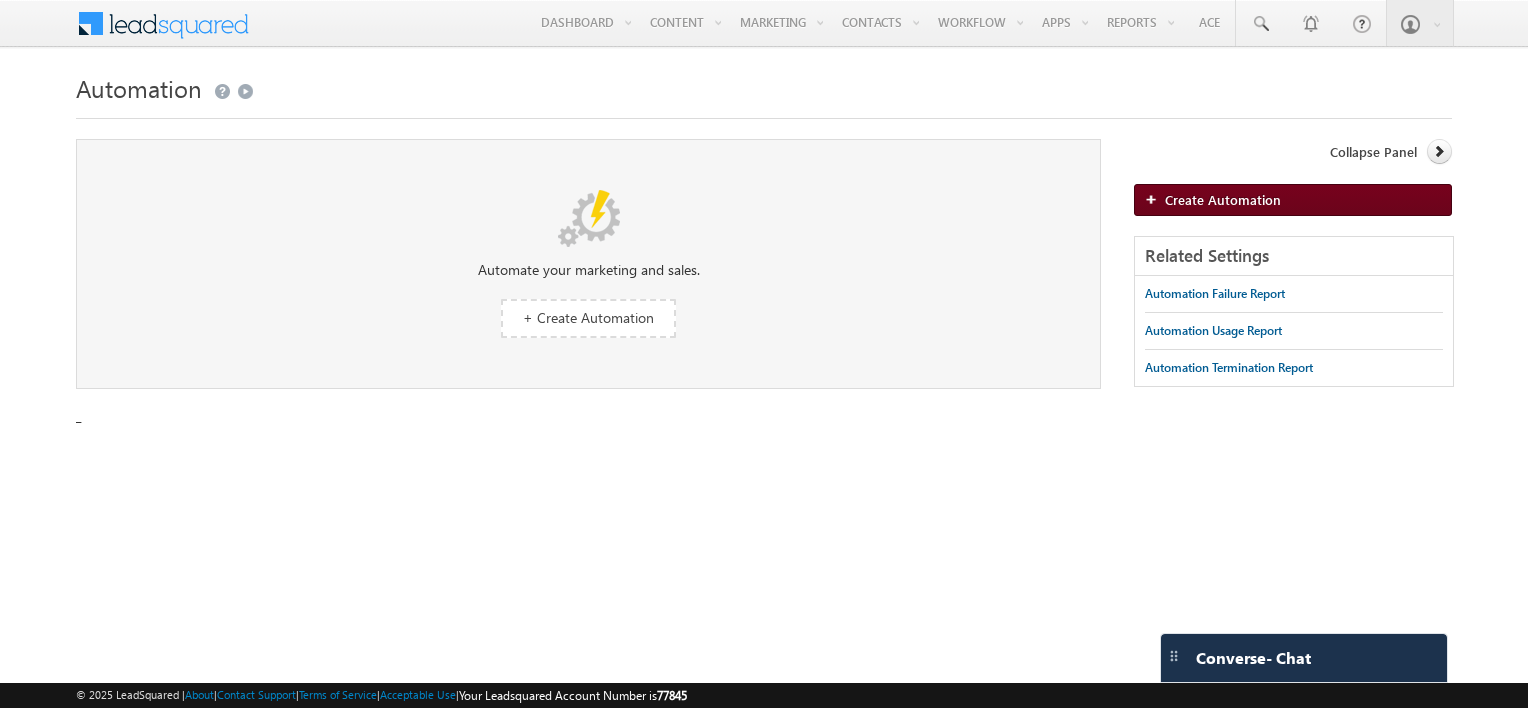 click on "Create Automation" at bounding box center [1223, 199] 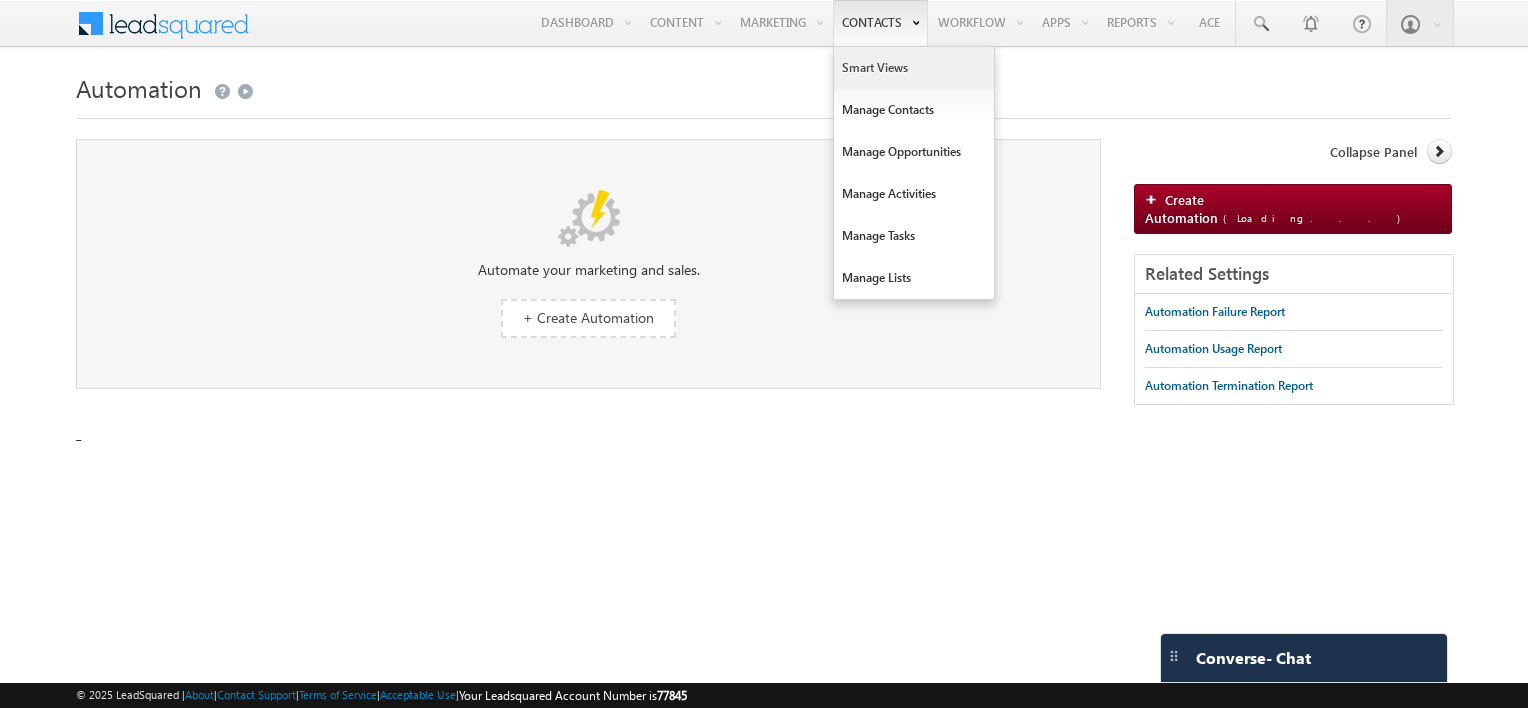 click on "Smart Views" at bounding box center [914, 68] 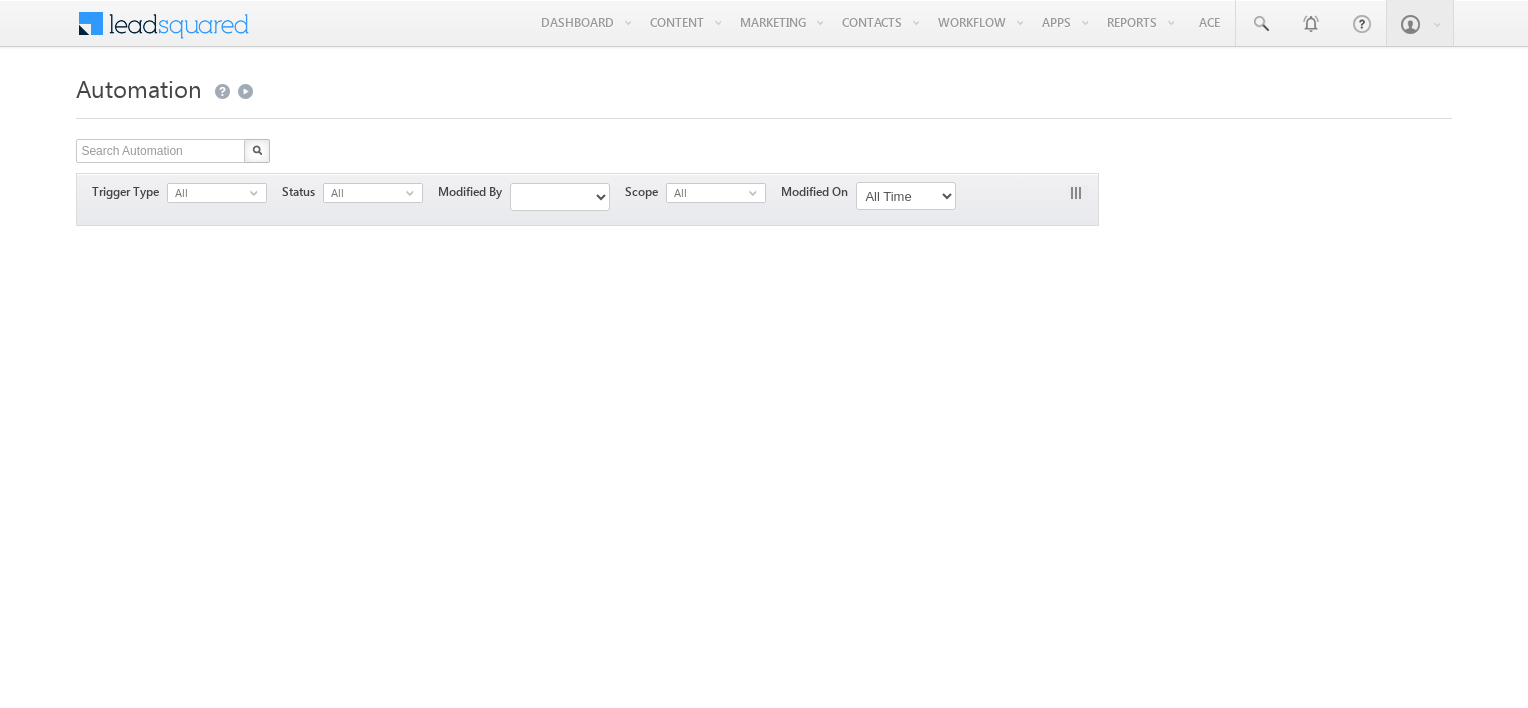 scroll, scrollTop: 0, scrollLeft: 0, axis: both 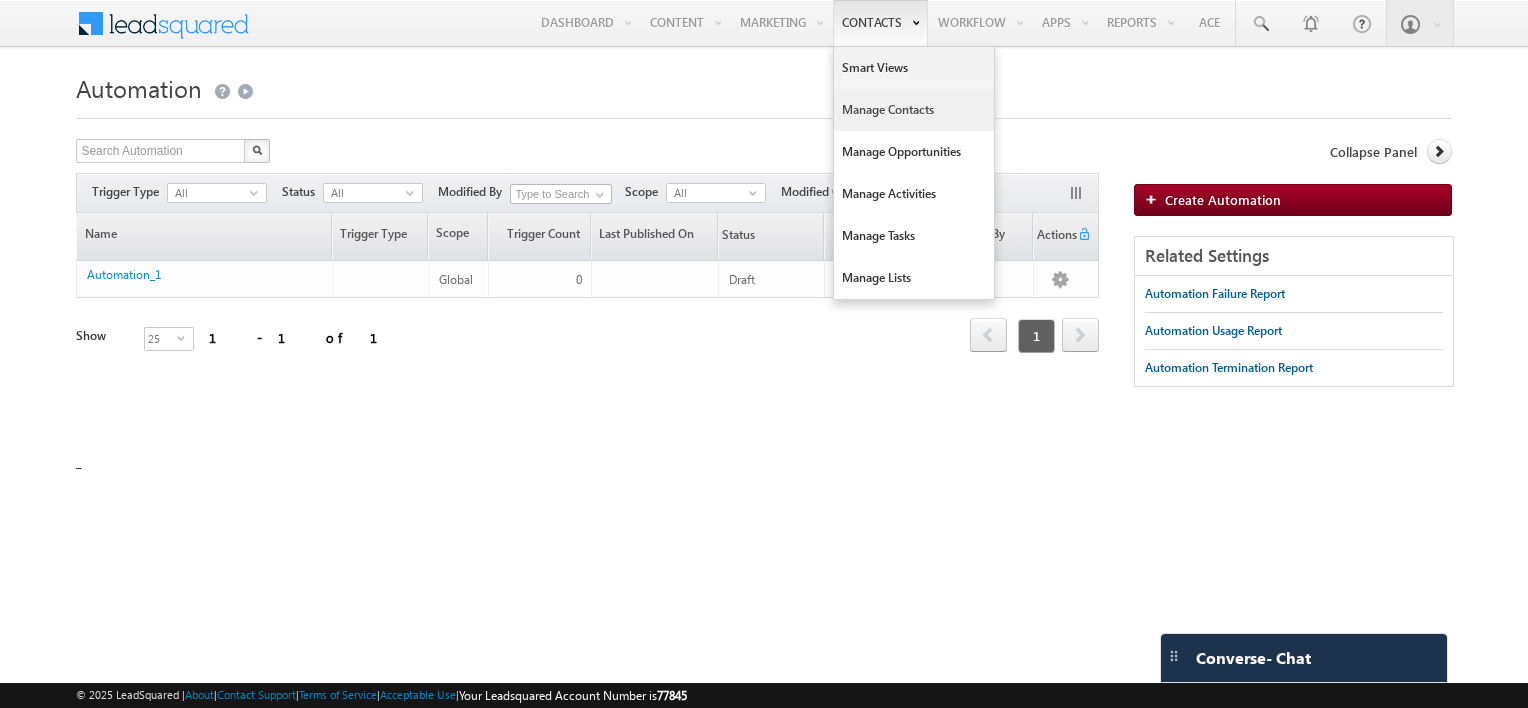 click on "Manage Contacts" at bounding box center [914, 110] 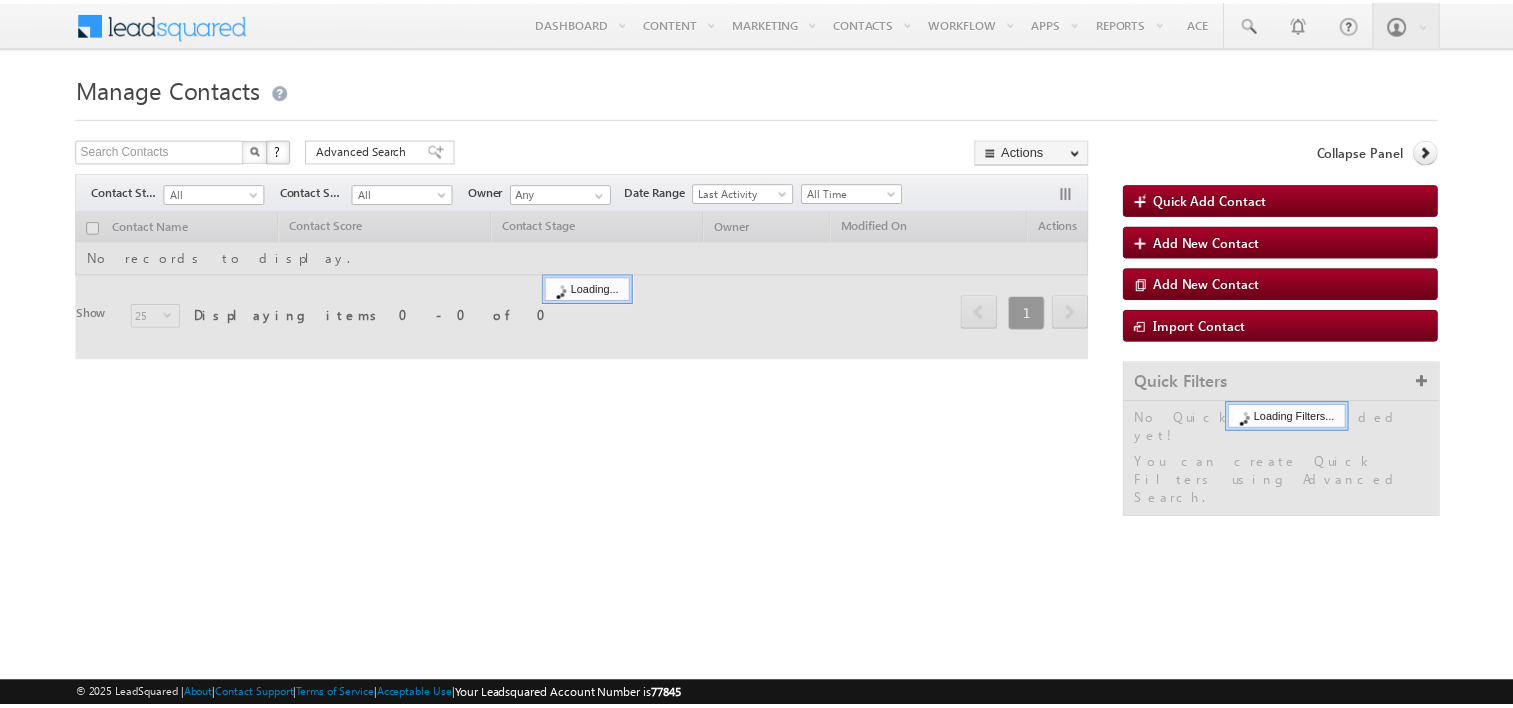 scroll, scrollTop: 0, scrollLeft: 0, axis: both 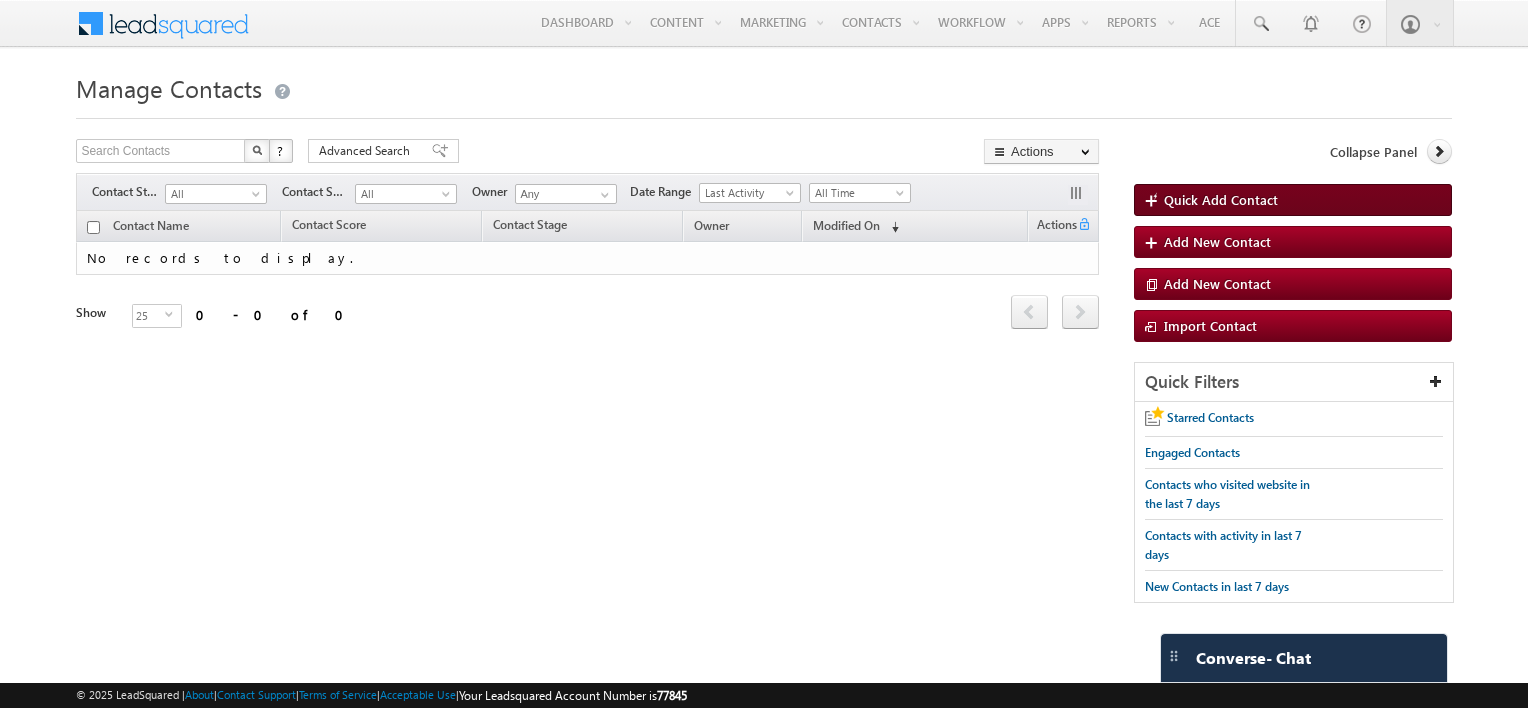click on "Quick Add Contact" at bounding box center (1221, 199) 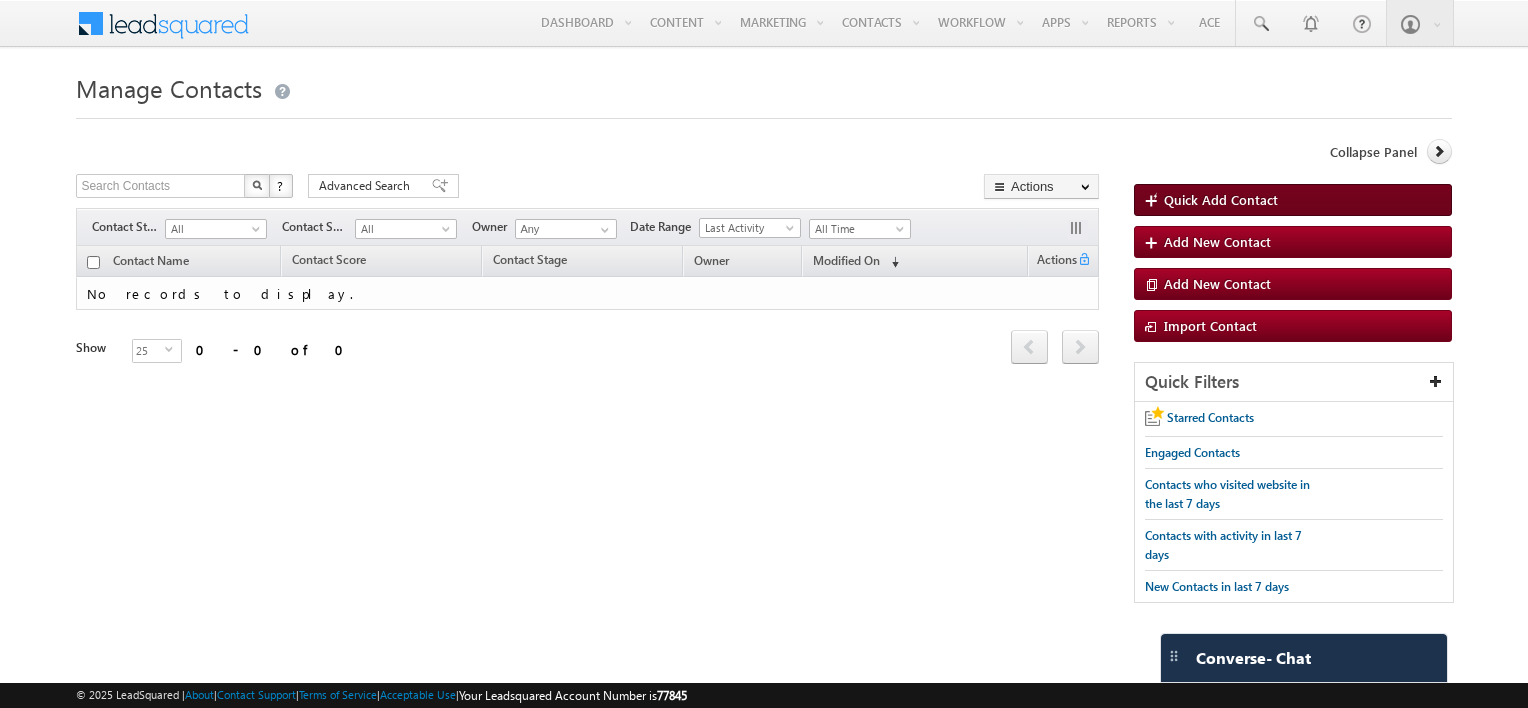 click on "Quick Add Contact" at bounding box center [1221, 199] 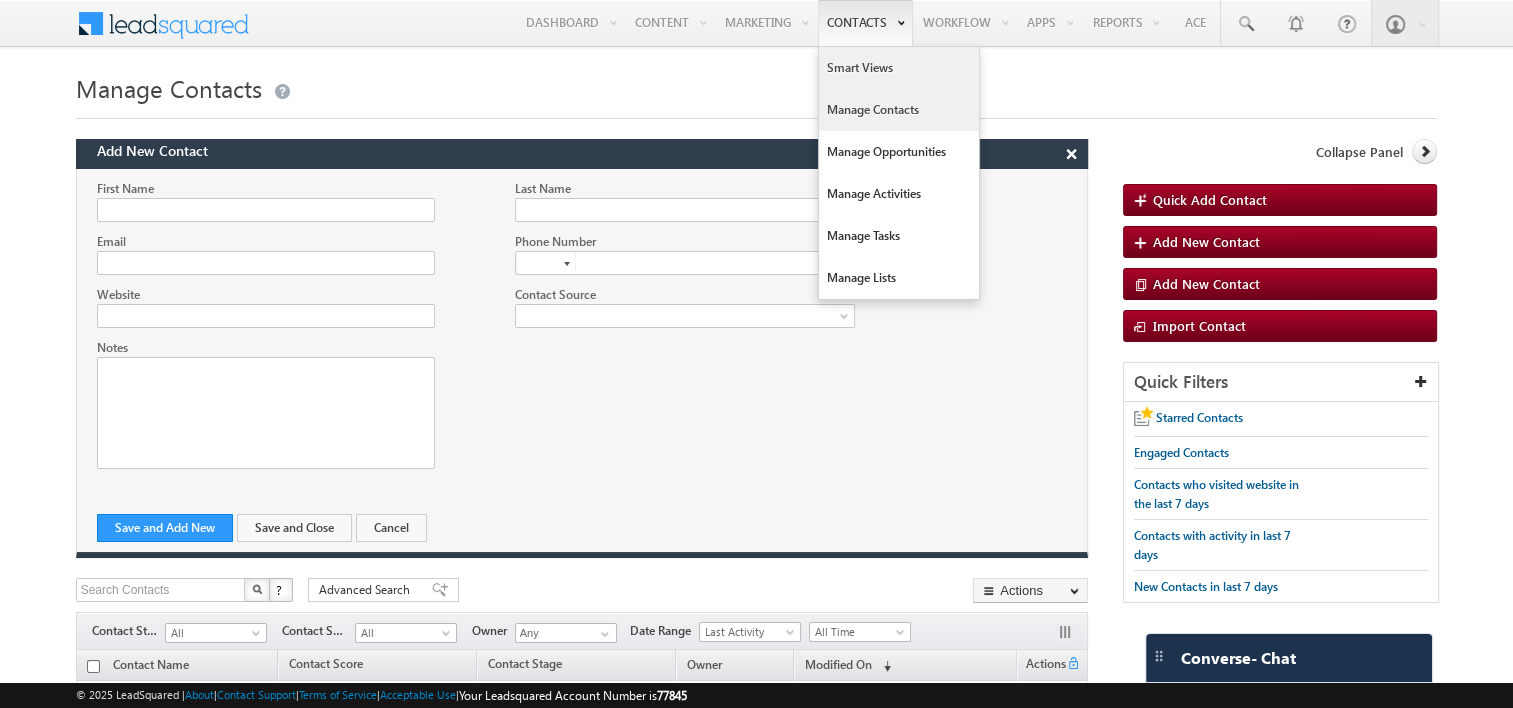 click on "Smart Views" at bounding box center [899, 68] 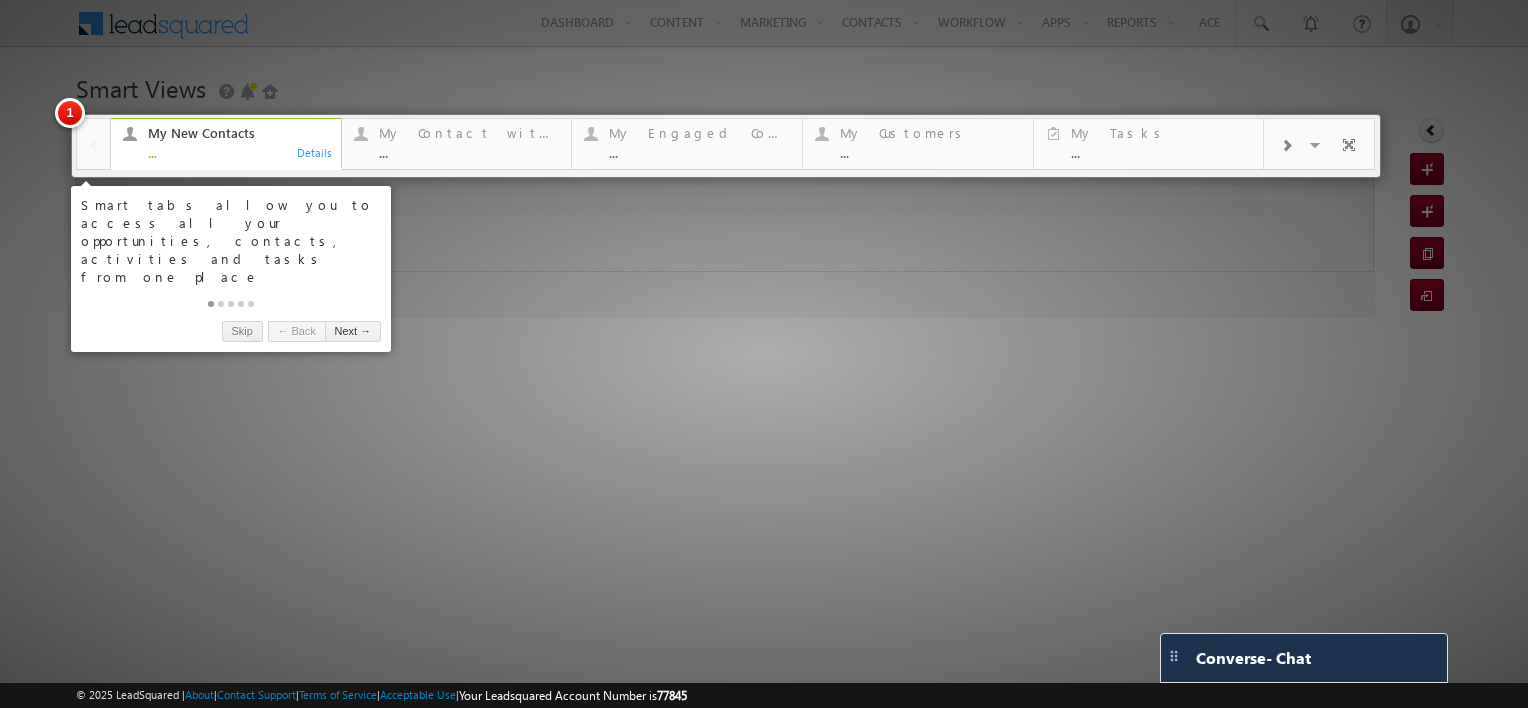 scroll, scrollTop: 0, scrollLeft: 0, axis: both 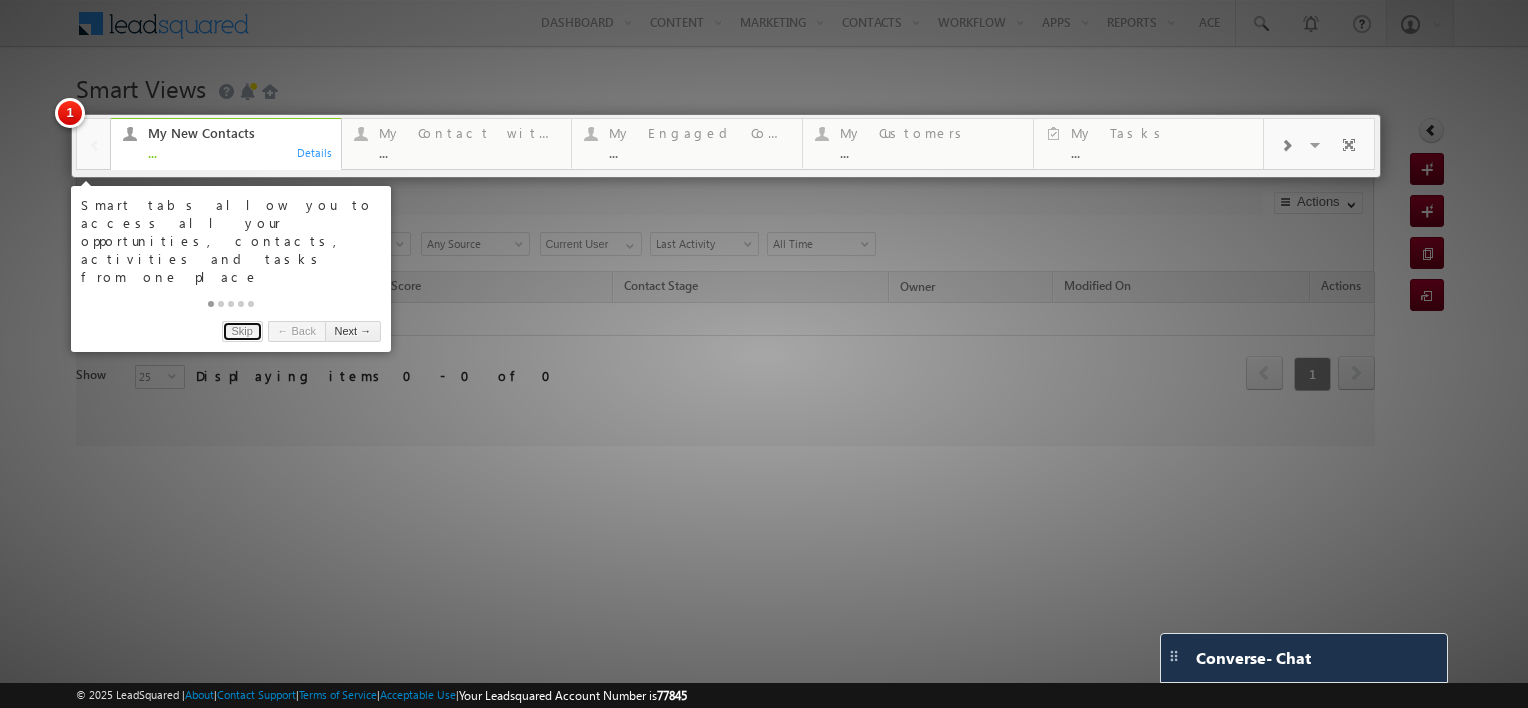 click on "Skip" at bounding box center (242, 331) 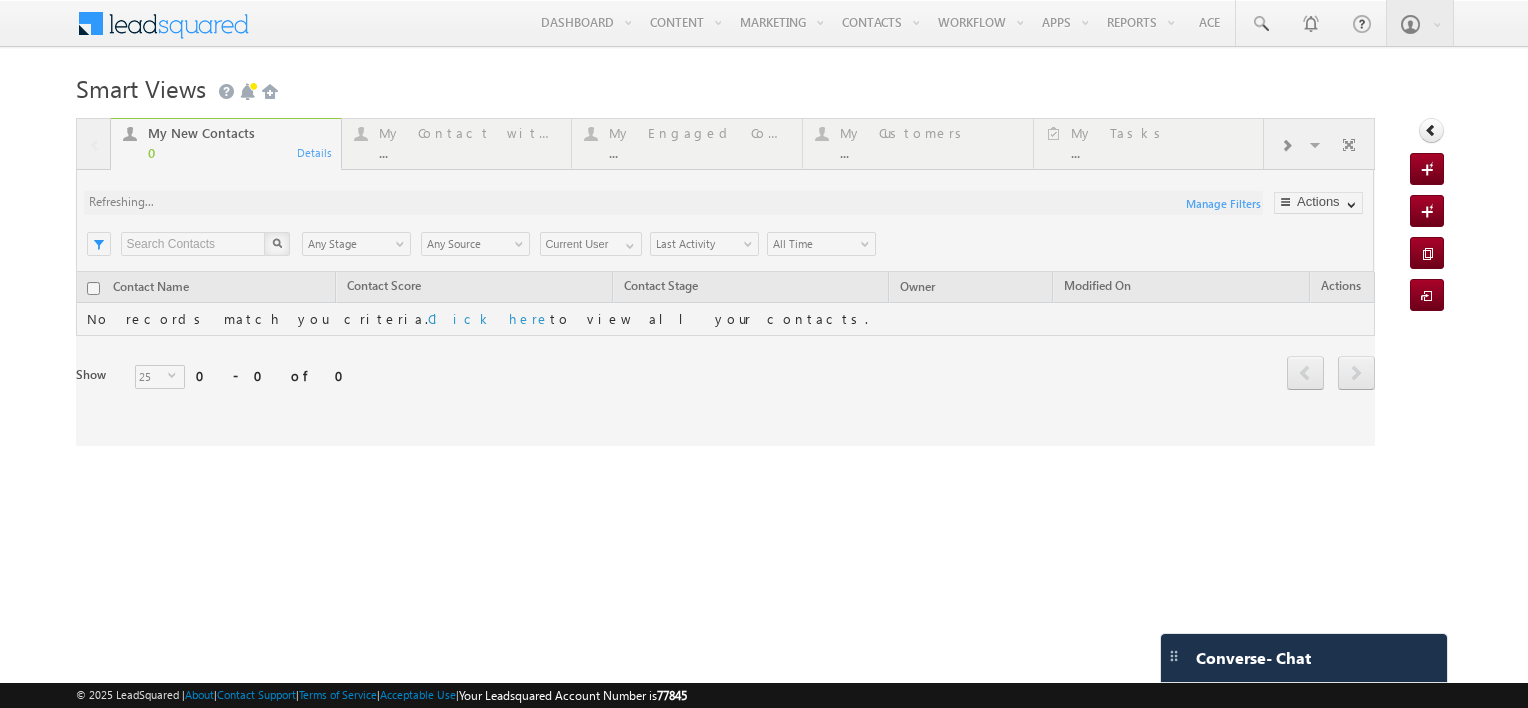 click at bounding box center [764, 354] 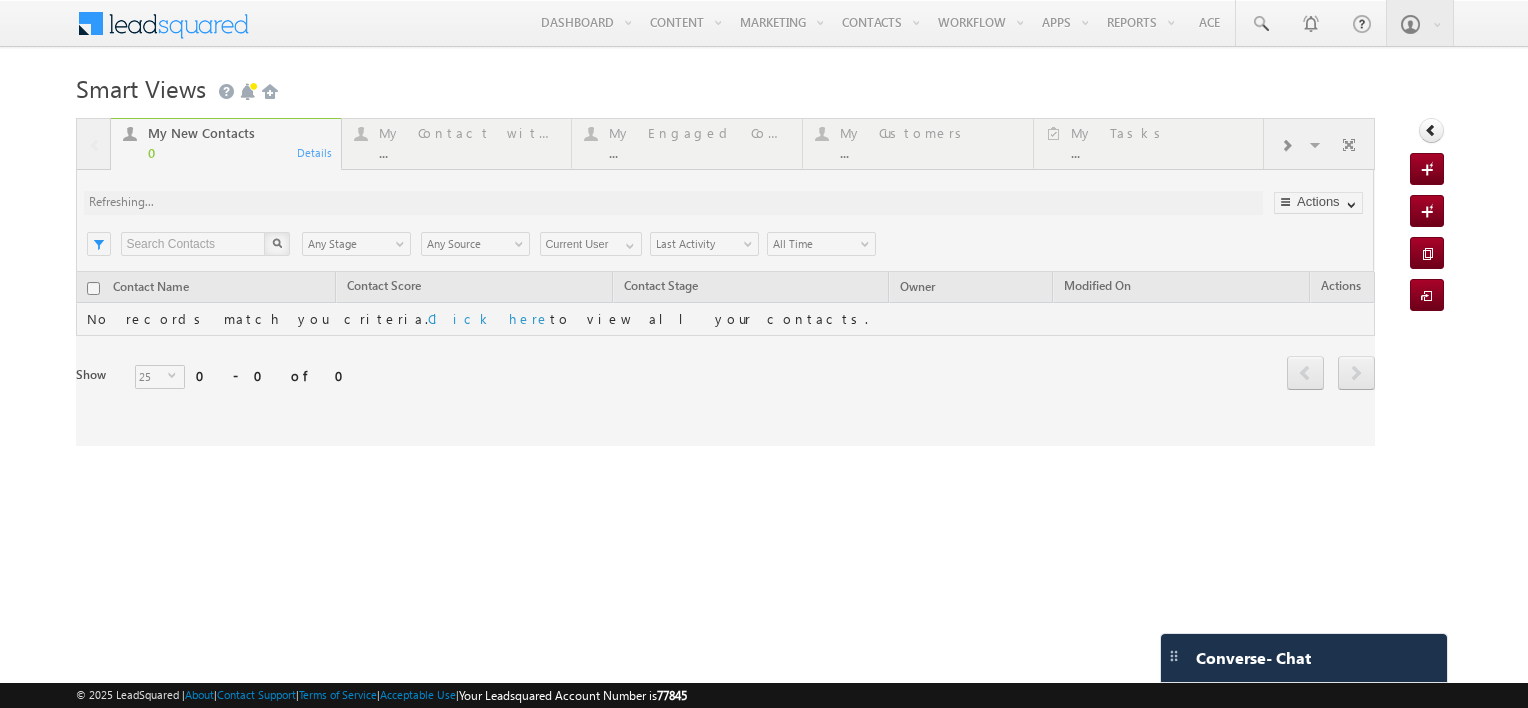 click on "Menu
Admin
micha el@ti tanfi nance .ae
eltit anfin" at bounding box center [764, 308] 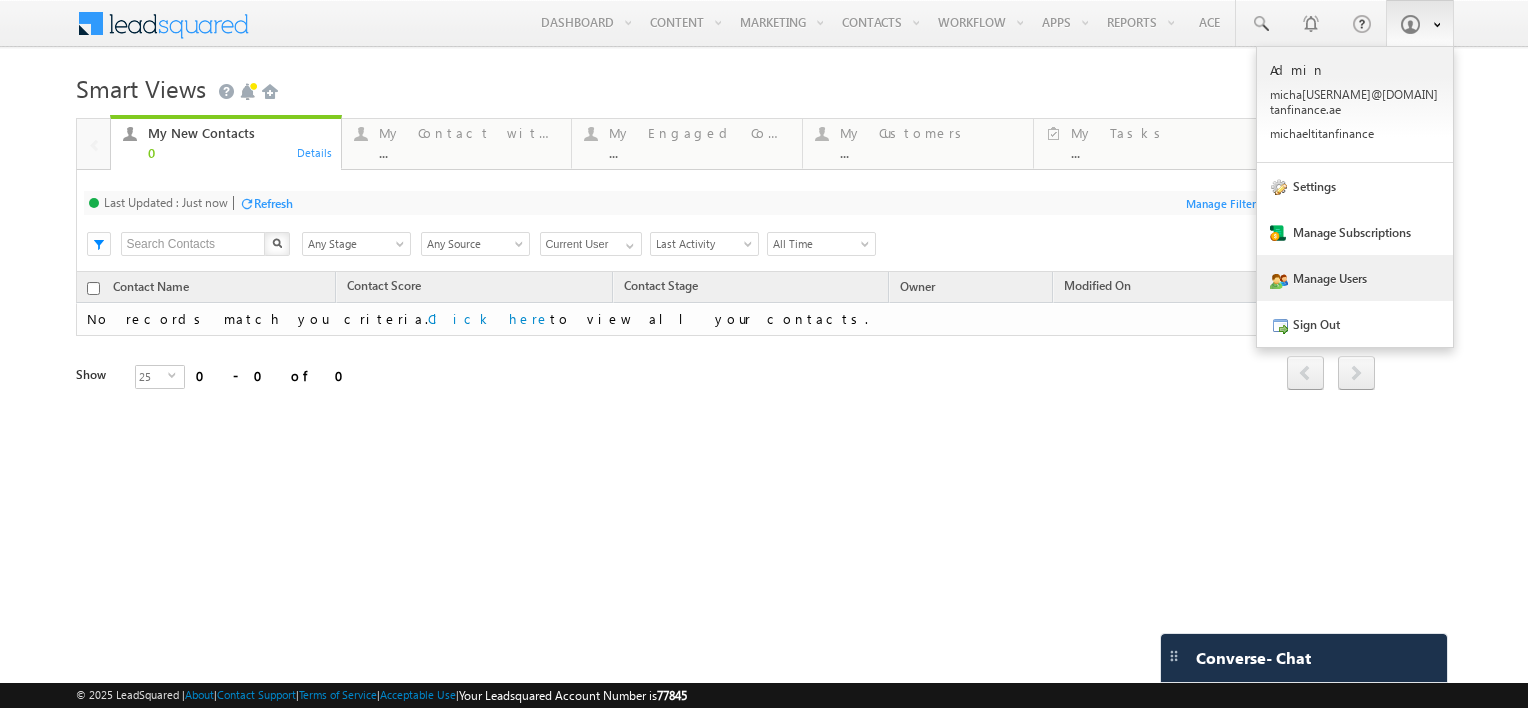 click on "Manage Users" at bounding box center (1355, 278) 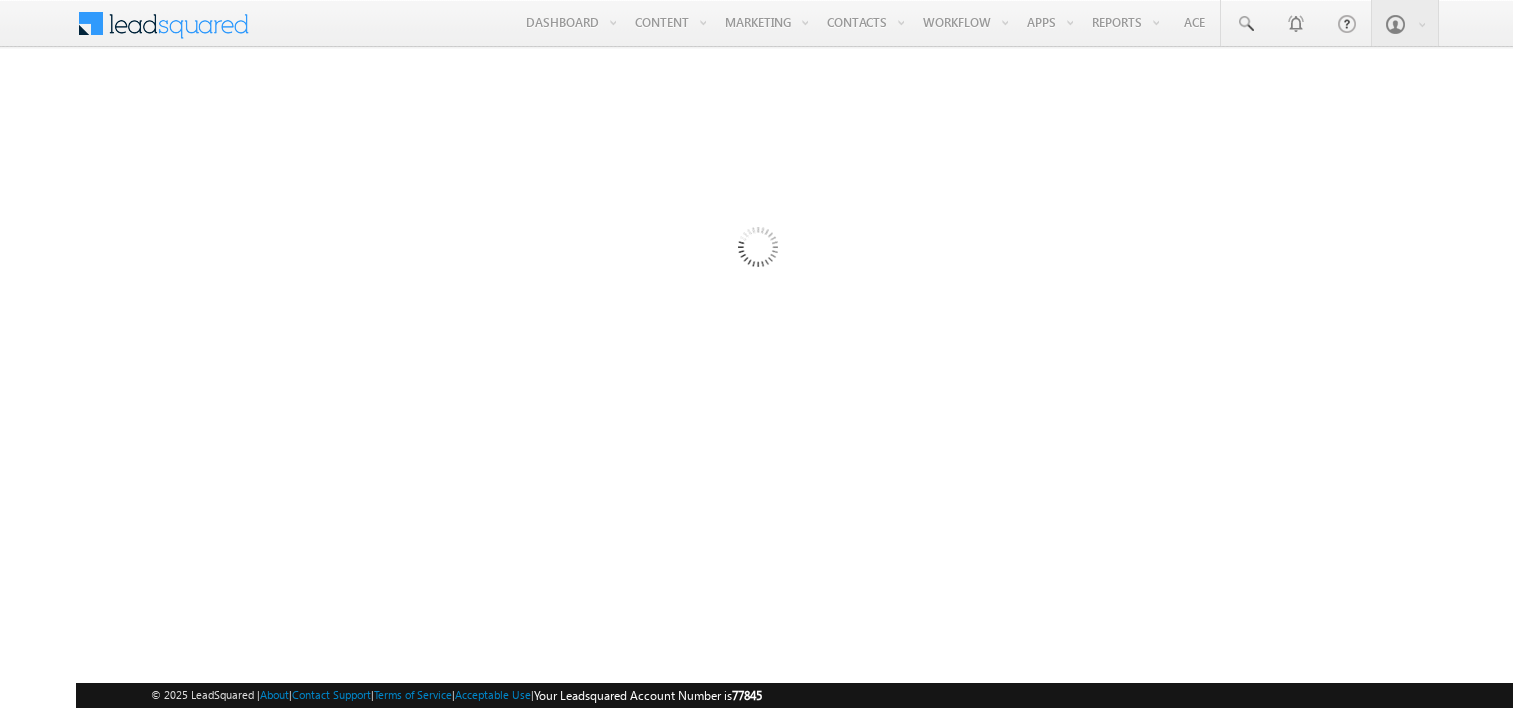 scroll, scrollTop: 0, scrollLeft: 0, axis: both 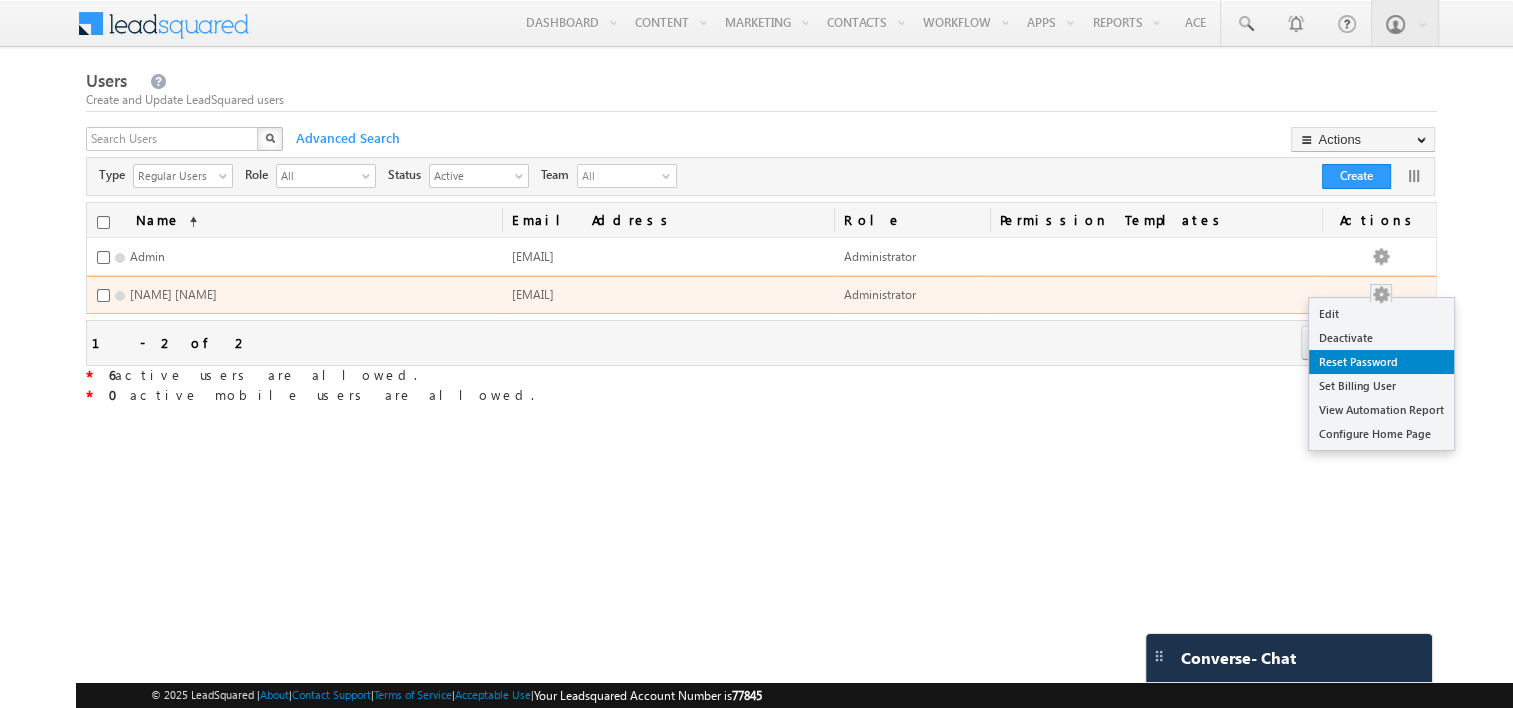 click on "Reset Password" at bounding box center (1381, 362) 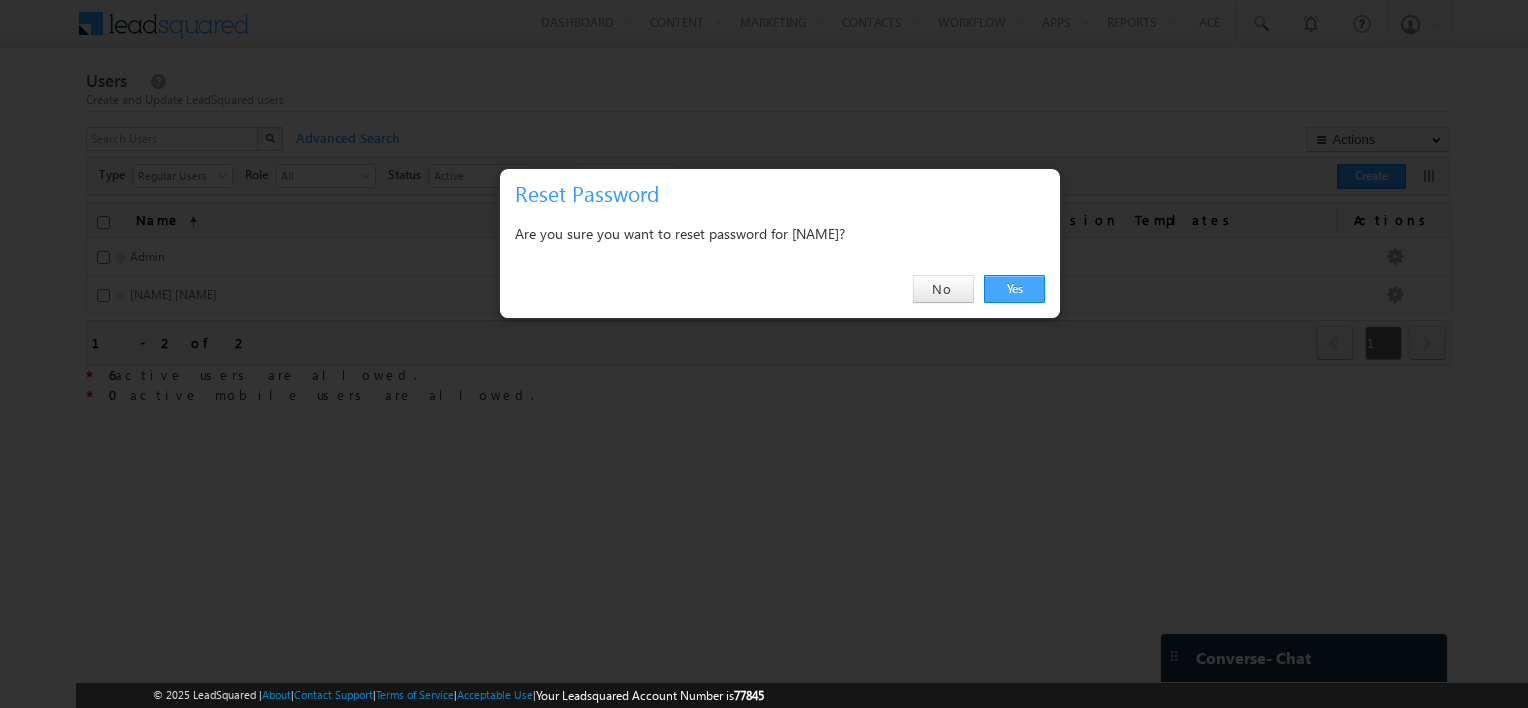 click on "Yes" at bounding box center [1014, 289] 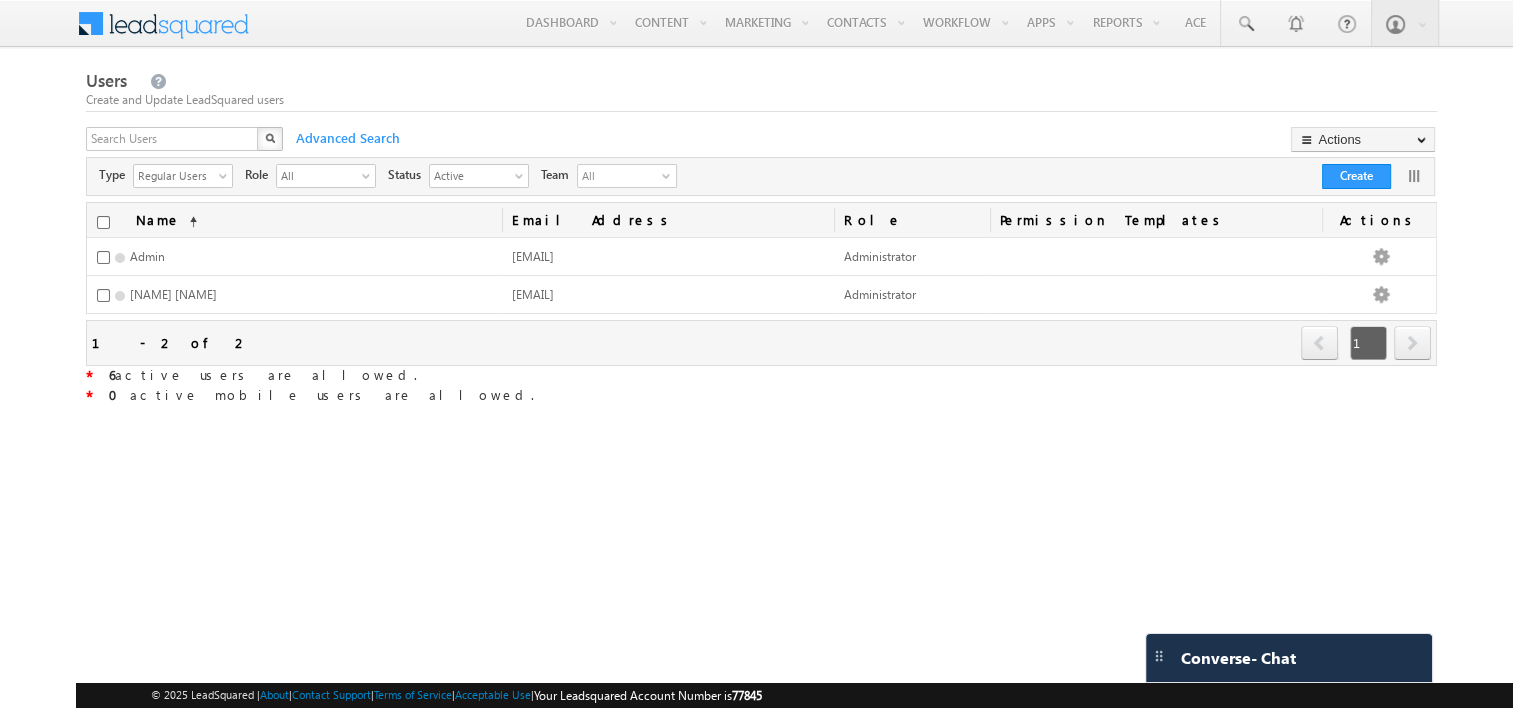 click on "Users
Create and Update LeadSquared users
X
Advanced Search
Actions Import Users Update via CSV Export Users Bulk Update Connector Configure Home Page
Type" at bounding box center [762, 368] 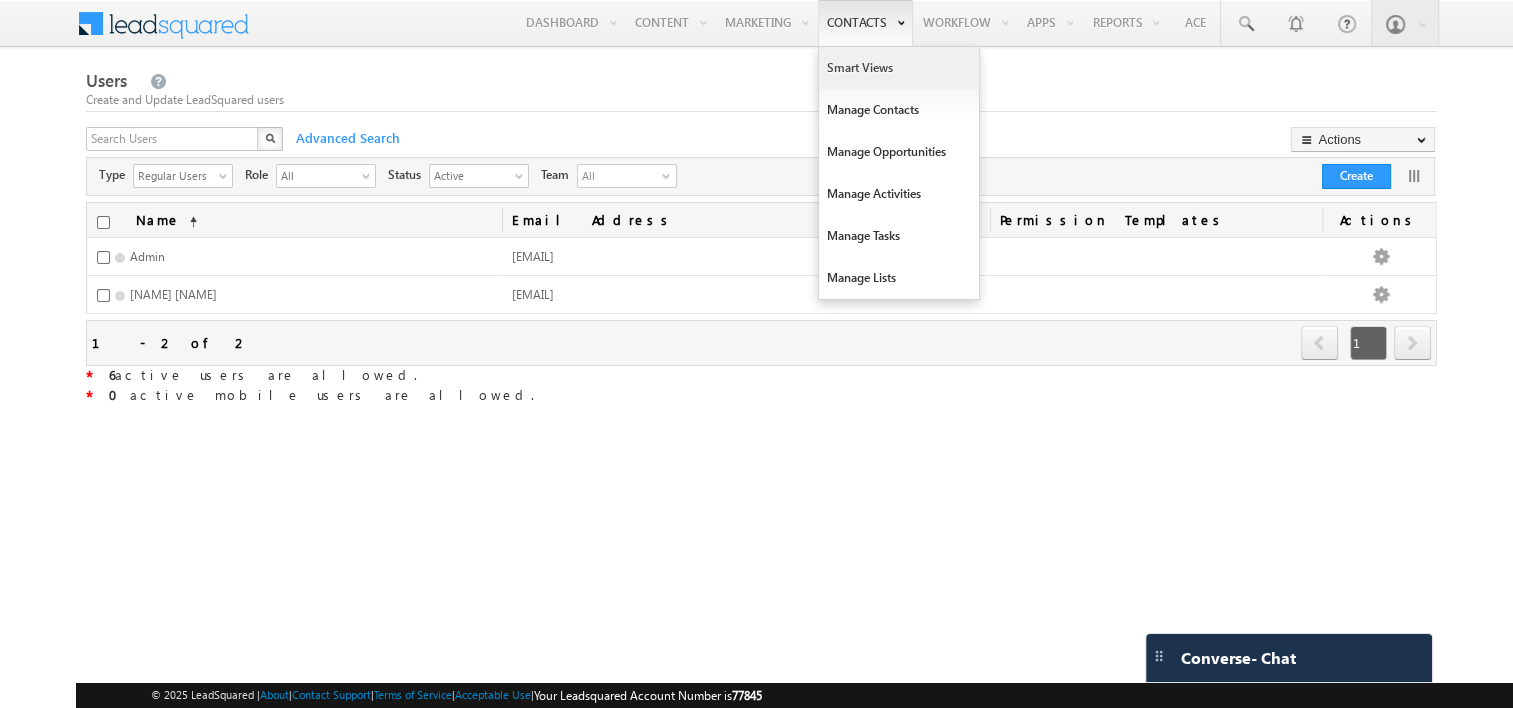 click on "Smart Views" at bounding box center [899, 68] 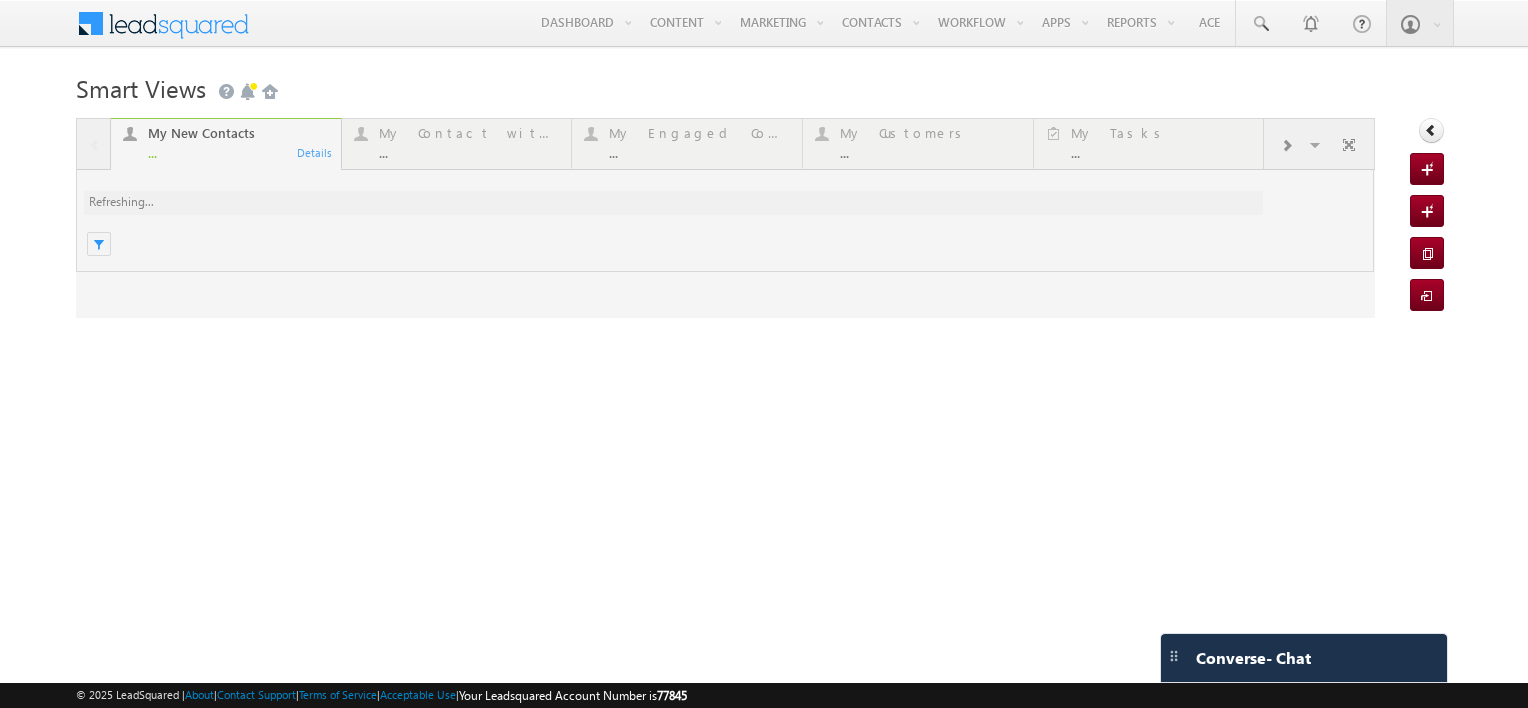 scroll, scrollTop: 0, scrollLeft: 0, axis: both 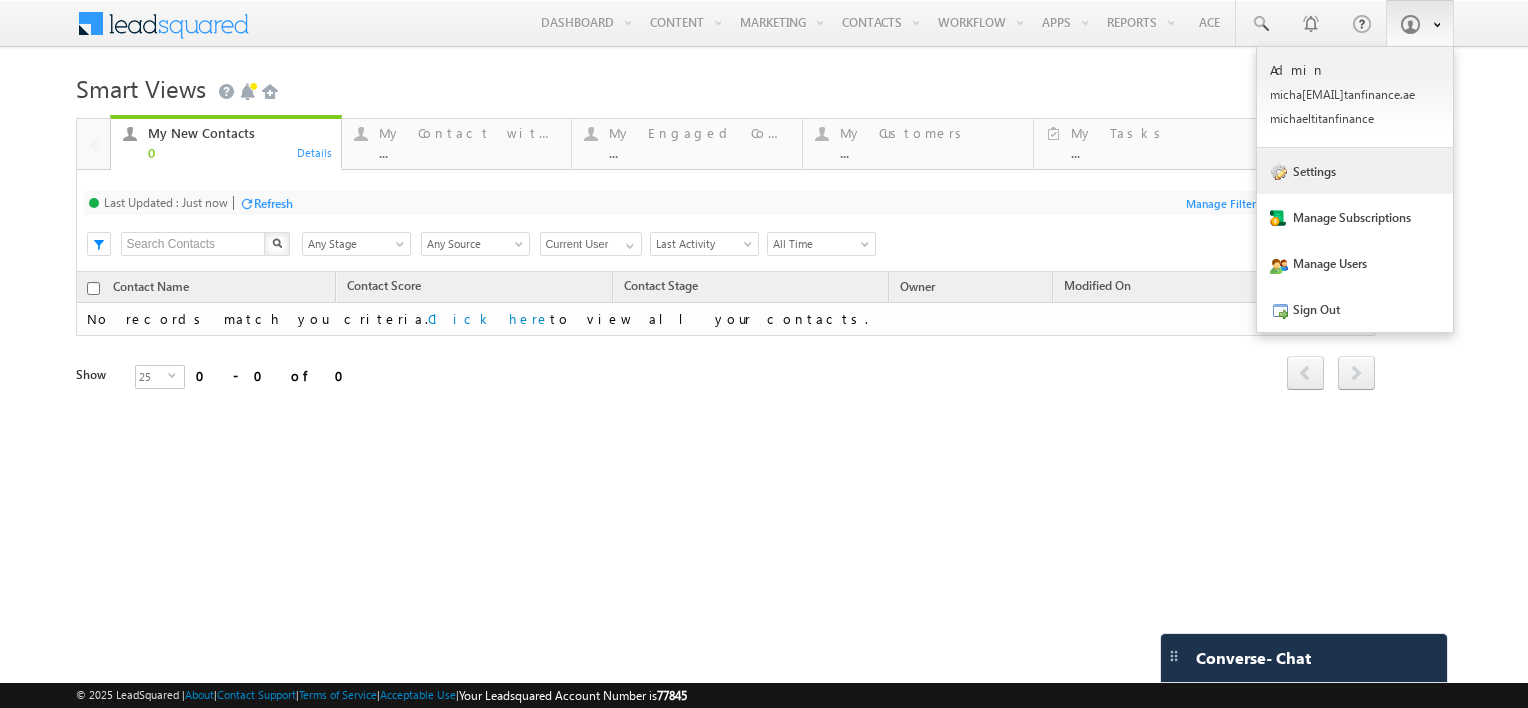 click on "Settings" at bounding box center (1355, 171) 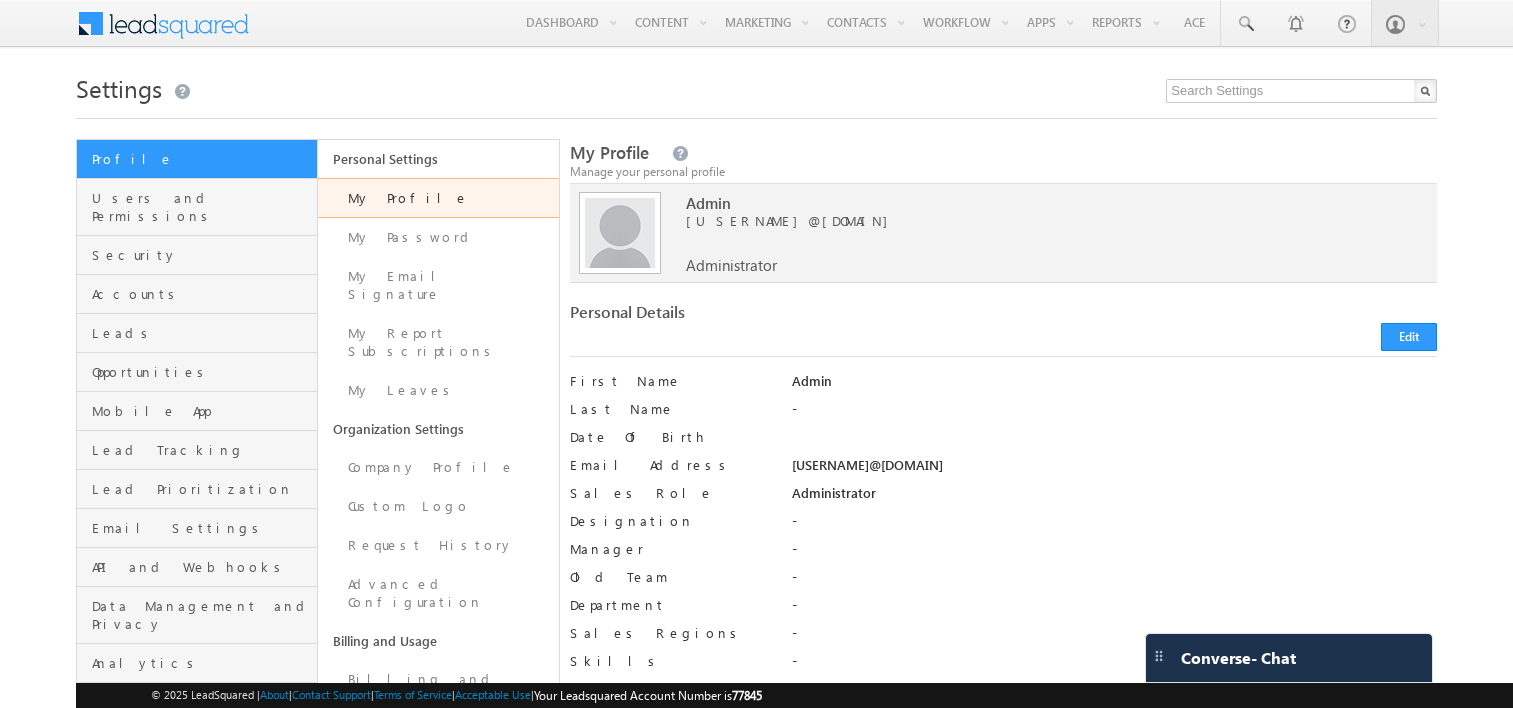 scroll, scrollTop: 0, scrollLeft: 0, axis: both 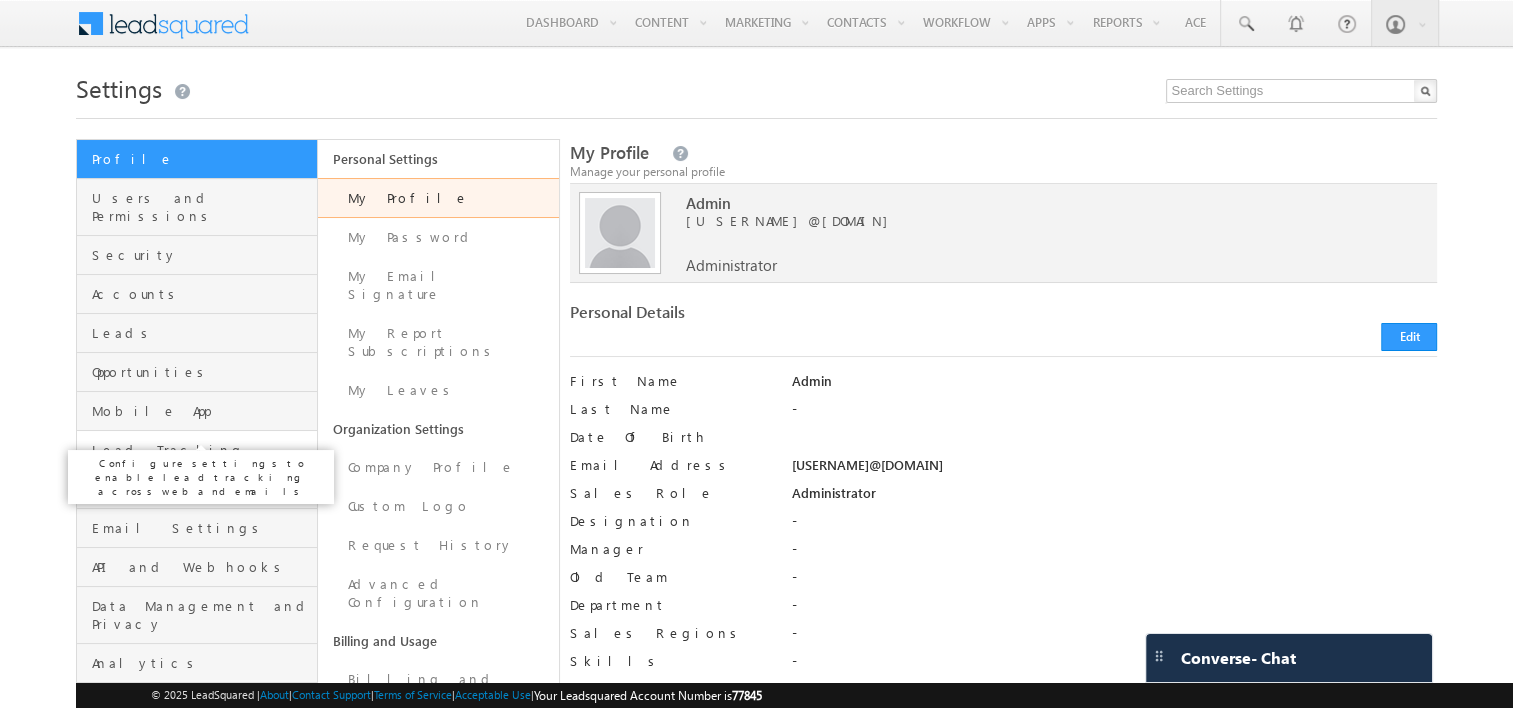 click on "Lead Tracking" at bounding box center [202, 450] 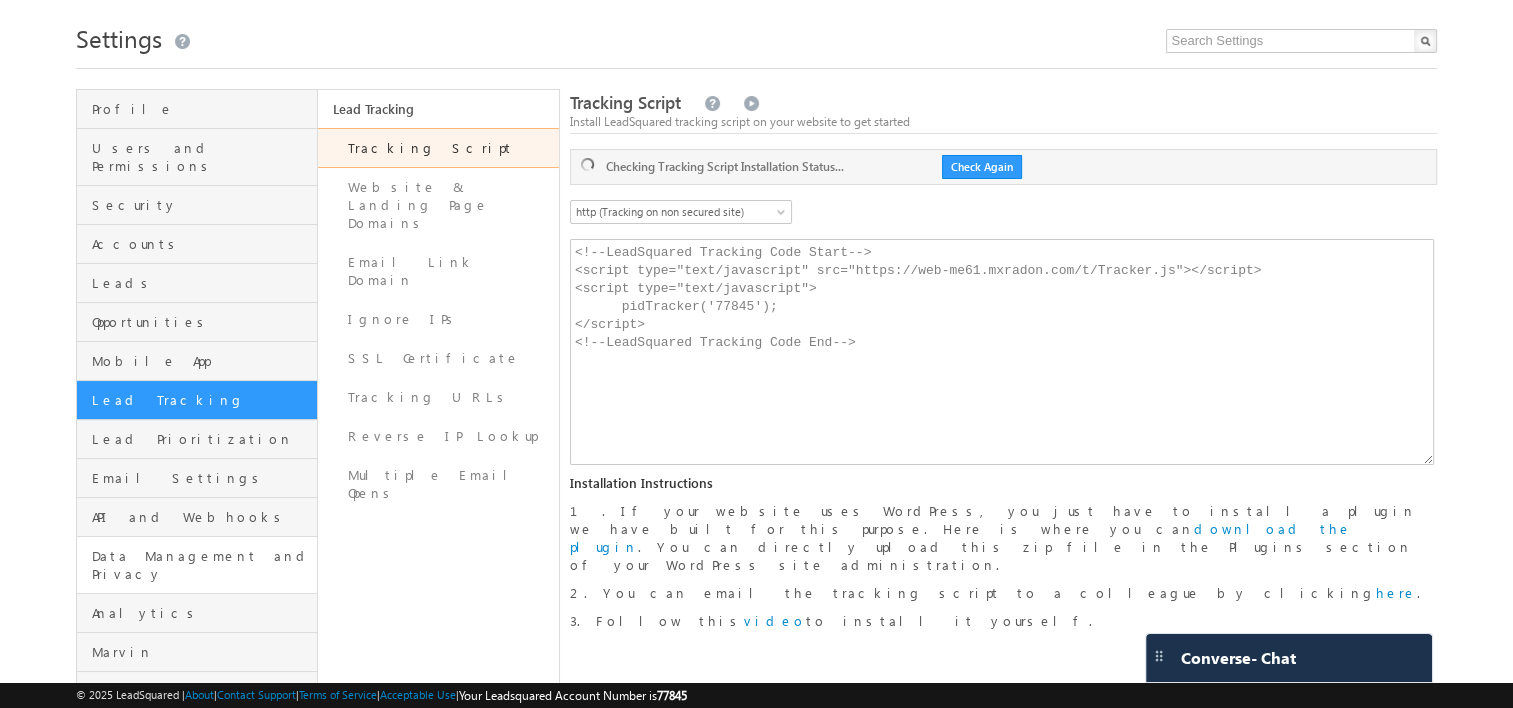 scroll, scrollTop: 100, scrollLeft: 0, axis: vertical 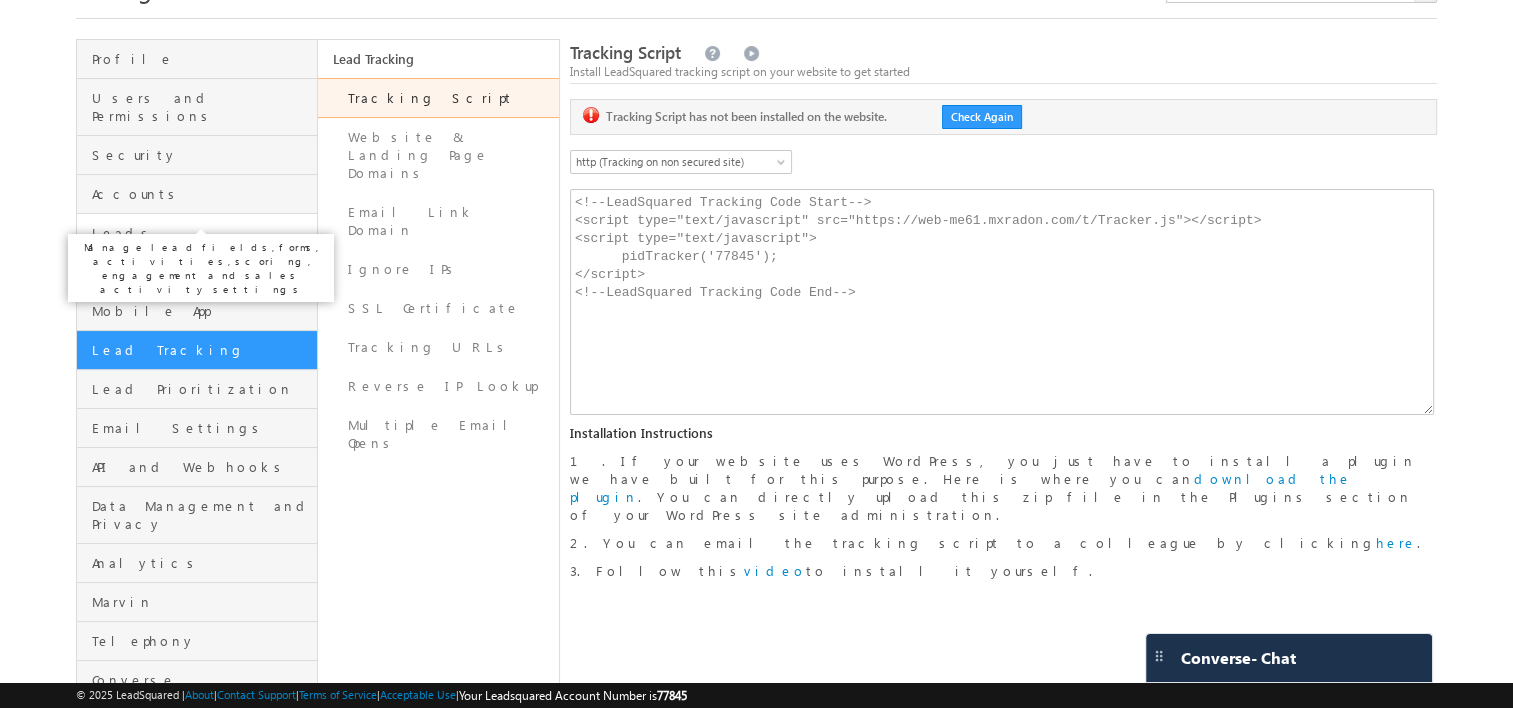 click on "Leads" at bounding box center (202, 233) 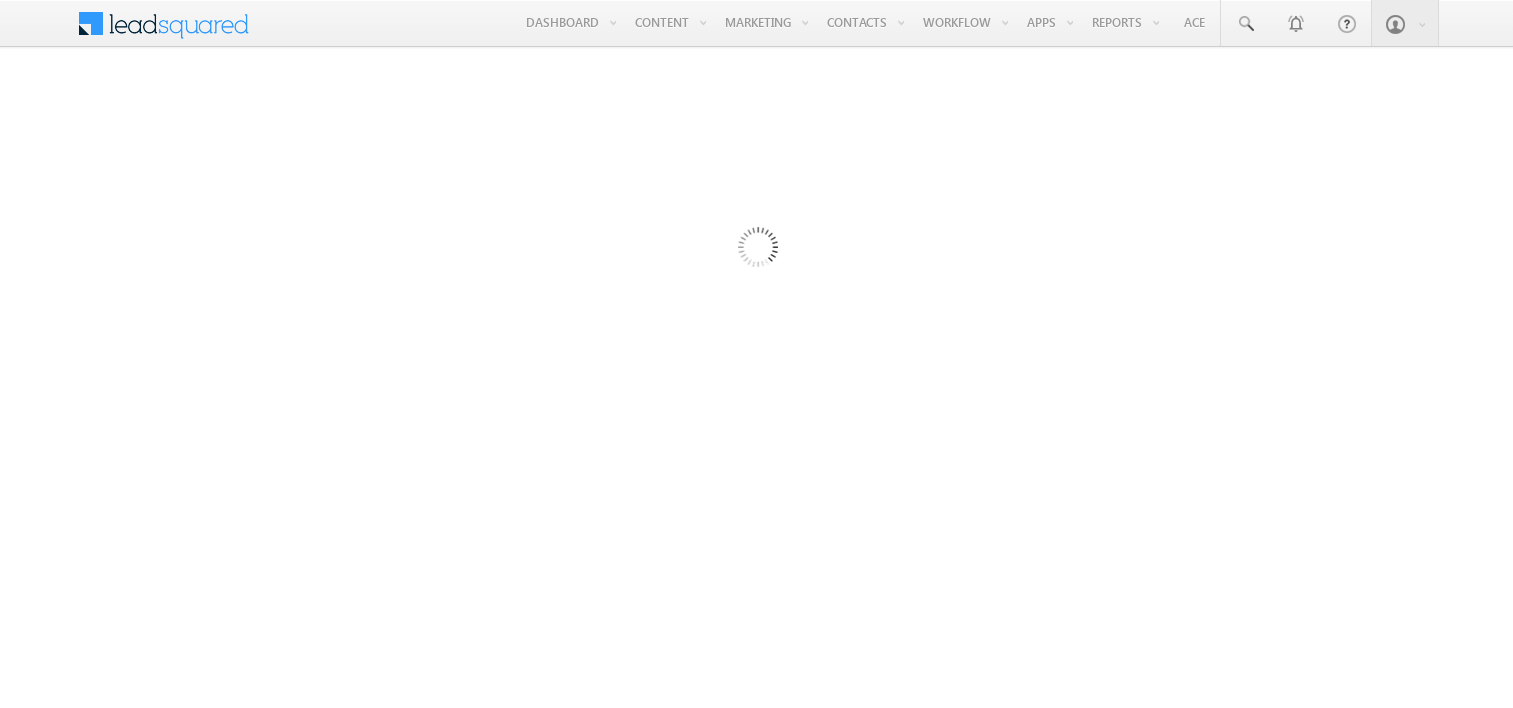 scroll, scrollTop: 0, scrollLeft: 0, axis: both 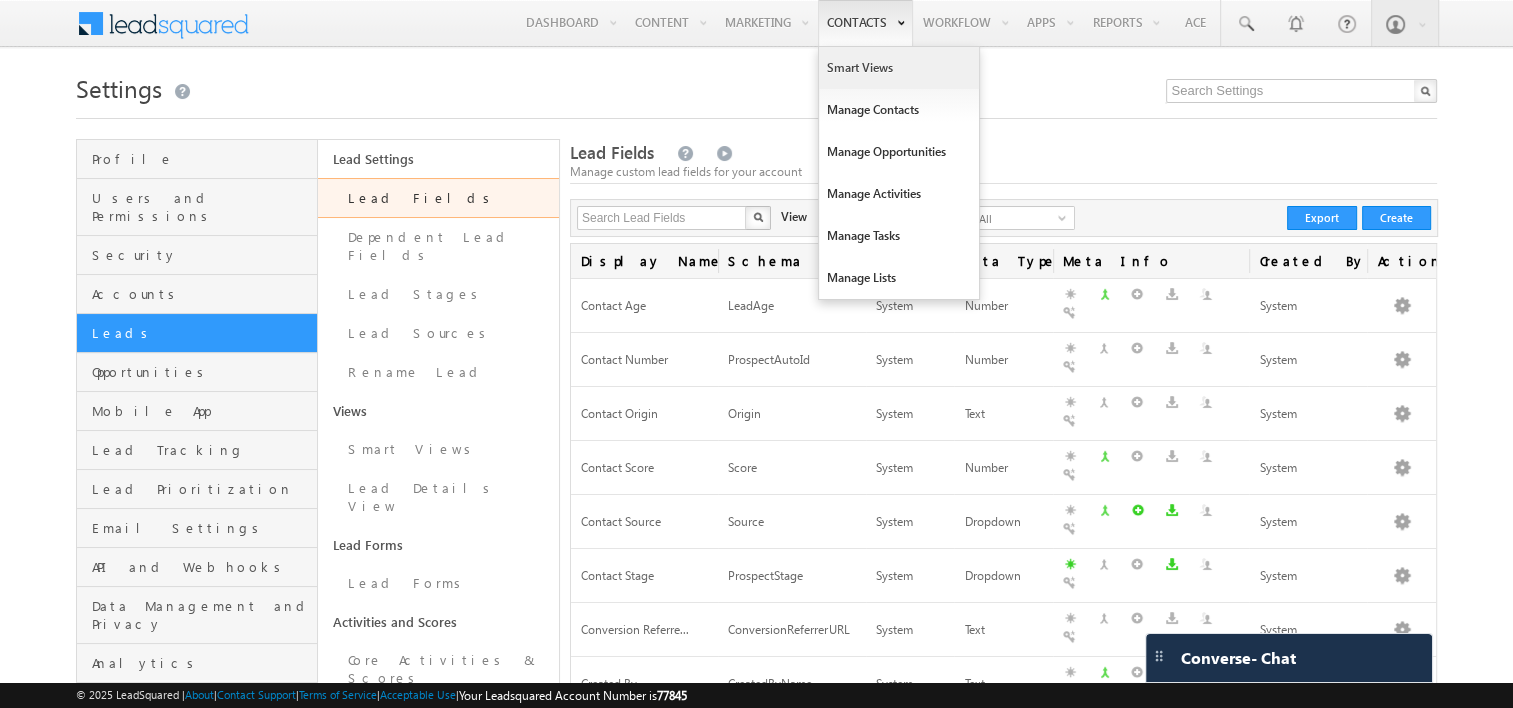 click on "Smart Views" at bounding box center (899, 68) 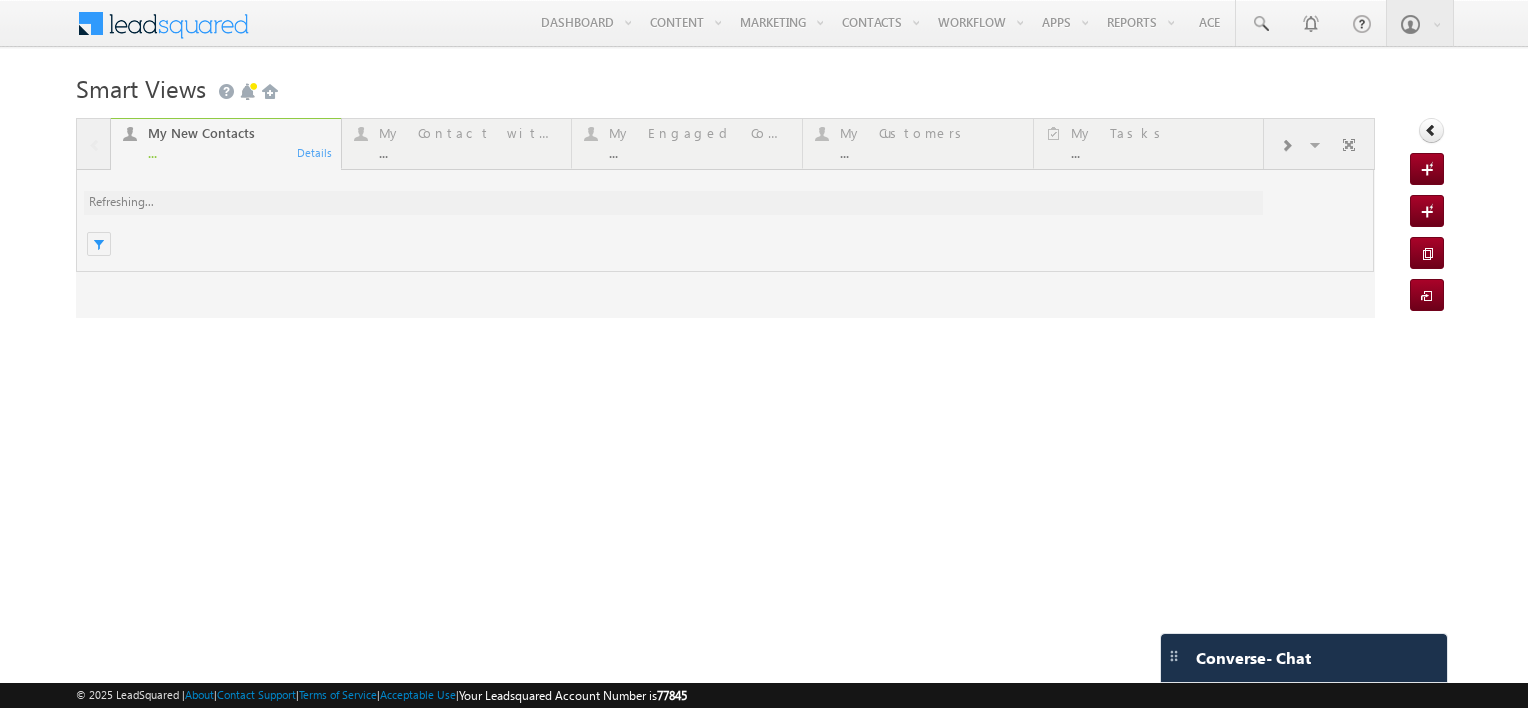 scroll, scrollTop: 0, scrollLeft: 0, axis: both 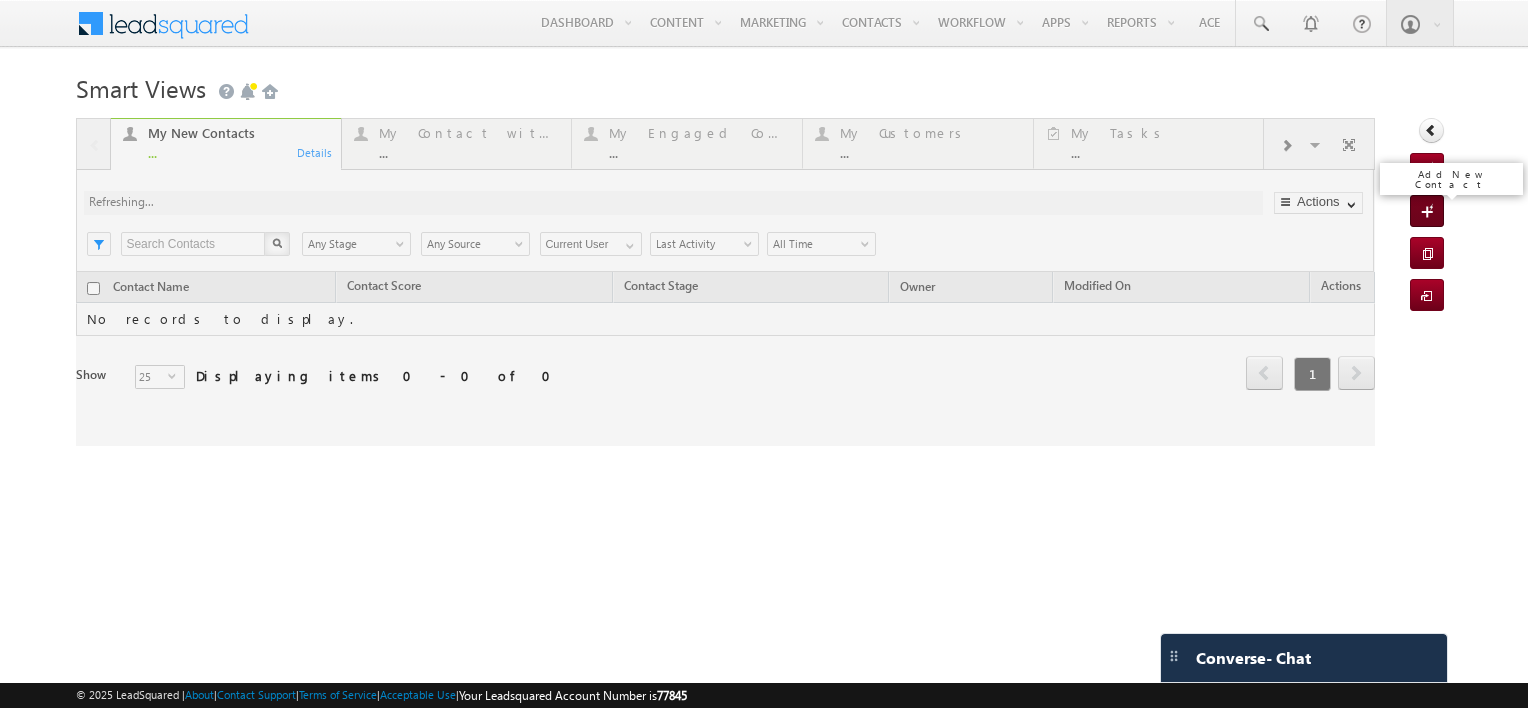 click at bounding box center [1430, 213] 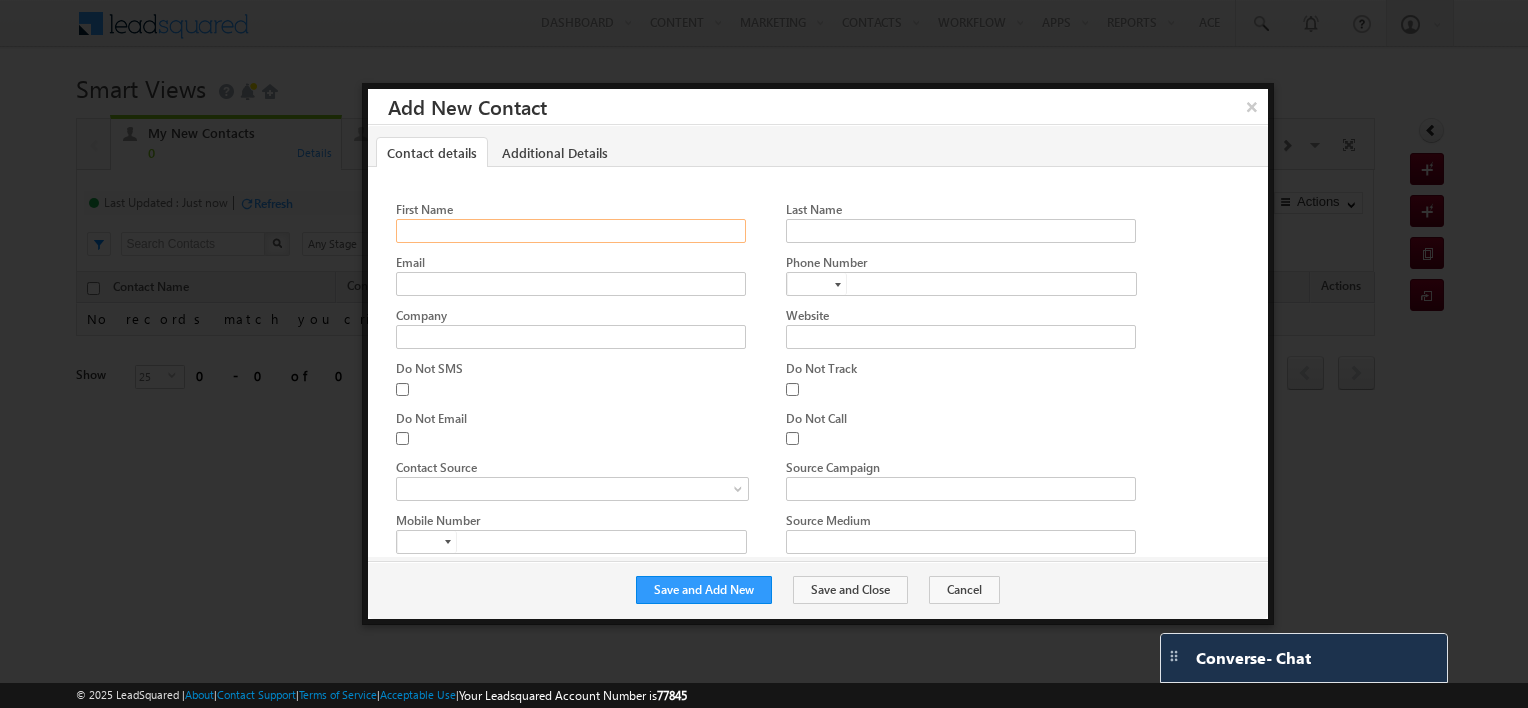 click on "First Name" at bounding box center (571, 231) 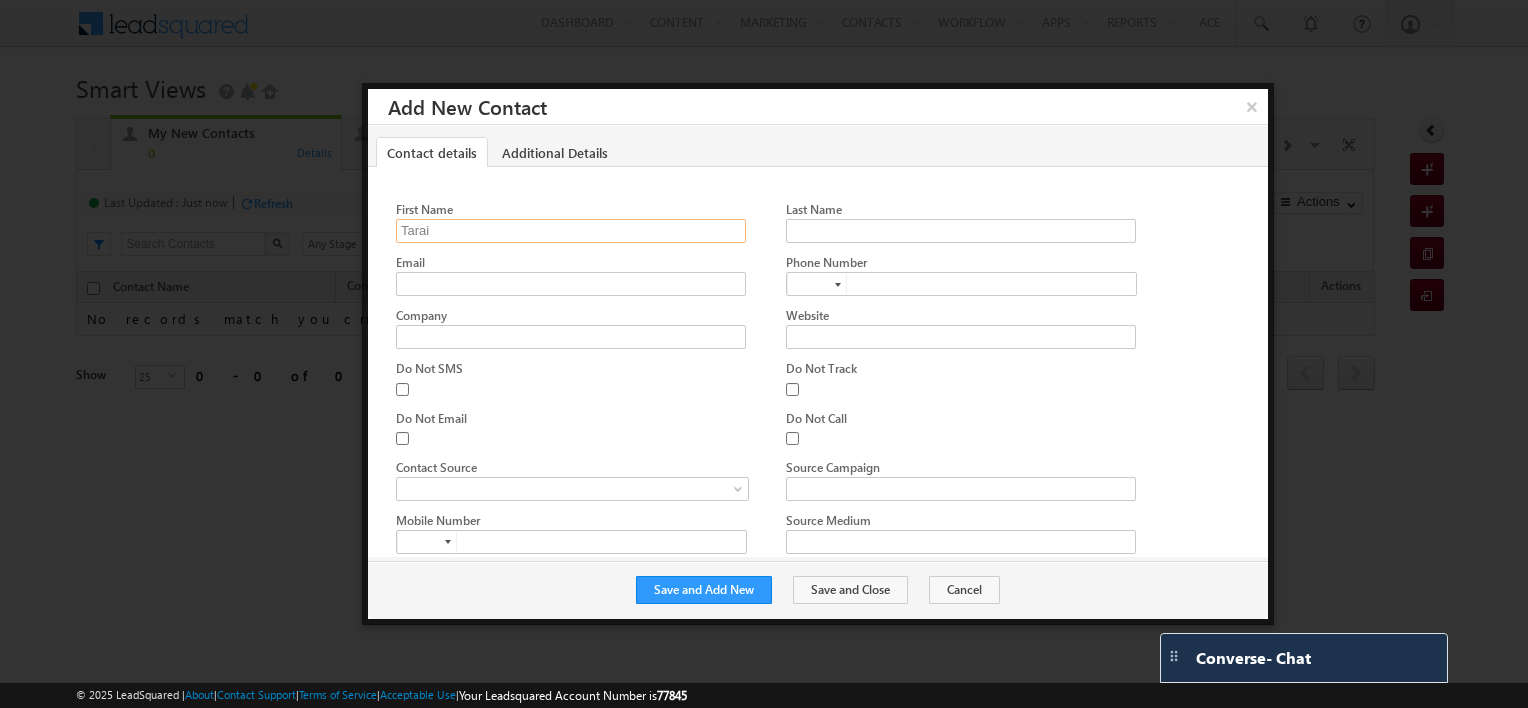 click on "Tarai" at bounding box center (571, 231) 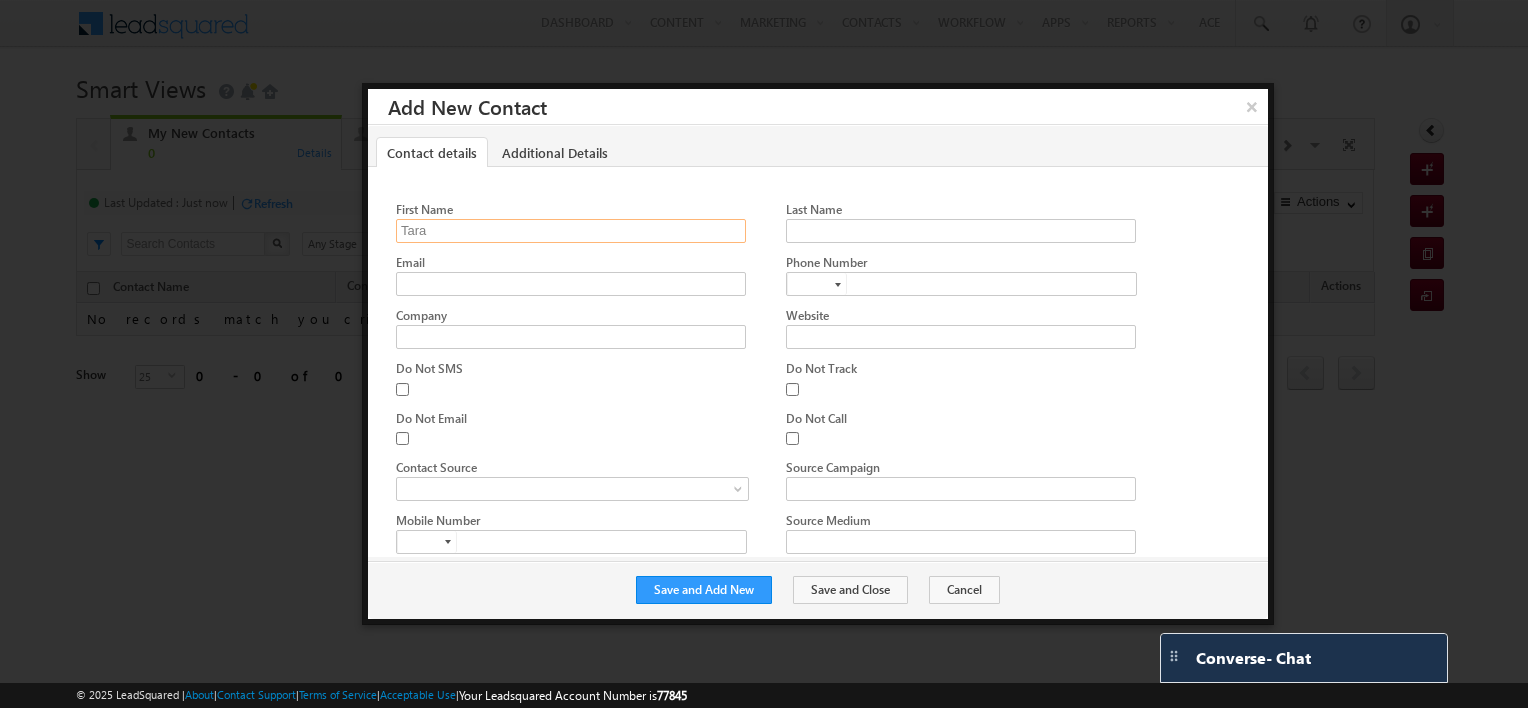 type on "Tara" 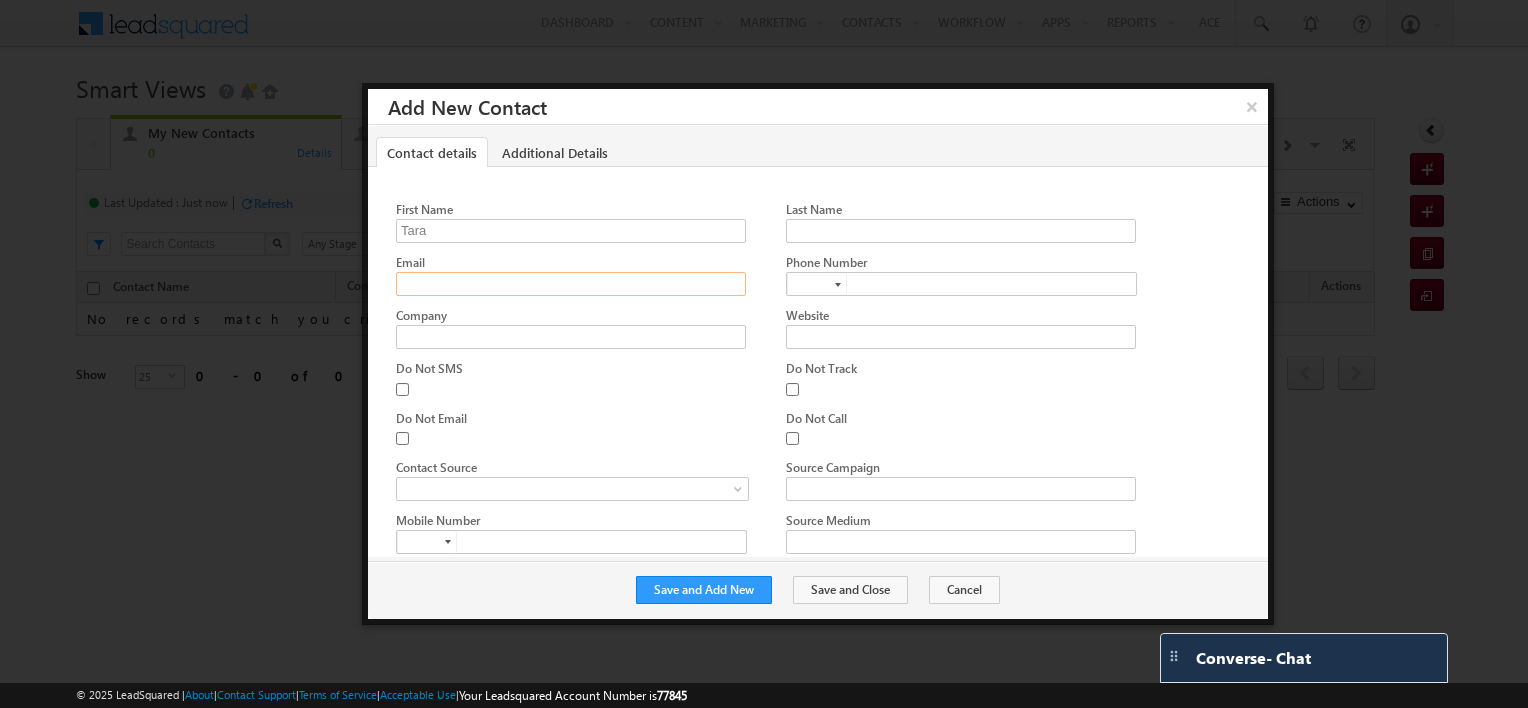 click on "Email" 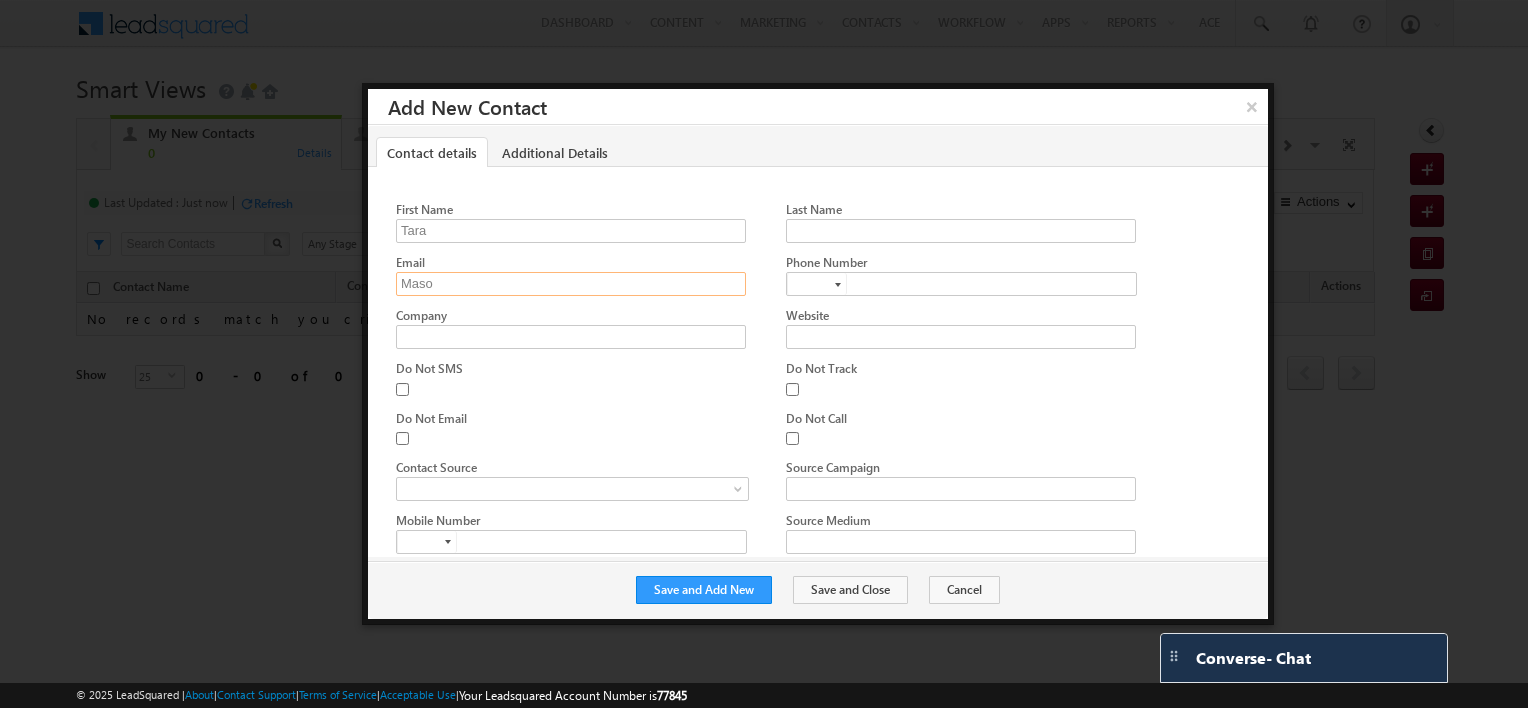 type on "Mason" 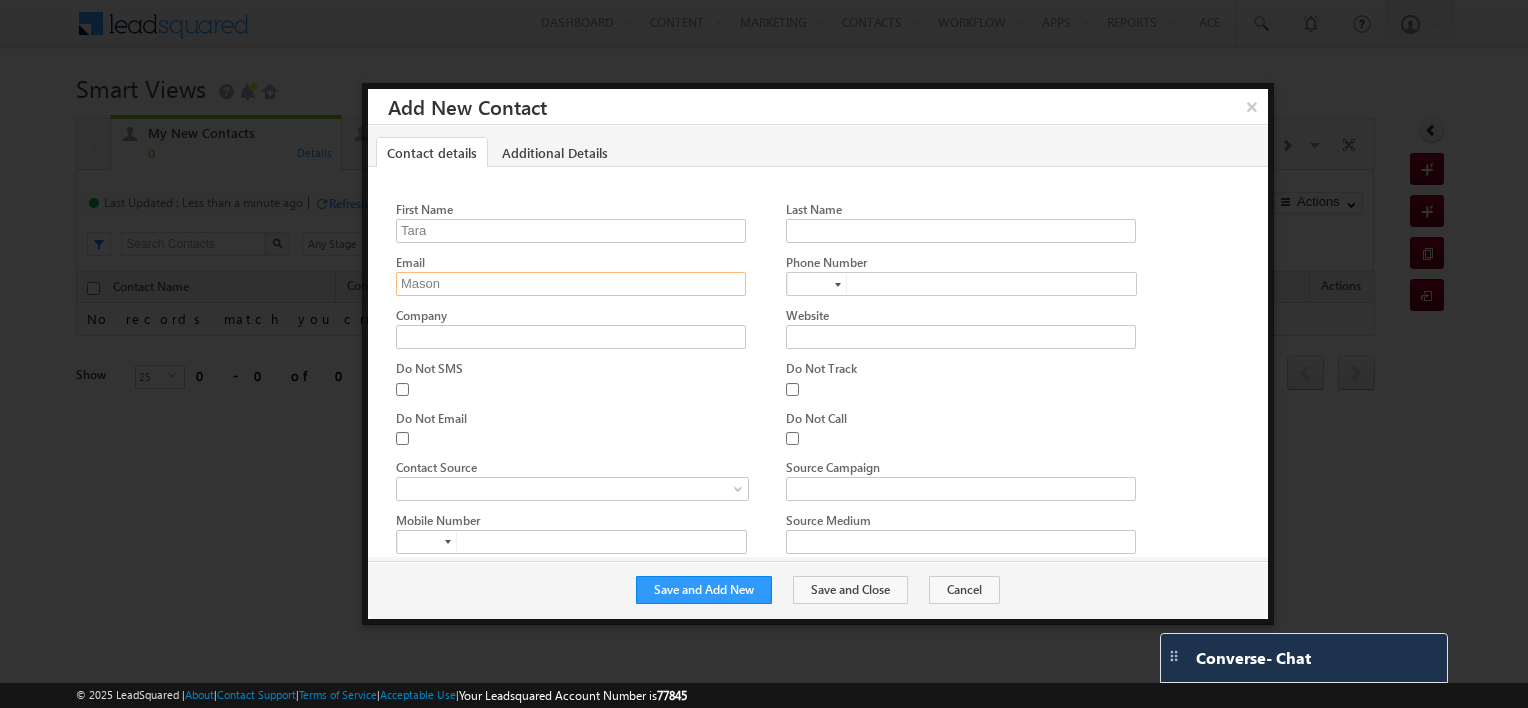 drag, startPoint x: 476, startPoint y: 282, endPoint x: 343, endPoint y: 296, distance: 133.73482 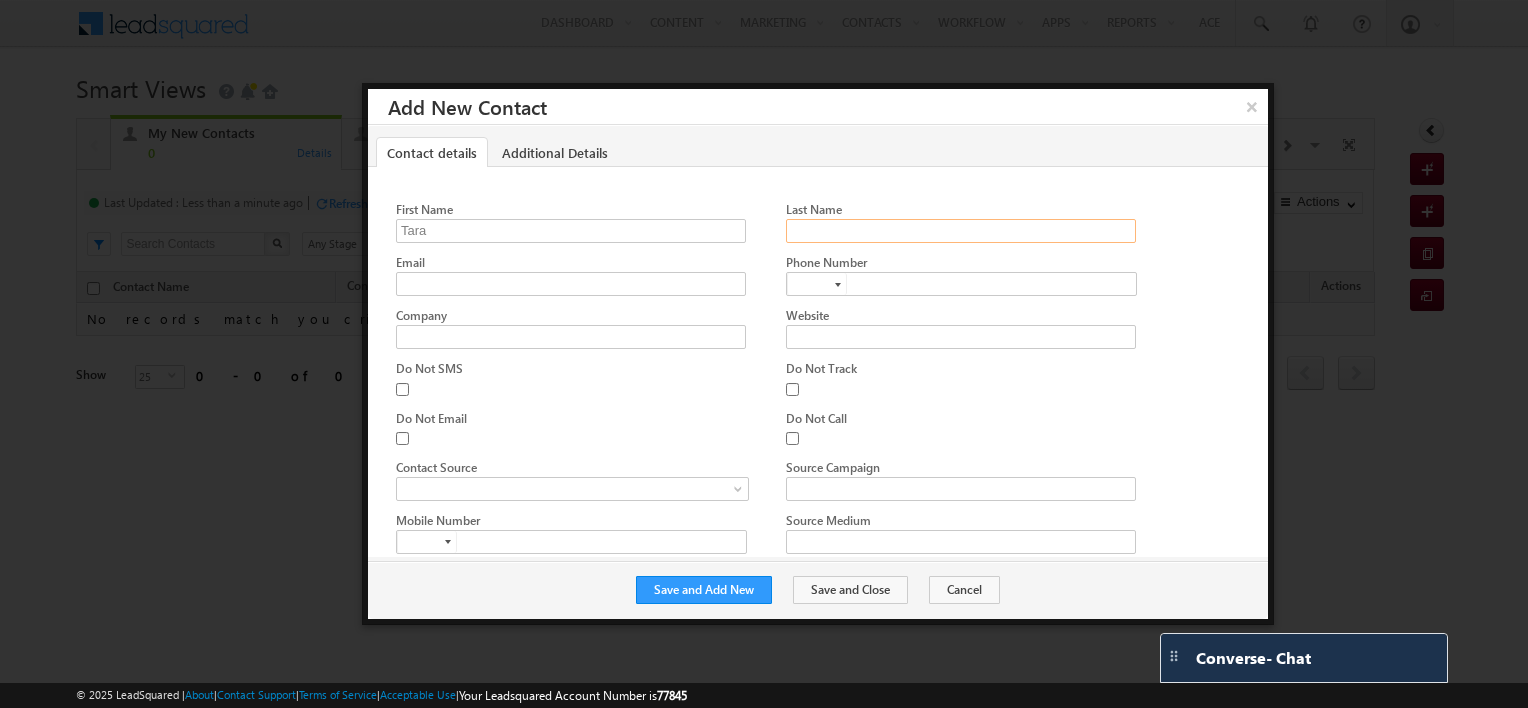 click on "Last Name" at bounding box center (961, 231) 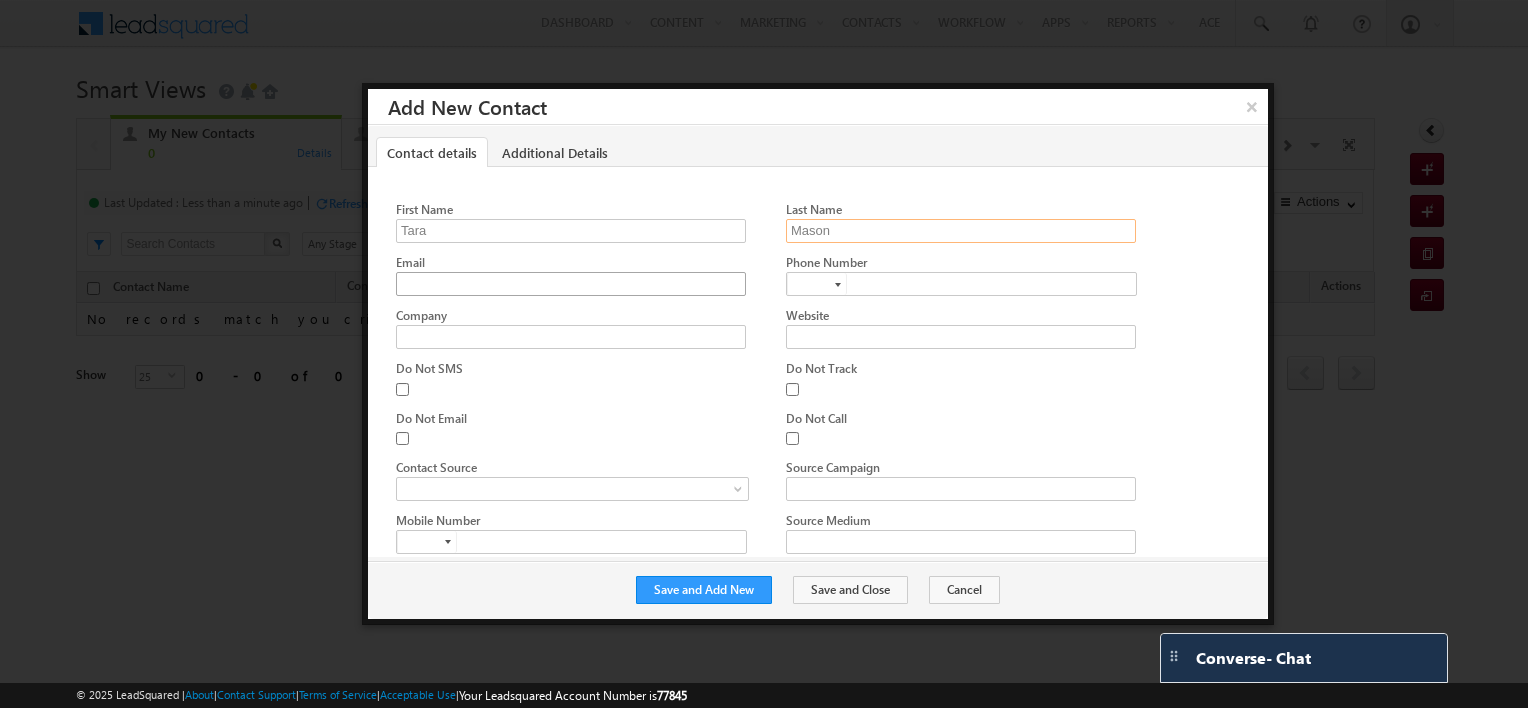 type on "Mason" 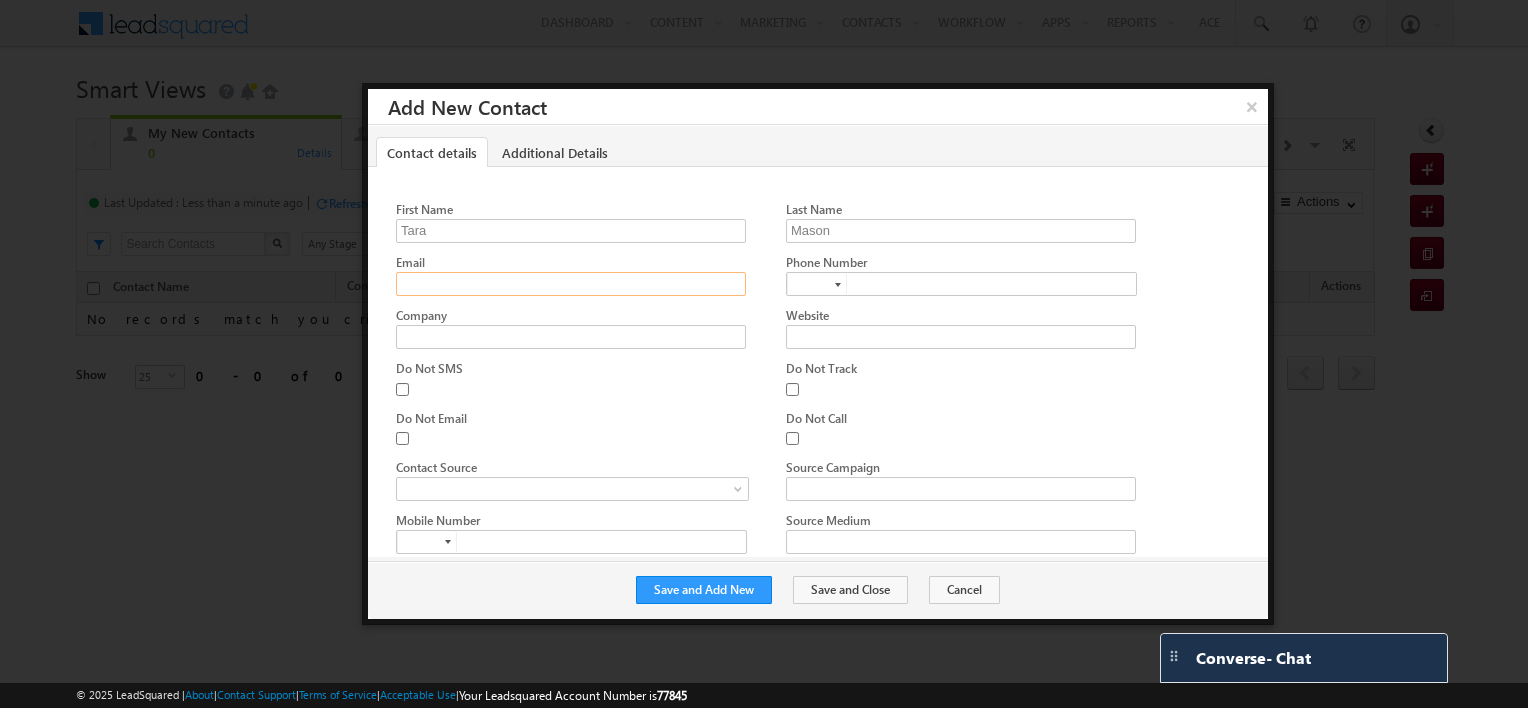 click on "Email" 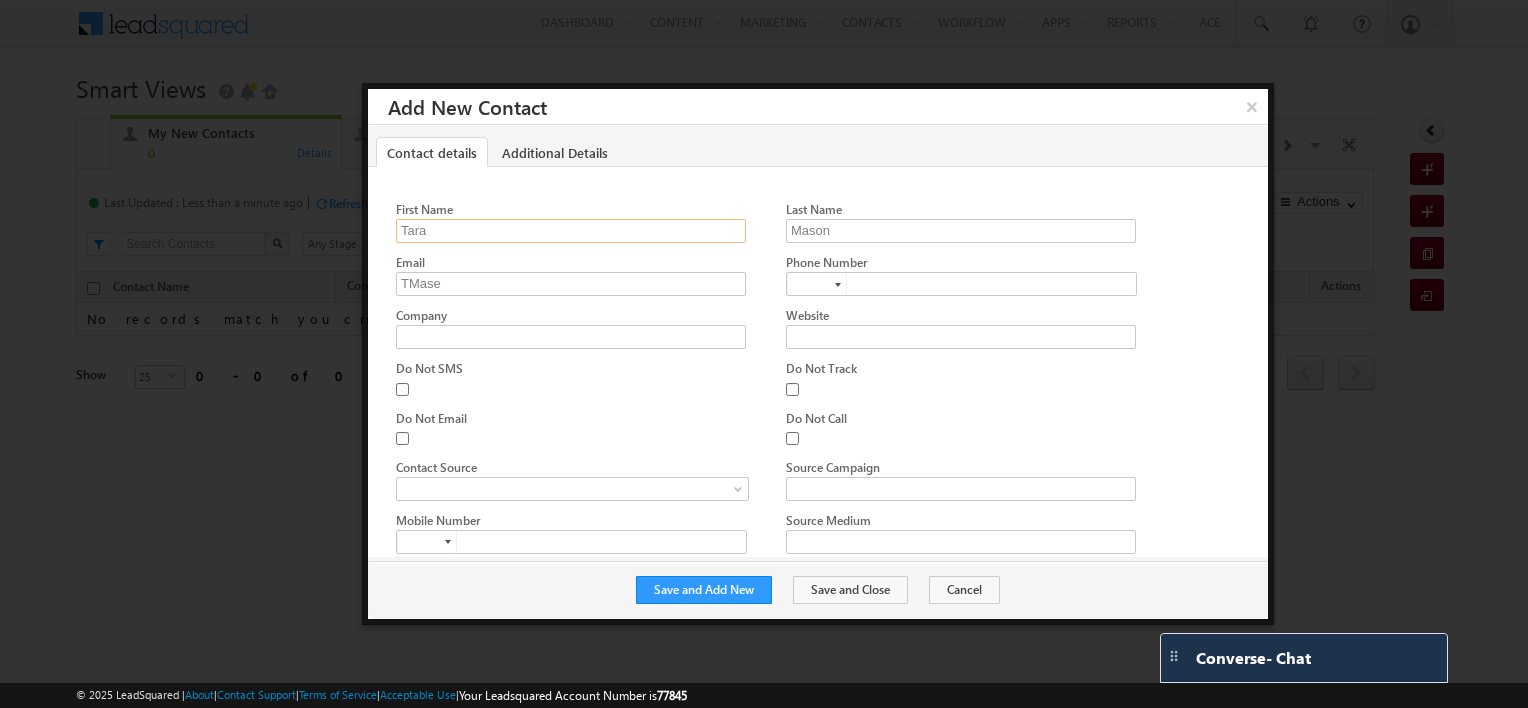 type on "TMase" 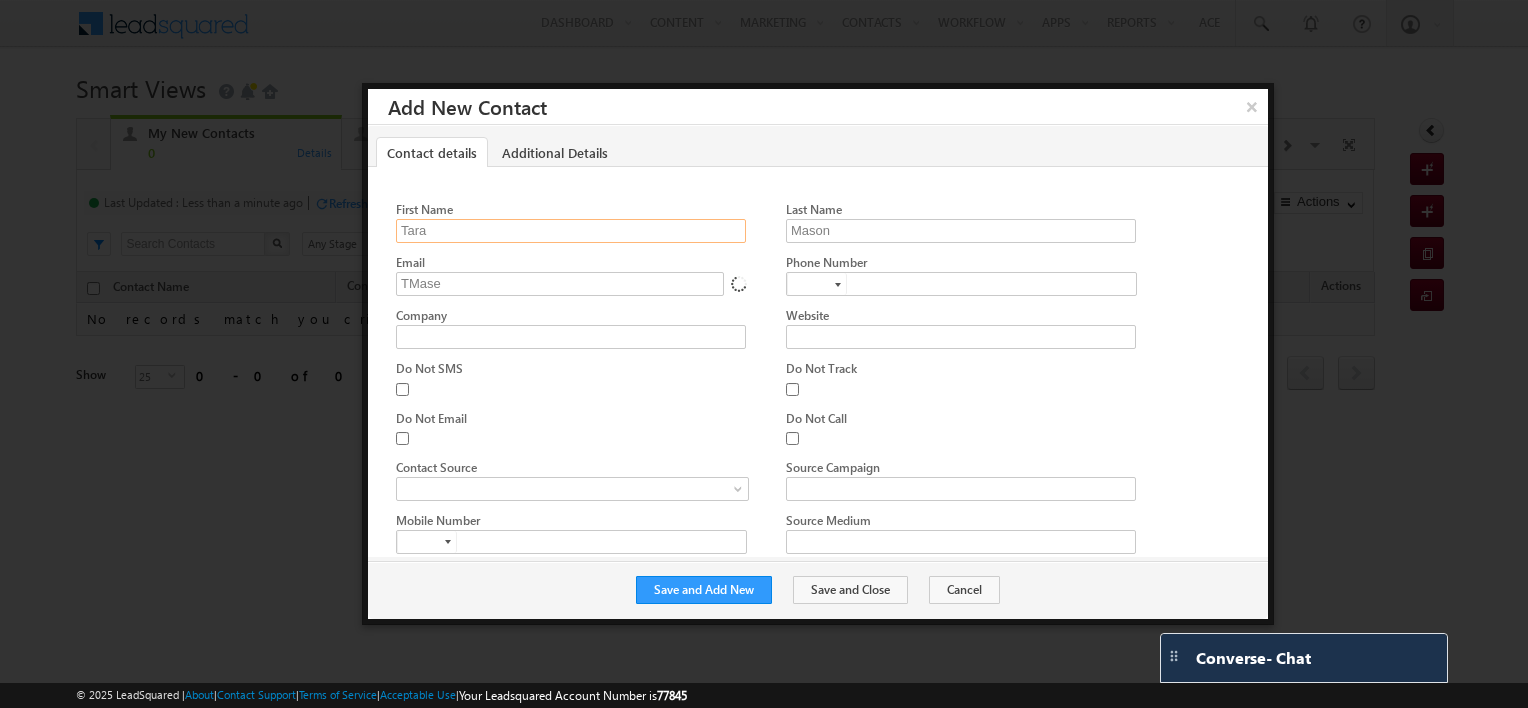 click on "Tara" at bounding box center [571, 231] 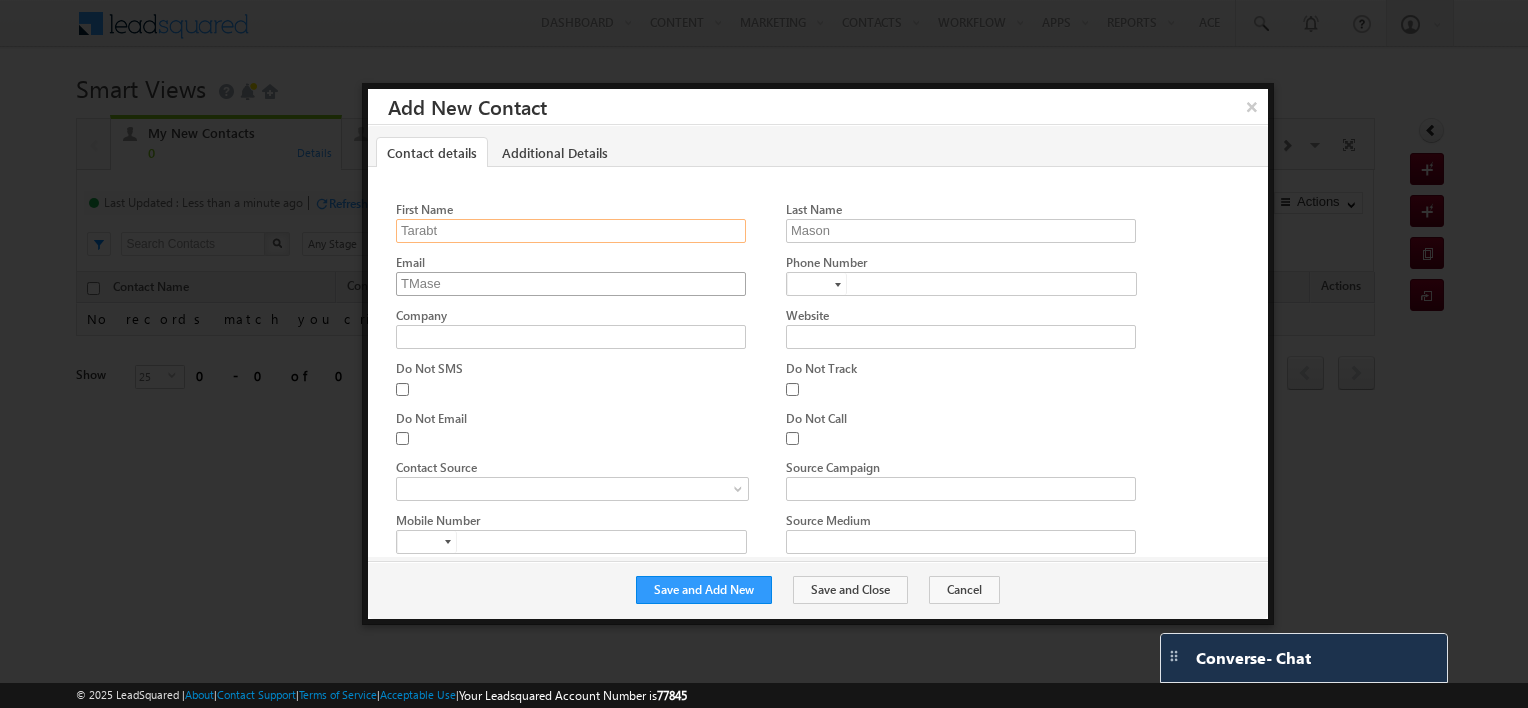 type on "Tarabt" 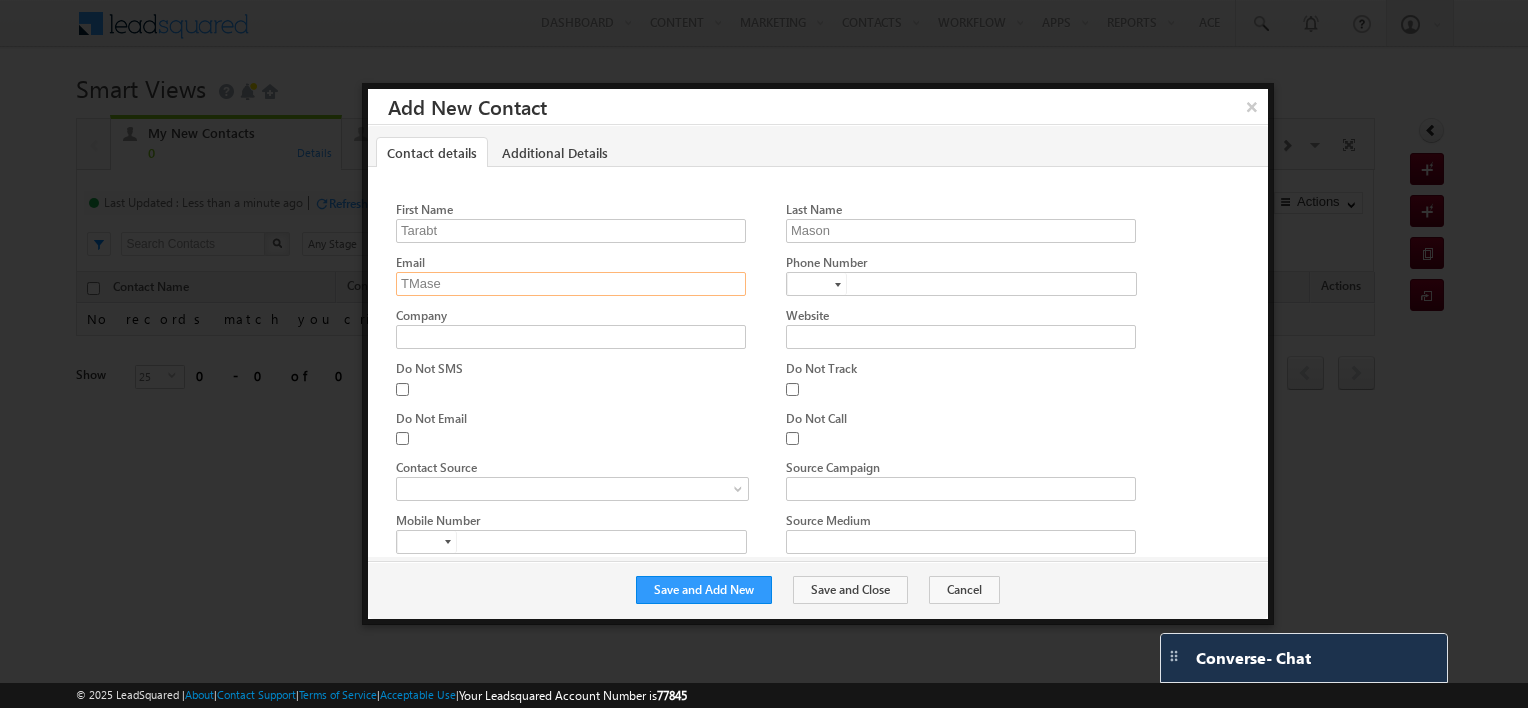 click on "TMase" 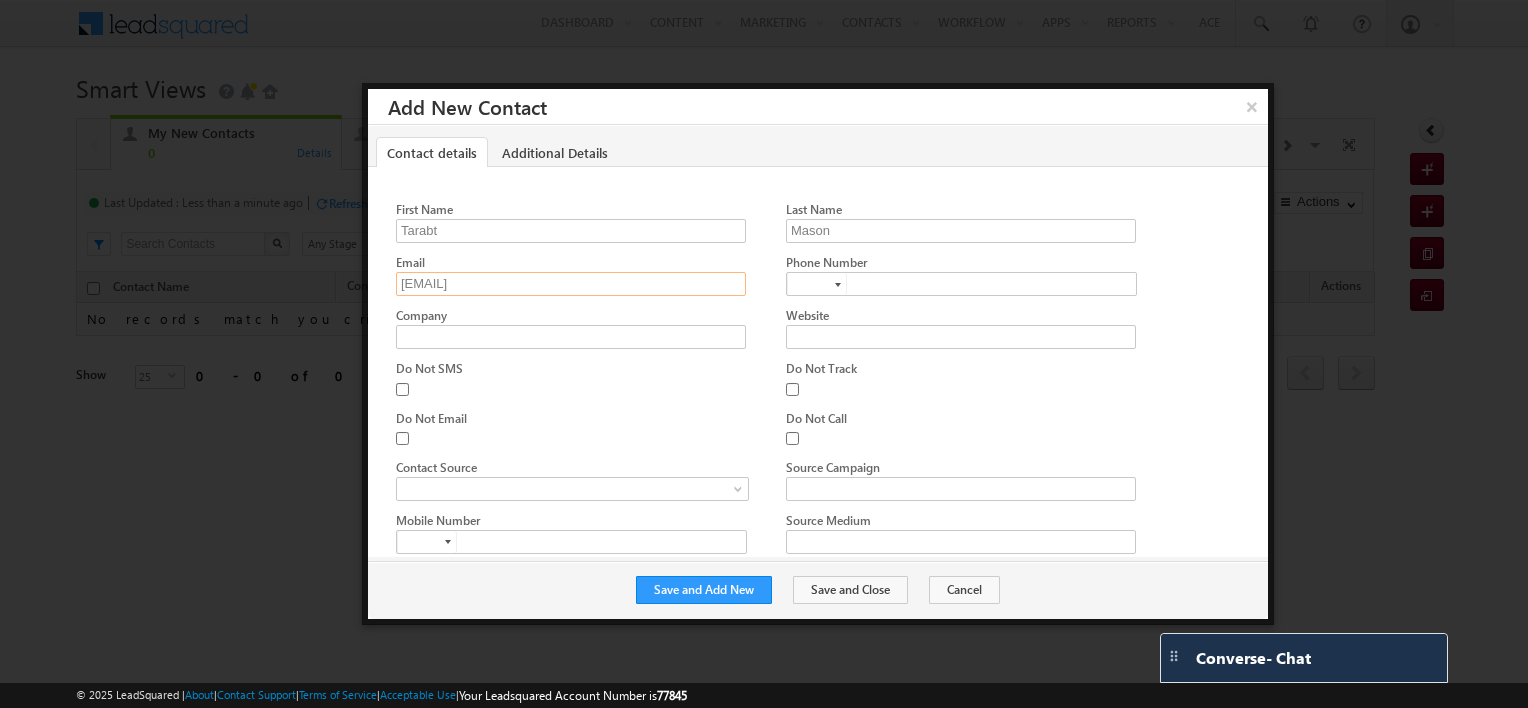 type on "[EMAIL]" 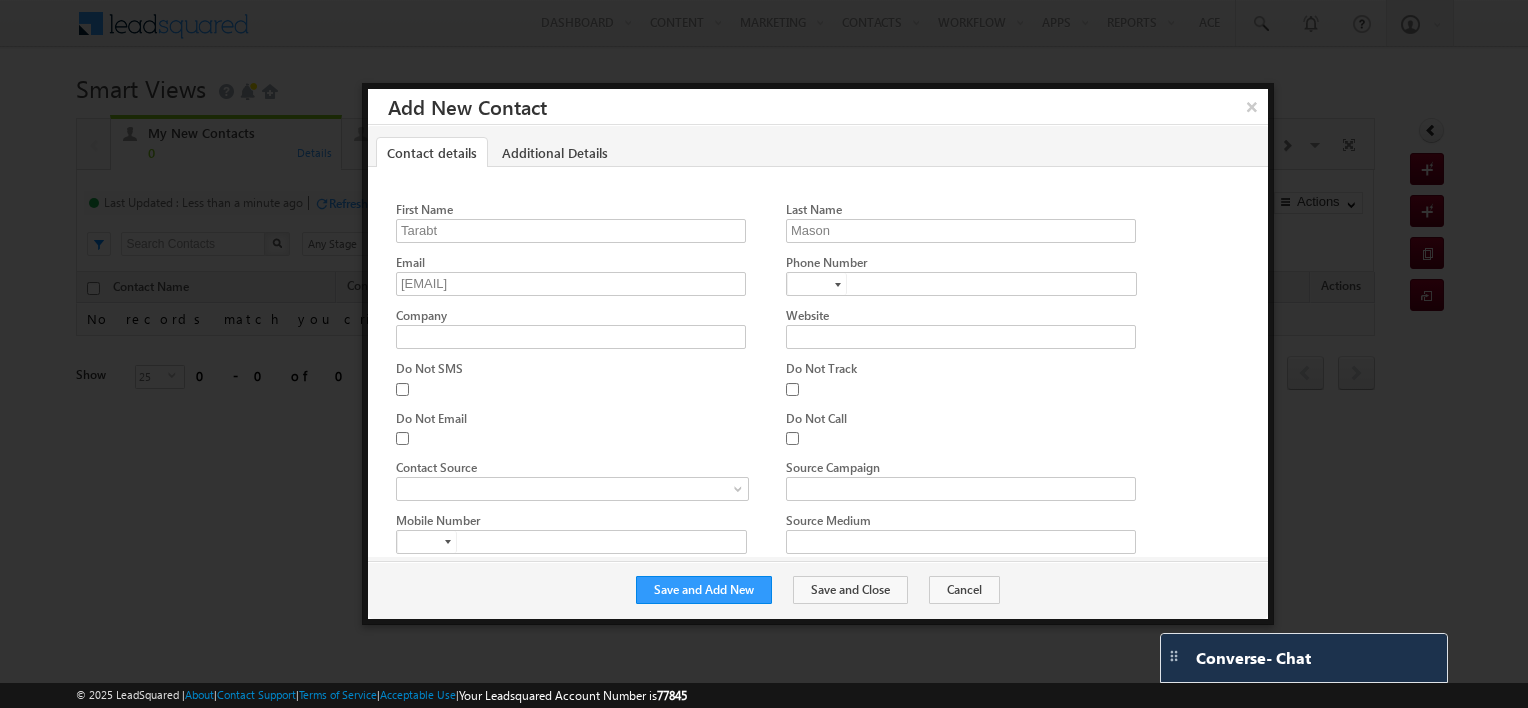 click at bounding box center [838, 285] 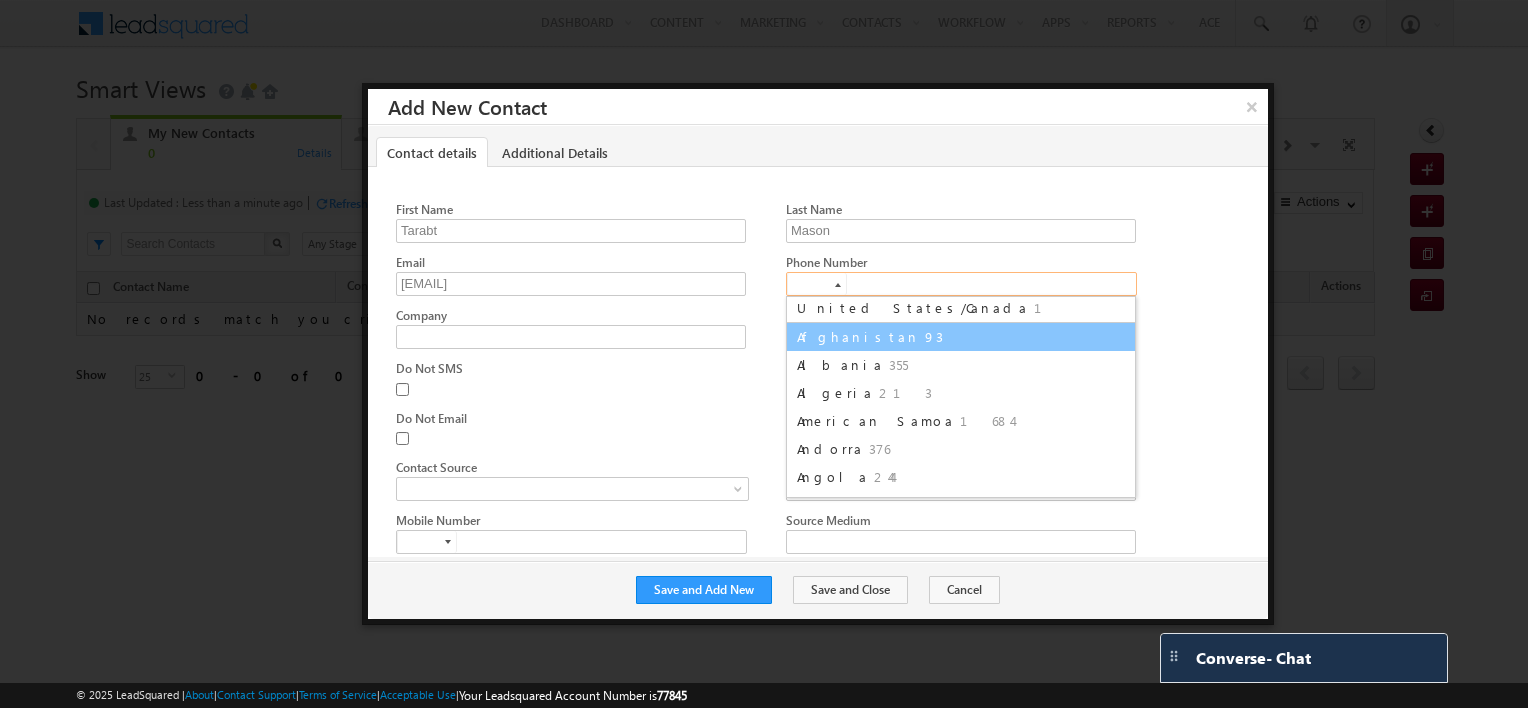 scroll, scrollTop: 0, scrollLeft: 0, axis: both 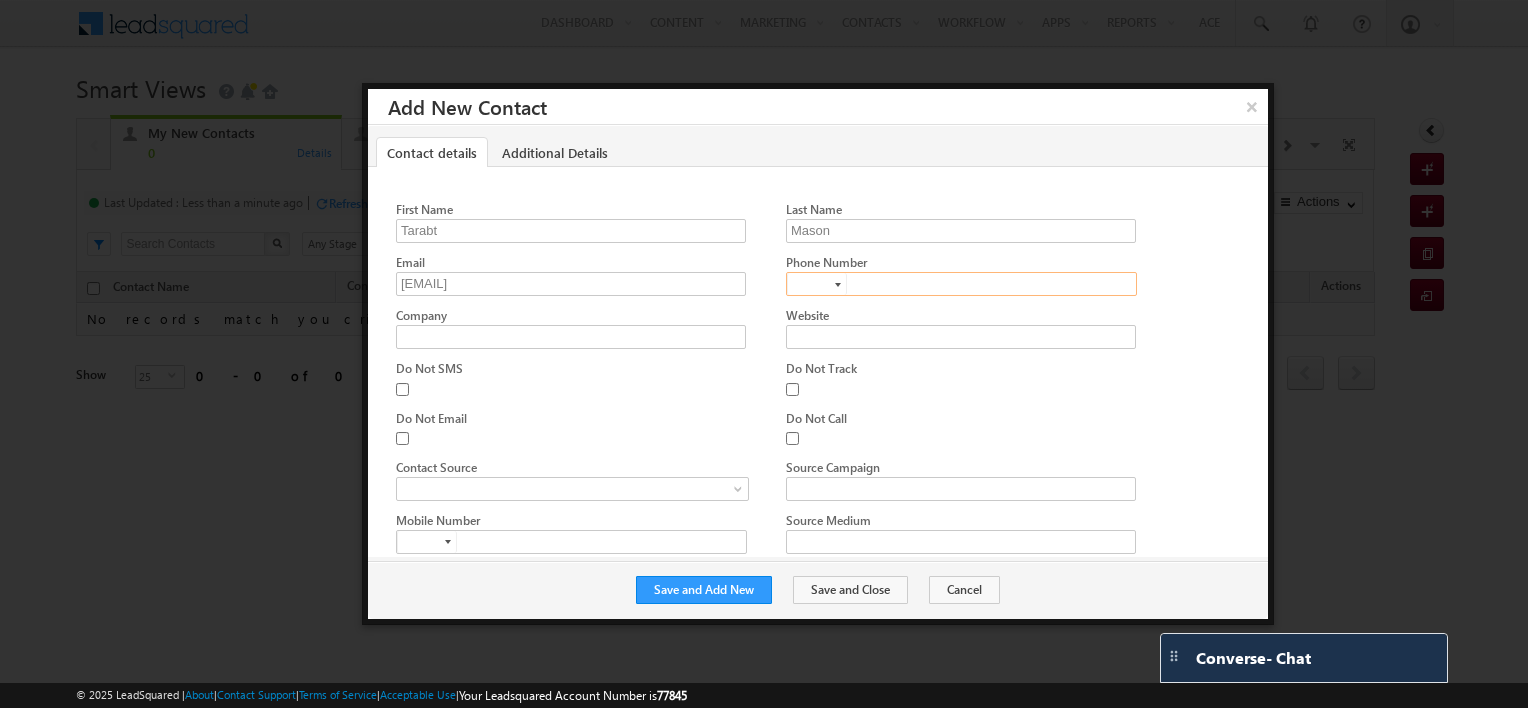 click at bounding box center (817, 284) 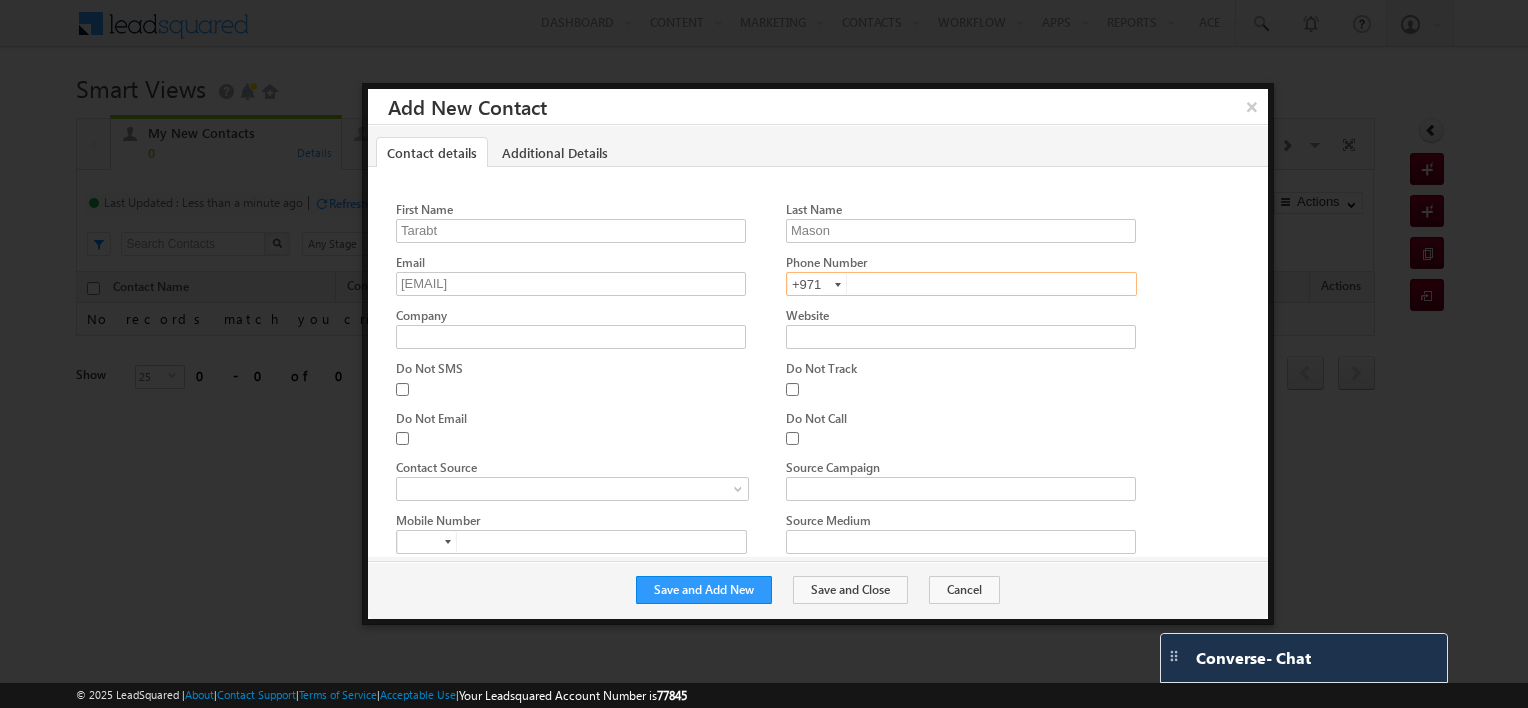 type on "+971" 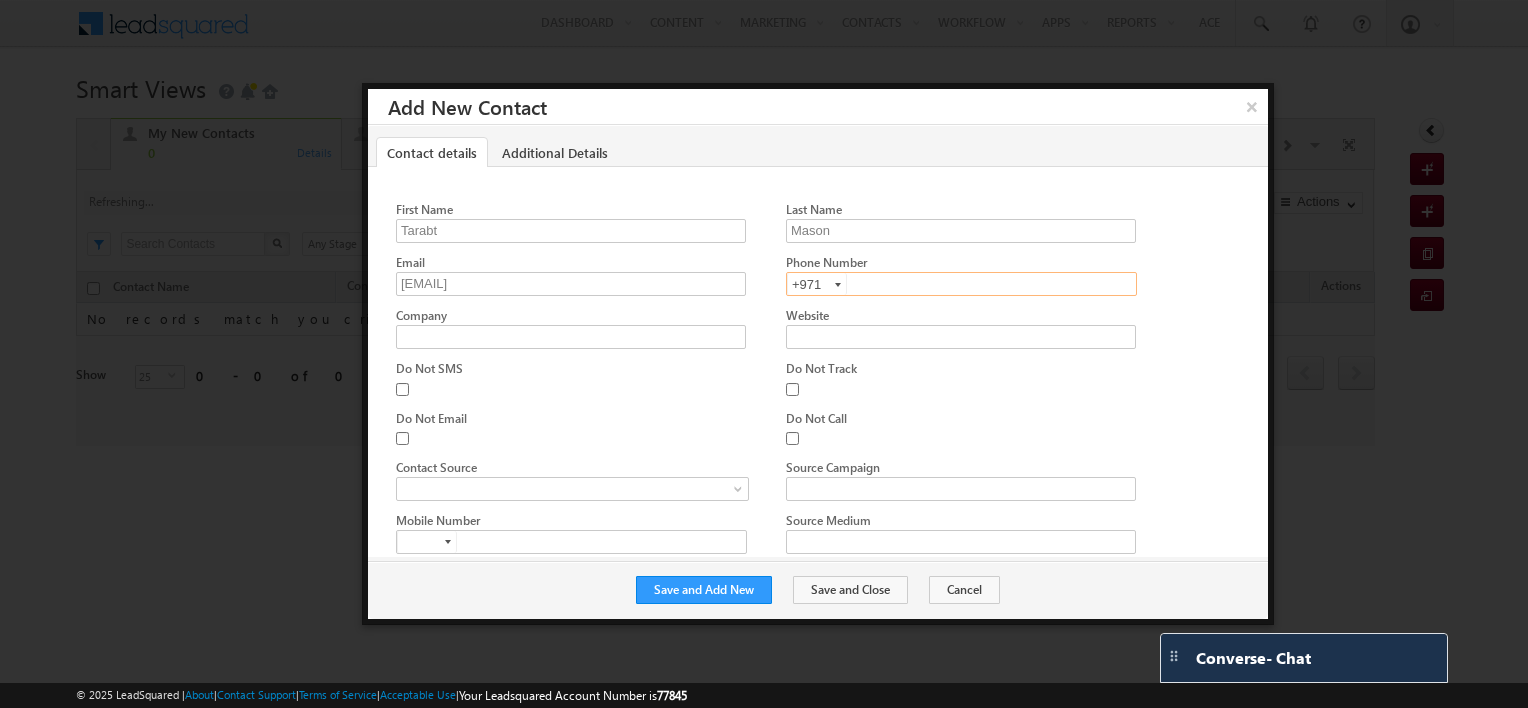 click at bounding box center (961, 284) 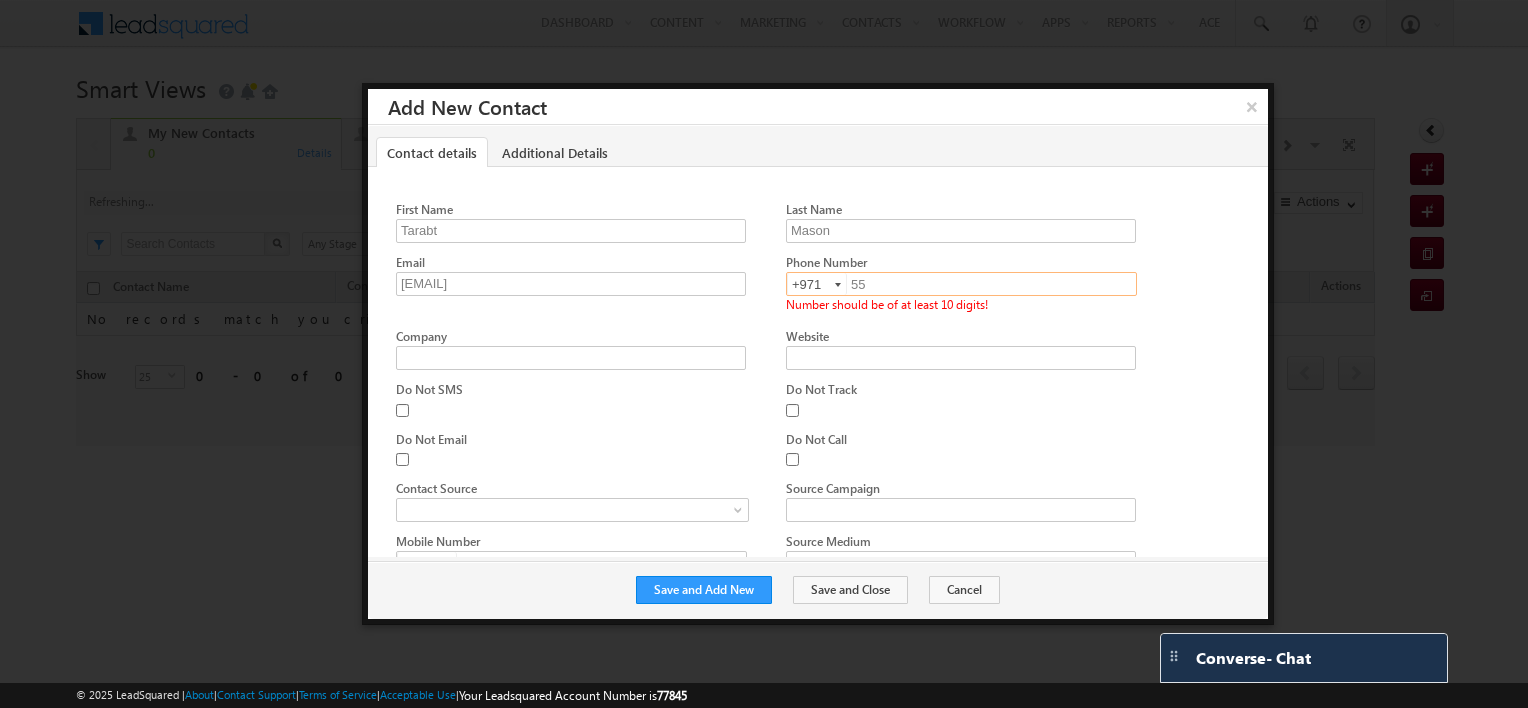 click on "Phone Number" at bounding box center [961, 262] 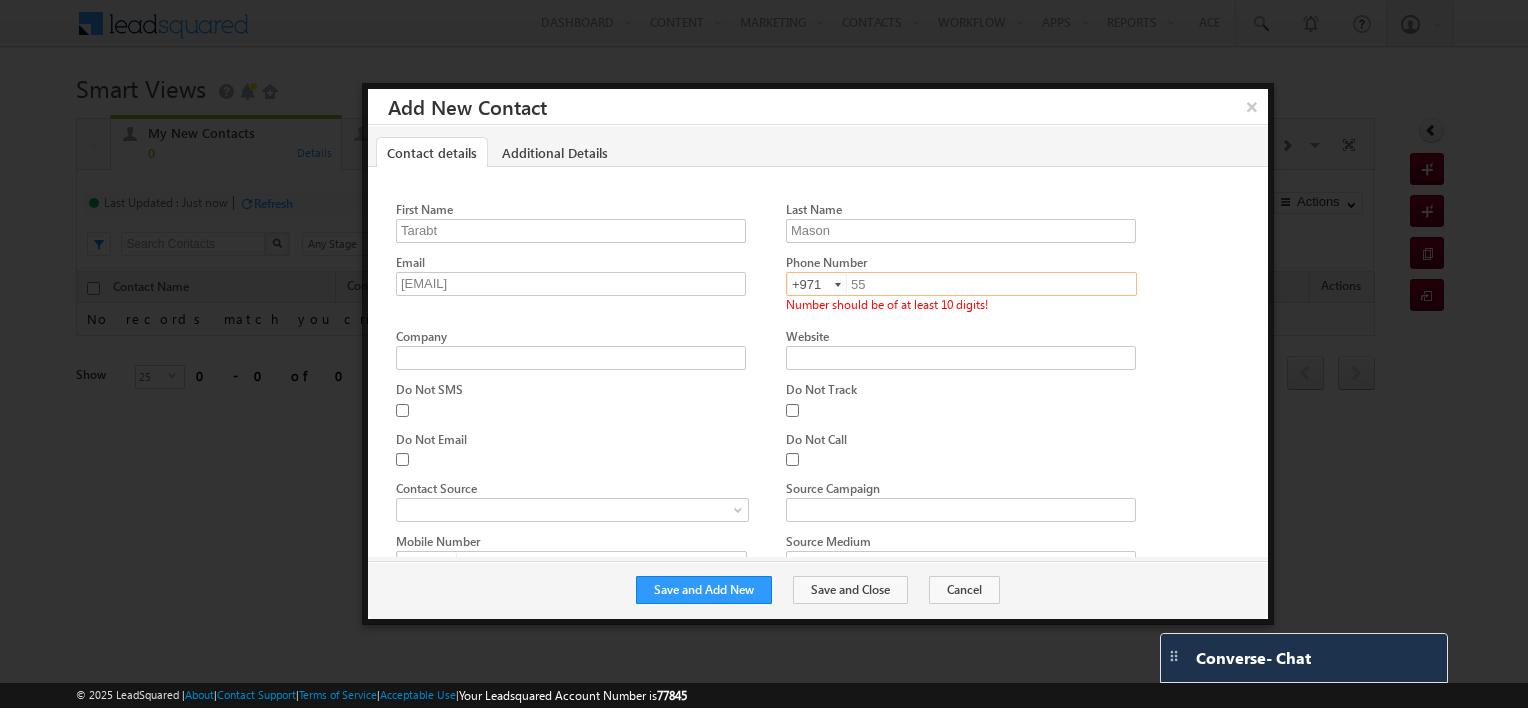 drag, startPoint x: 907, startPoint y: 276, endPoint x: 826, endPoint y: 281, distance: 81.154175 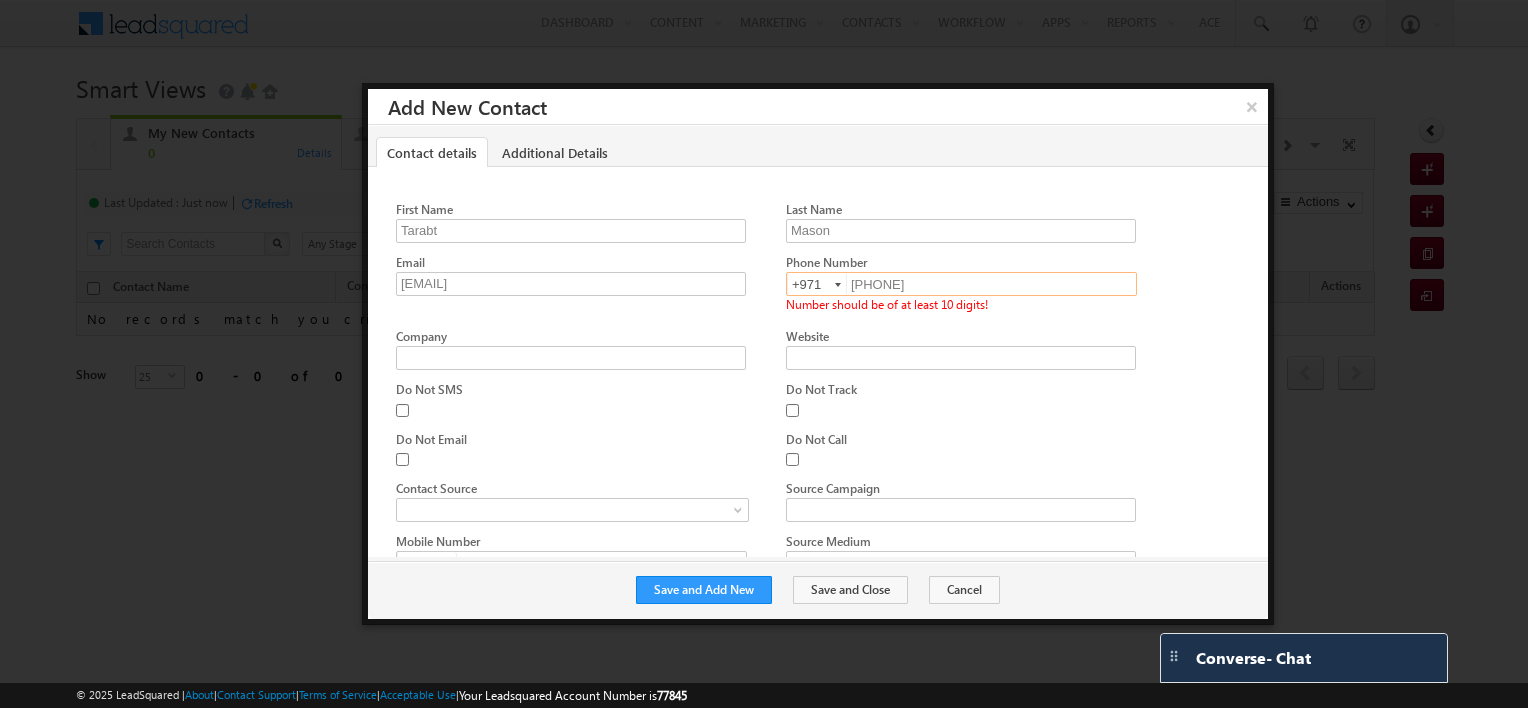 click on "Website" at bounding box center (961, 336) 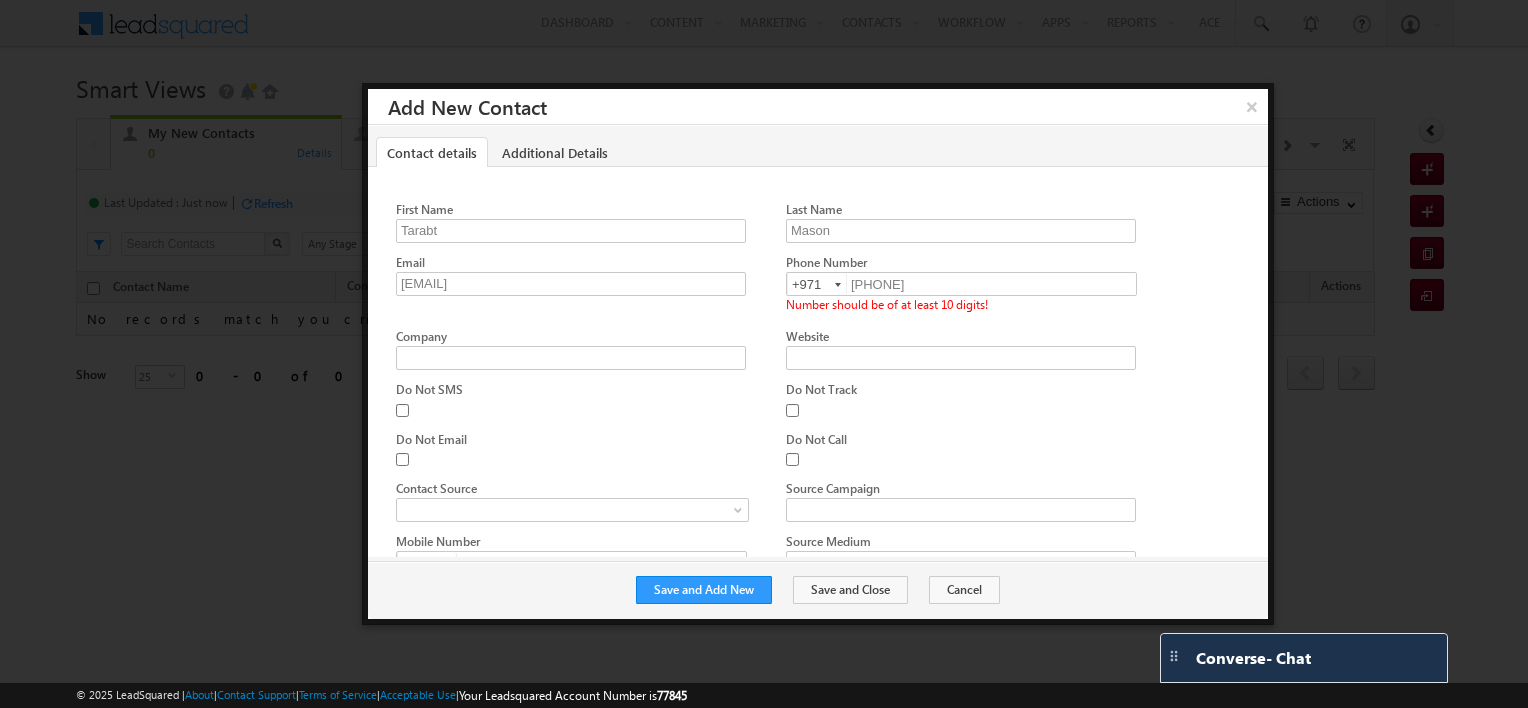 click on "Number should be of at least 10 digits!" at bounding box center [961, 306] 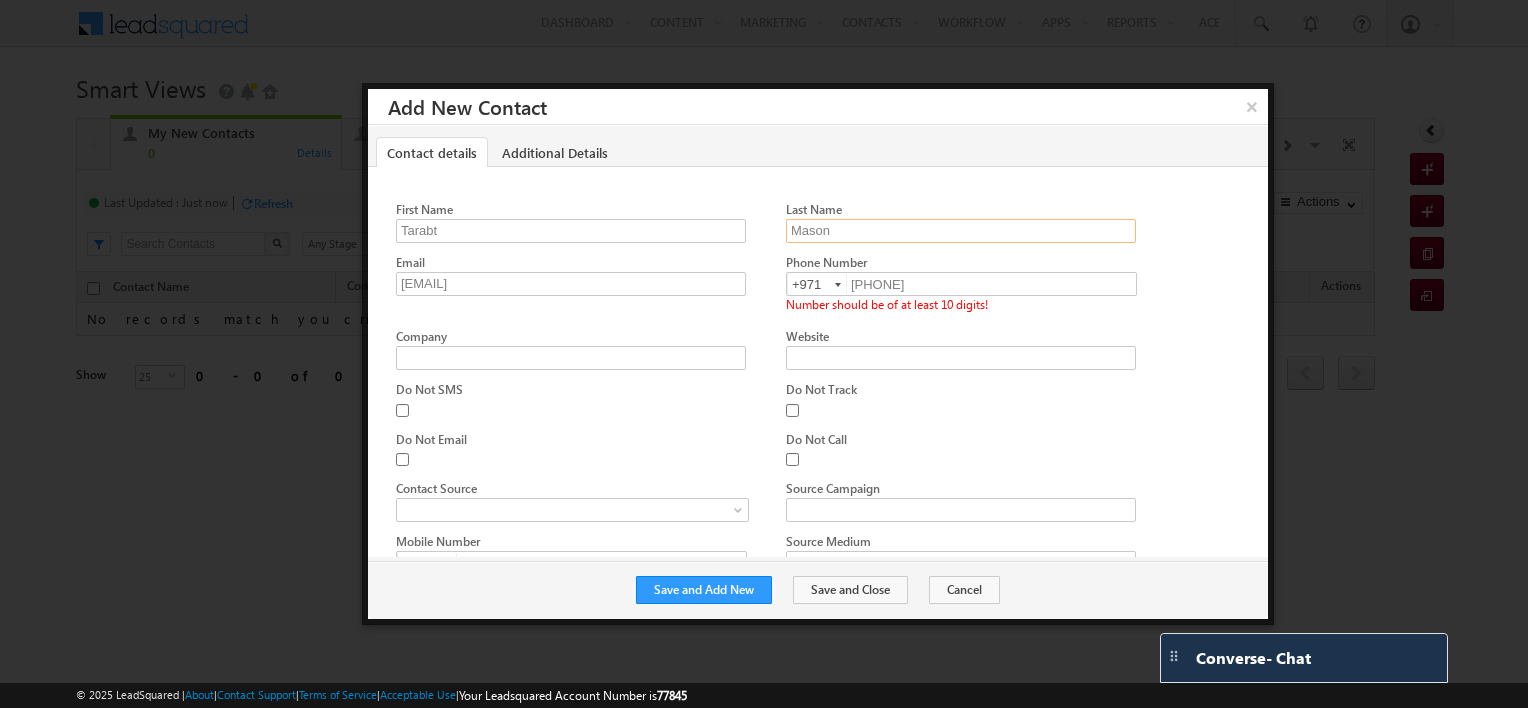 click on "Mason" at bounding box center [961, 231] 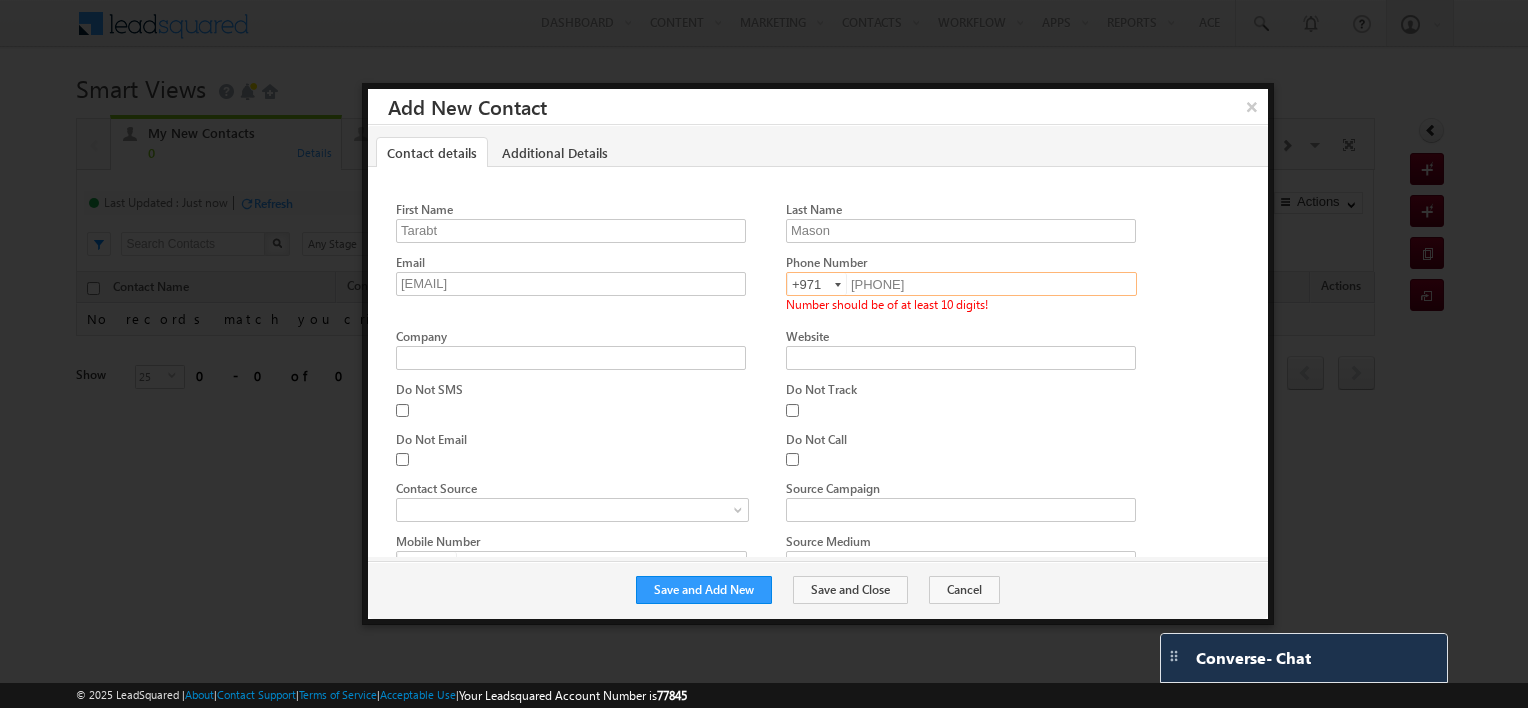 click on "[PHONE]" at bounding box center [961, 284] 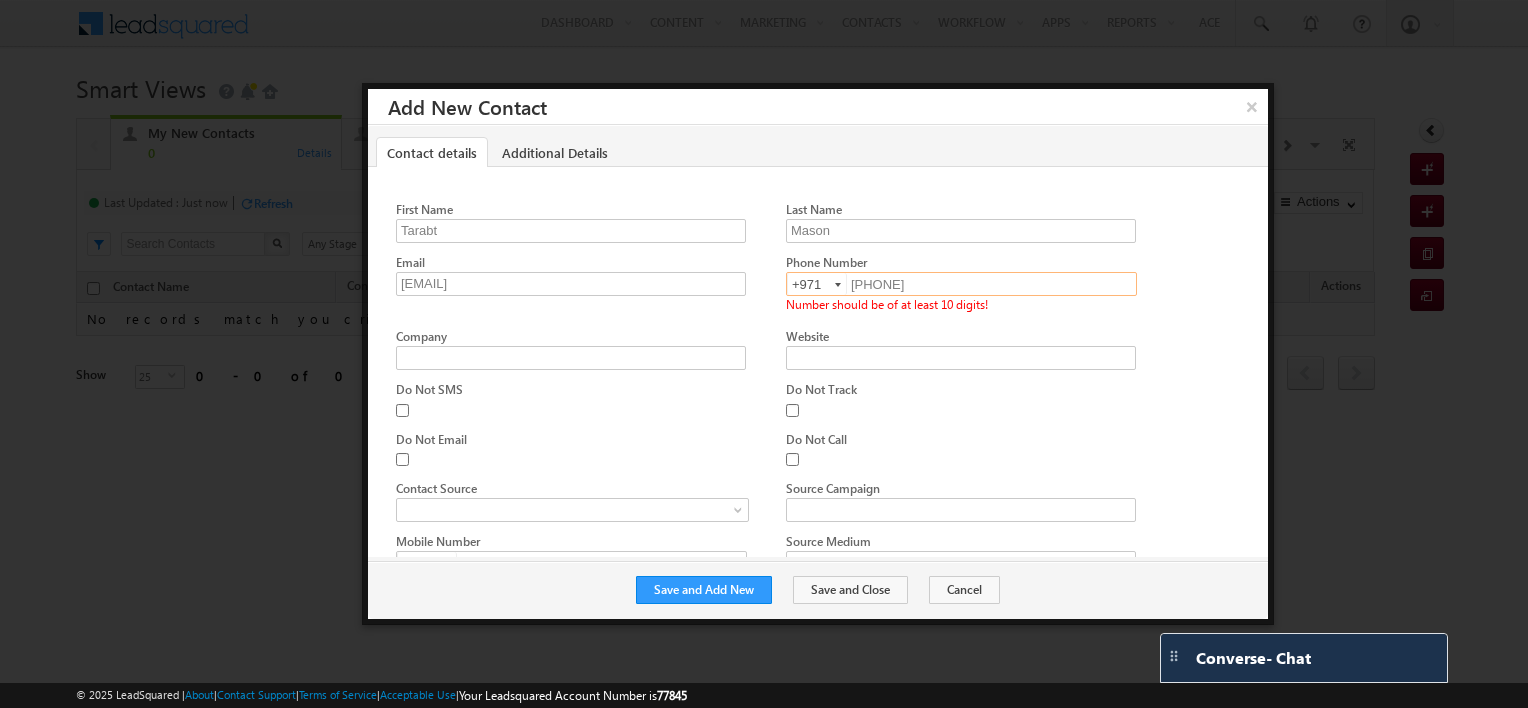 click at bounding box center (823, 290) 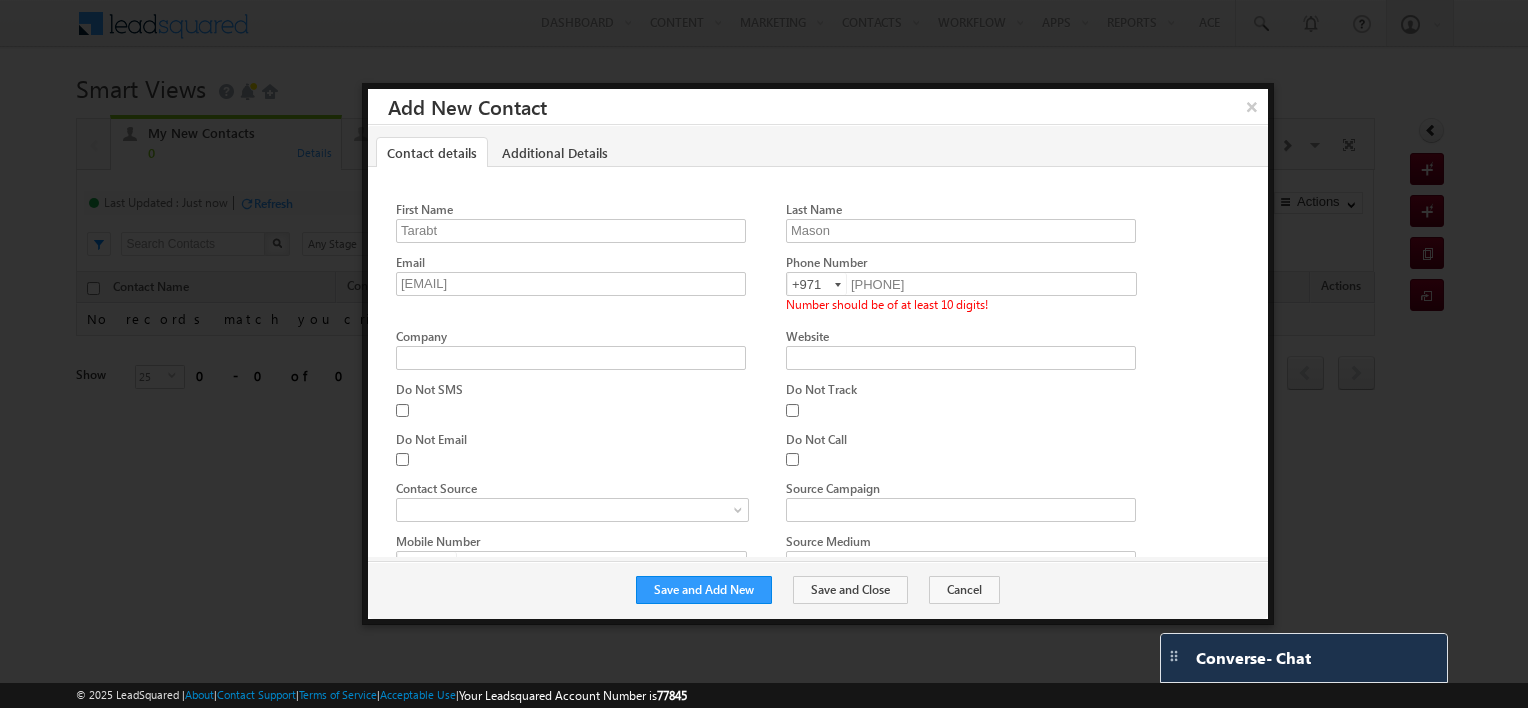 click on "Website" at bounding box center [961, 348] 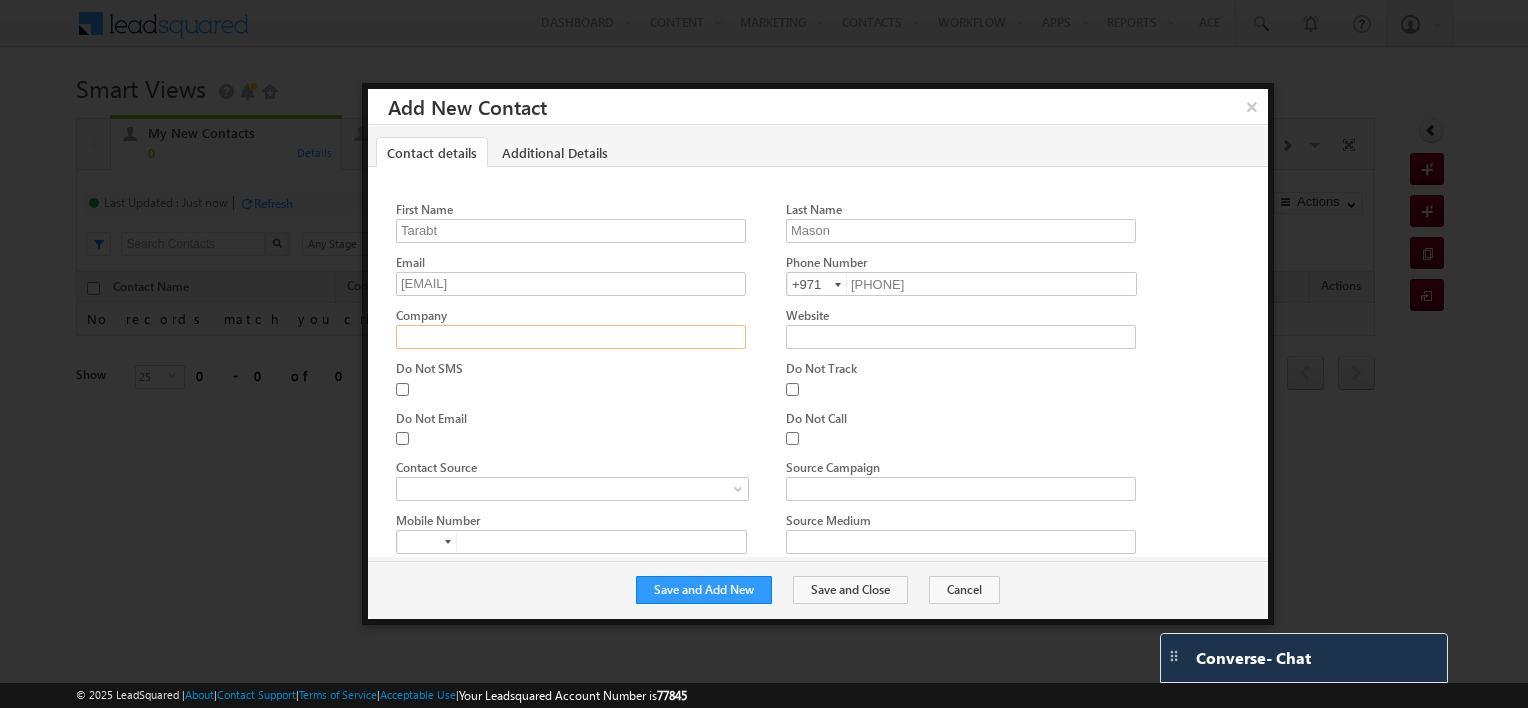 click on "Company" at bounding box center [571, 337] 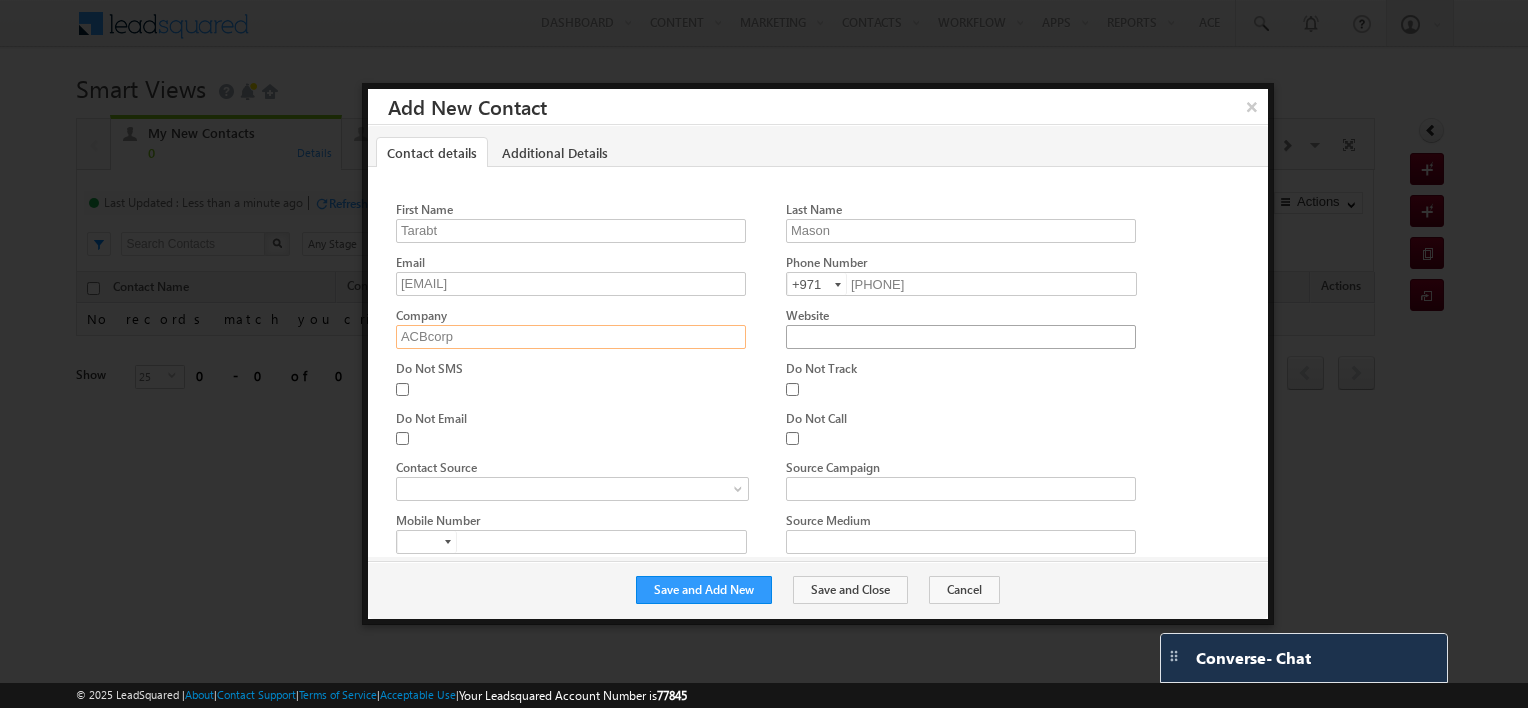 type on "ACBcorp" 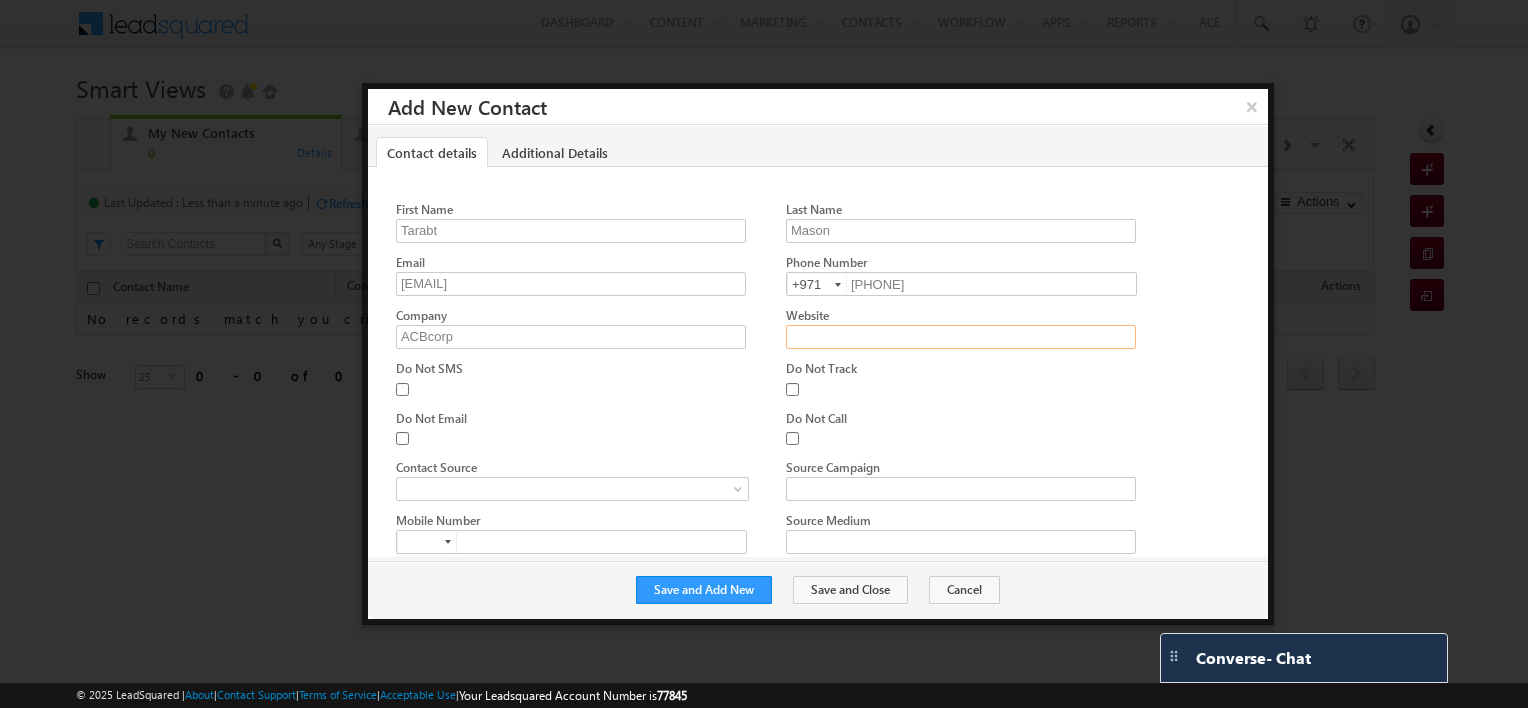 click on "Website" at bounding box center [961, 337] 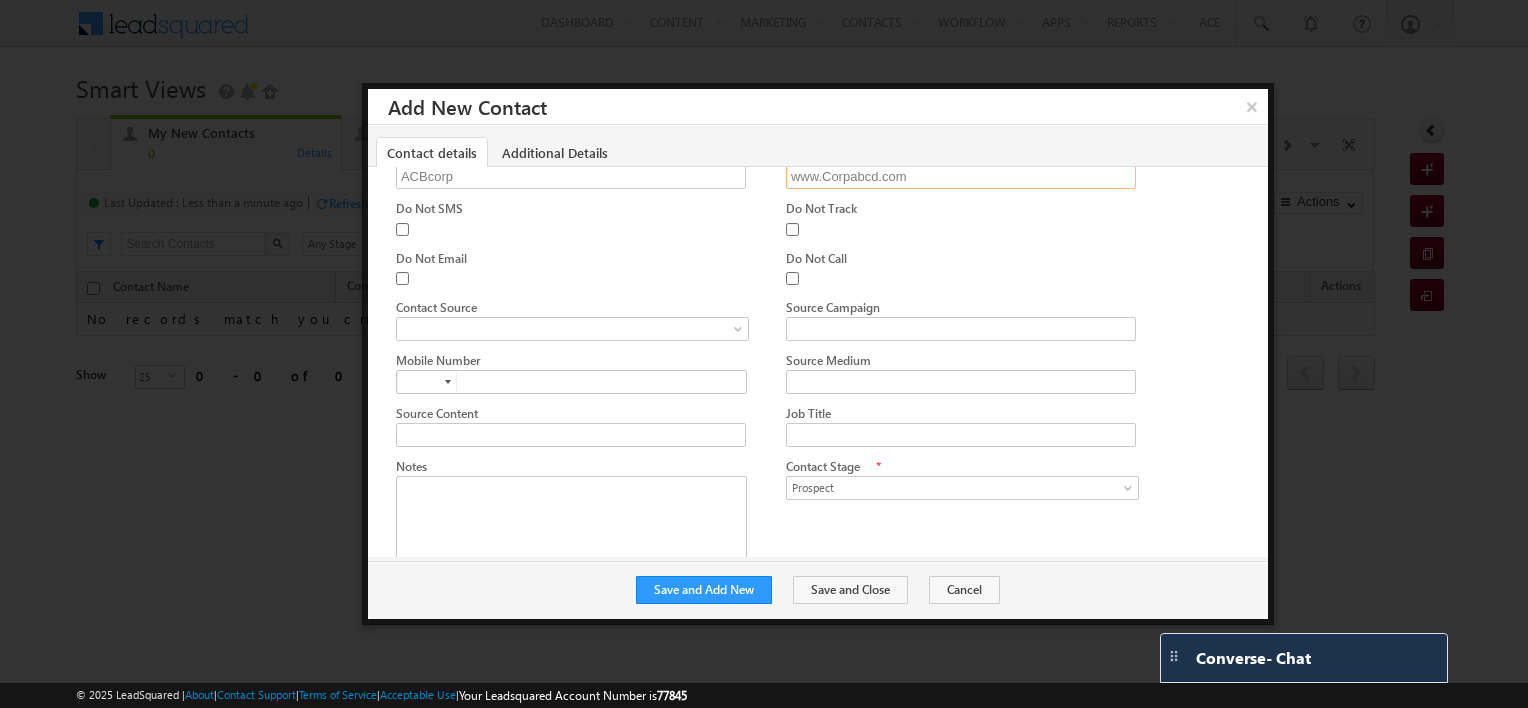scroll, scrollTop: 200, scrollLeft: 0, axis: vertical 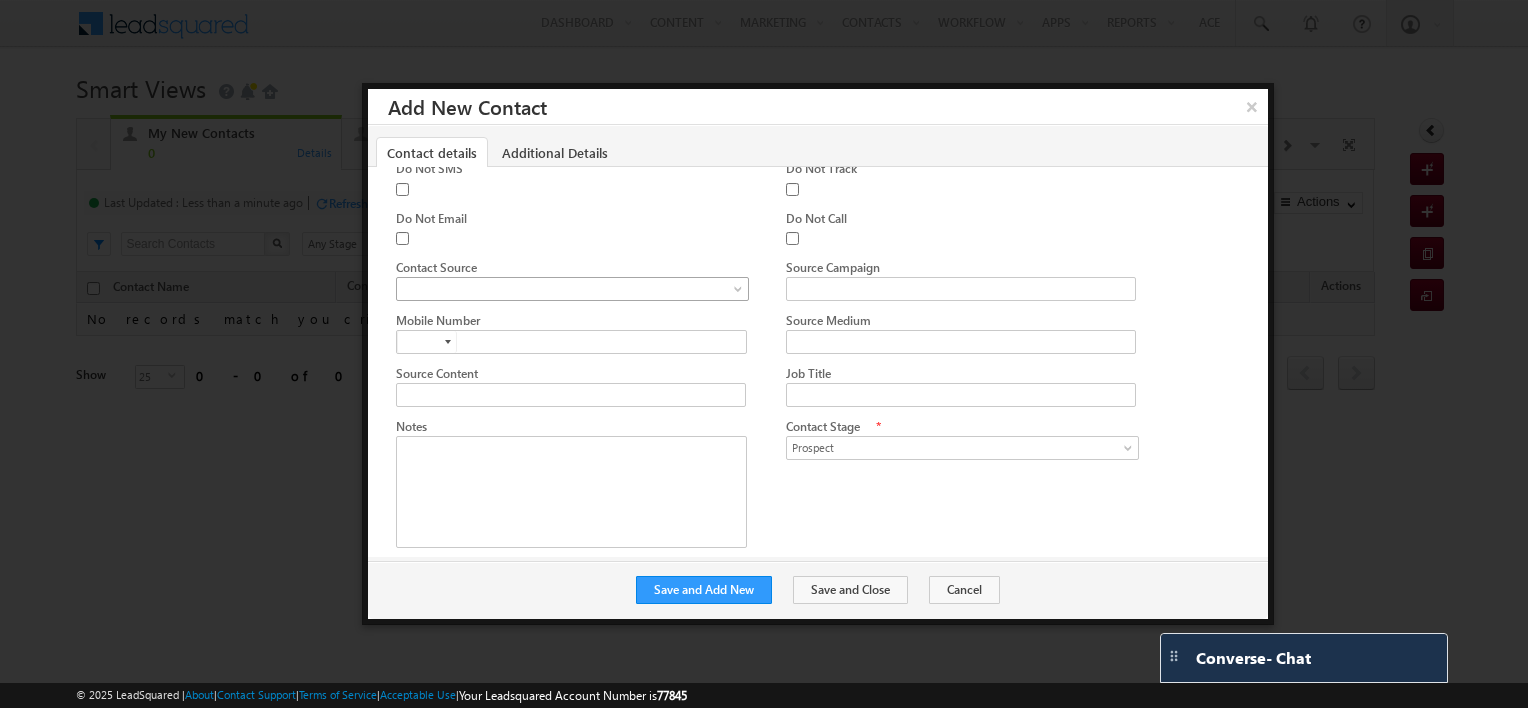type on "www.Corpabcd.com" 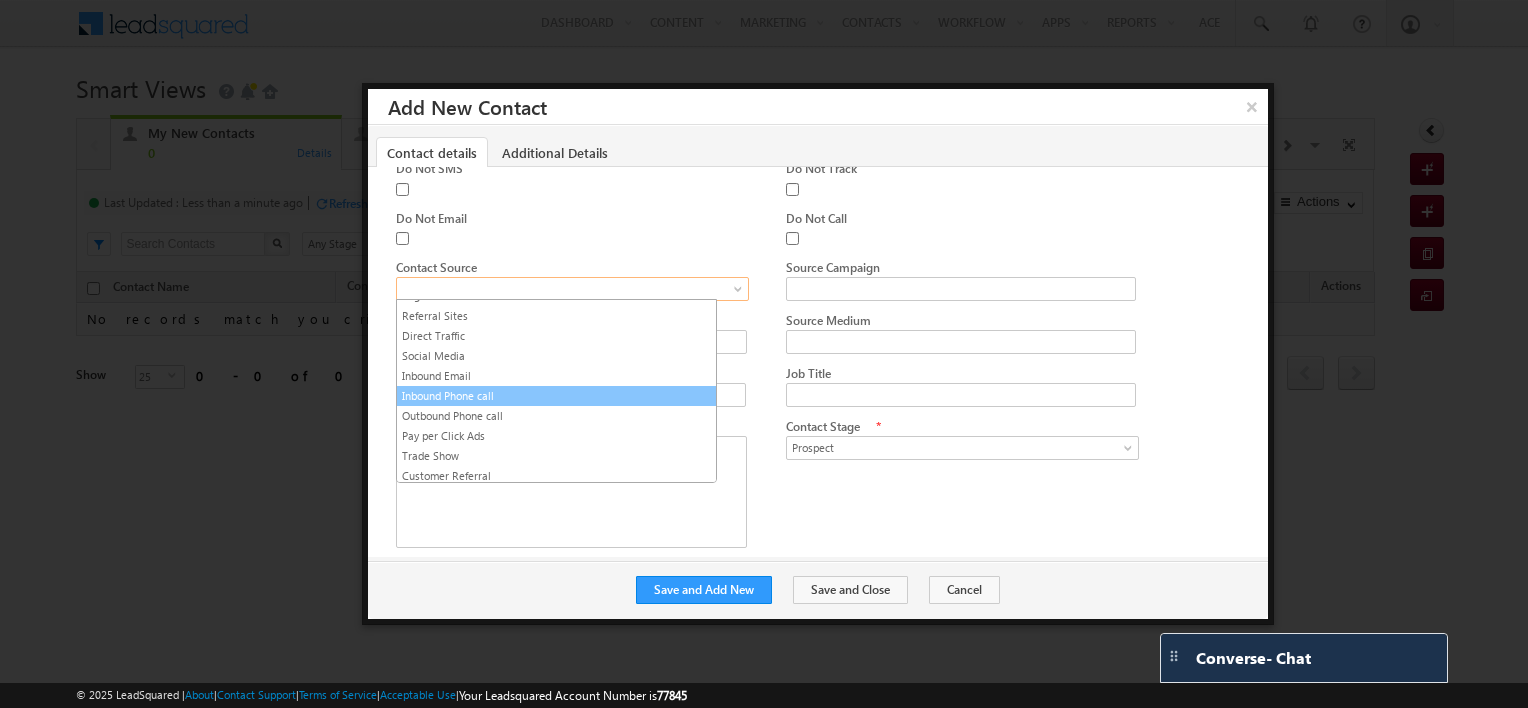 scroll, scrollTop: 92, scrollLeft: 0, axis: vertical 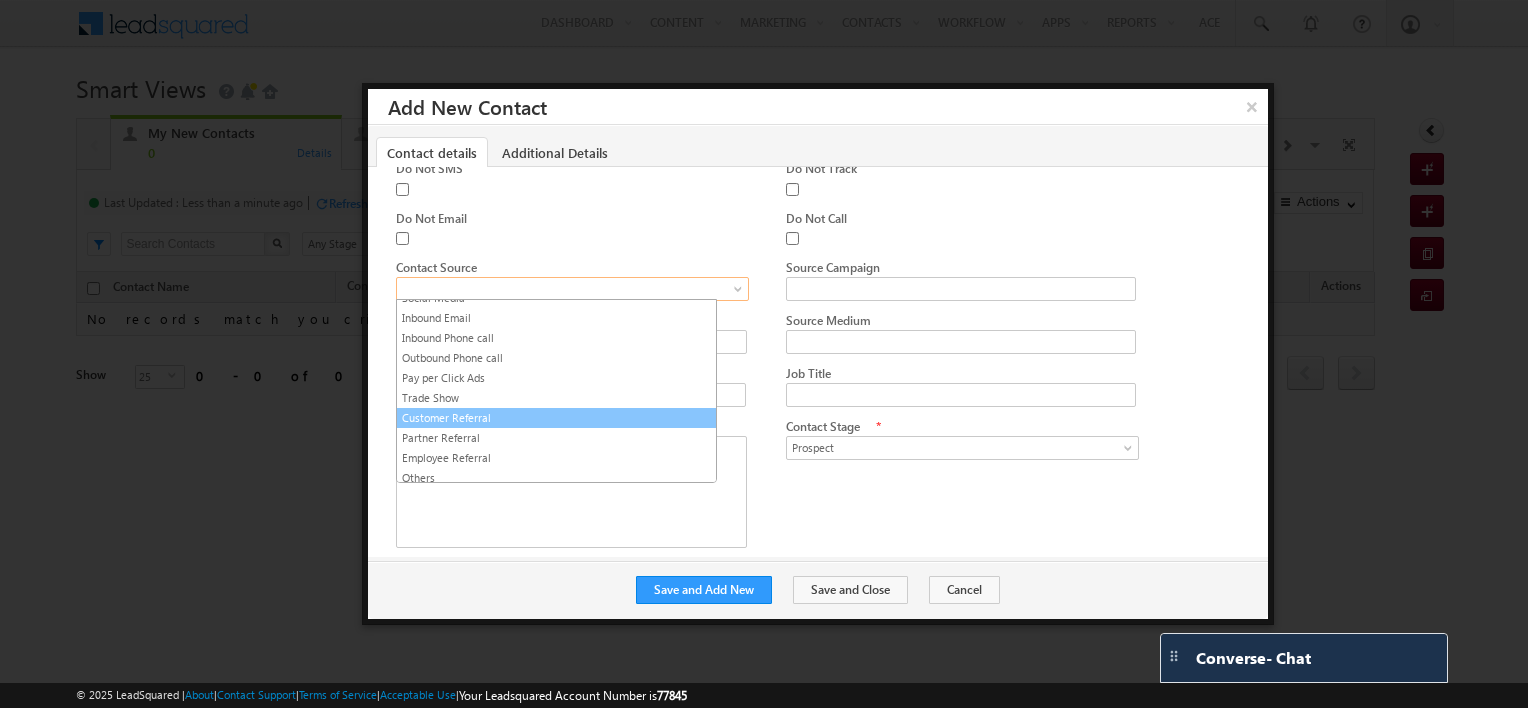 click on "Customer Referral" at bounding box center [556, 418] 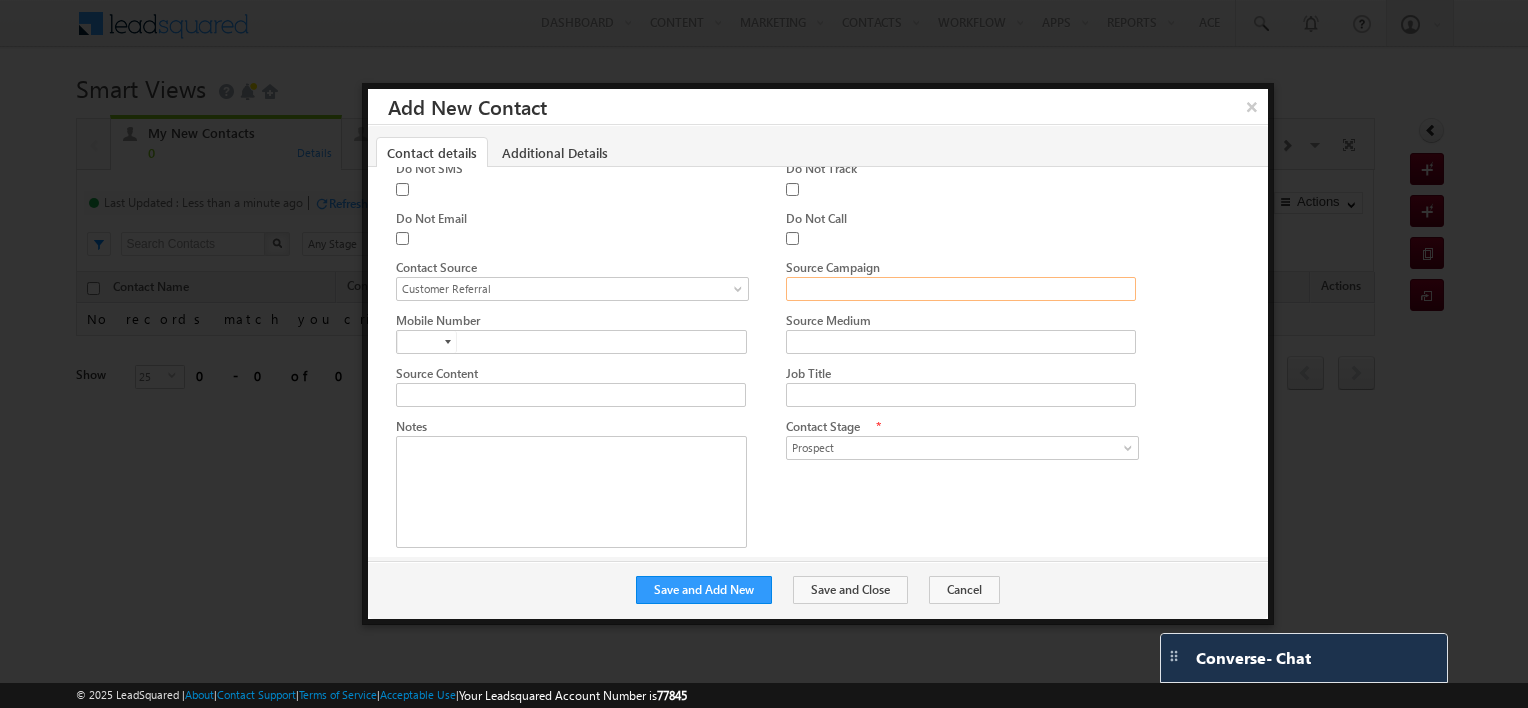 click on "Source Campaign" at bounding box center (961, 289) 